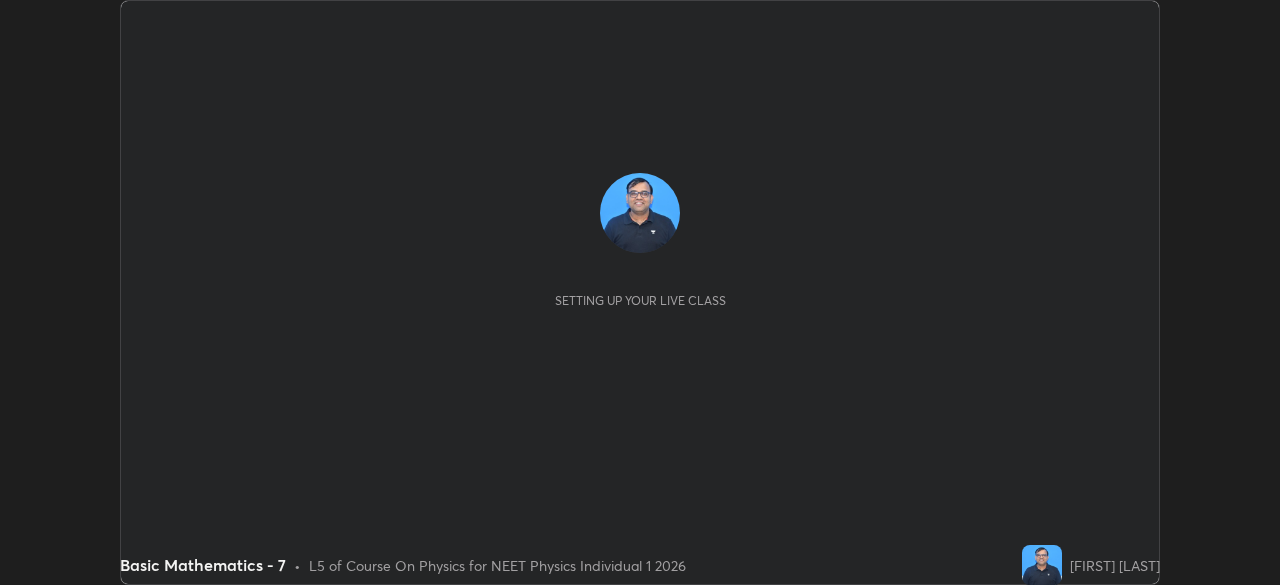 scroll, scrollTop: 0, scrollLeft: 0, axis: both 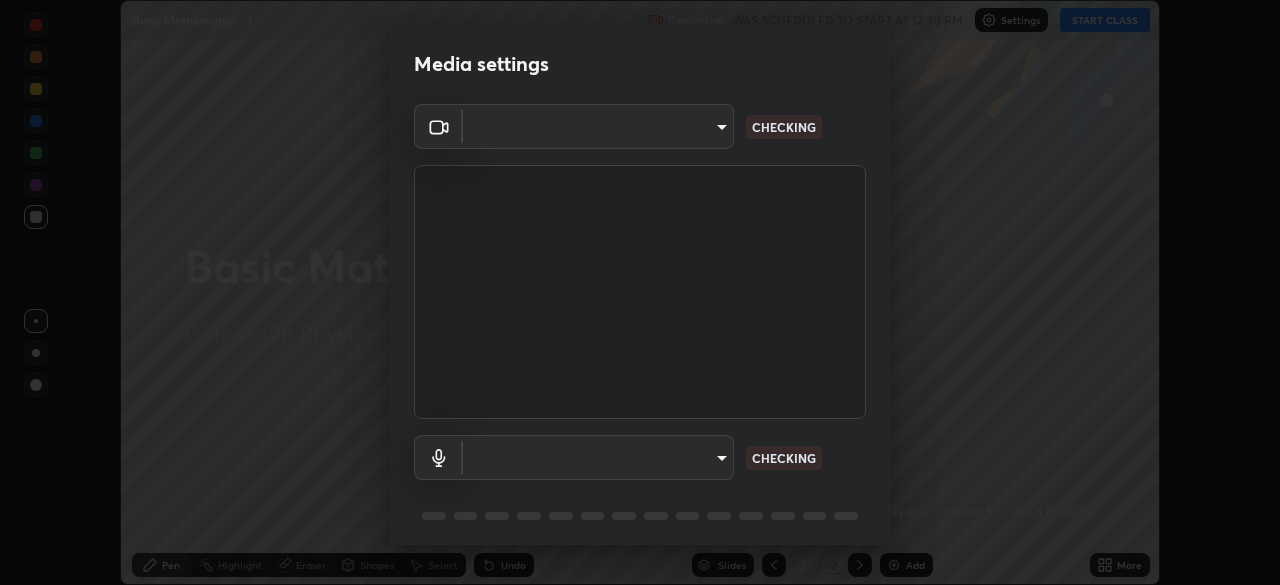 click on "Erase all Basic Mathematics - 7 Recording WAS SCHEDULED TO START AT  12:30 PM Settings START CLASS Setting up your live class Basic Mathematics - 7 • L5 of Course On Physics for NEET Physics Individual 1 2026 [FIRST] [LAST] Pen Highlight Eraser Shapes Select Undo Slides 2 / 2 Add More No doubts shared Encourage your learners to ask a doubt for better clarity Report an issue Reason for reporting Buffering Chat not working Audio - Video sync issue Educator video quality low ​ Attach an image Report Media settings ​ CHECKING ​ CHECKING 1 / 5 Next" at bounding box center (640, 292) 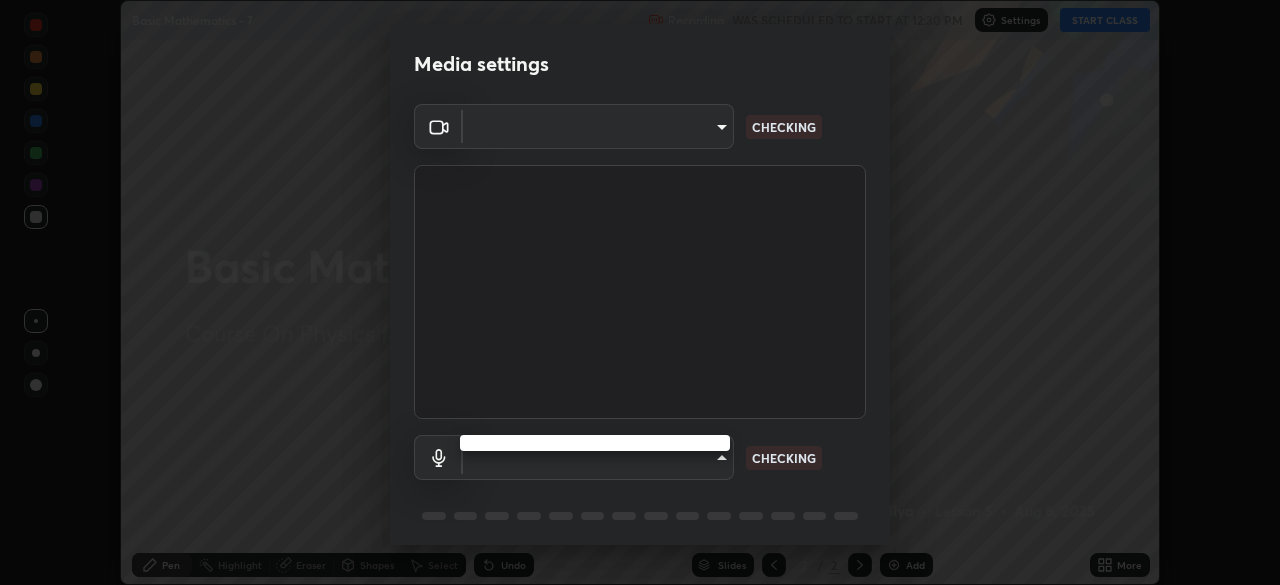 type on "8a74efeab2e4f09bf44349e7dfcafaaeb107e84d122f1606cf7d741cc266b630" 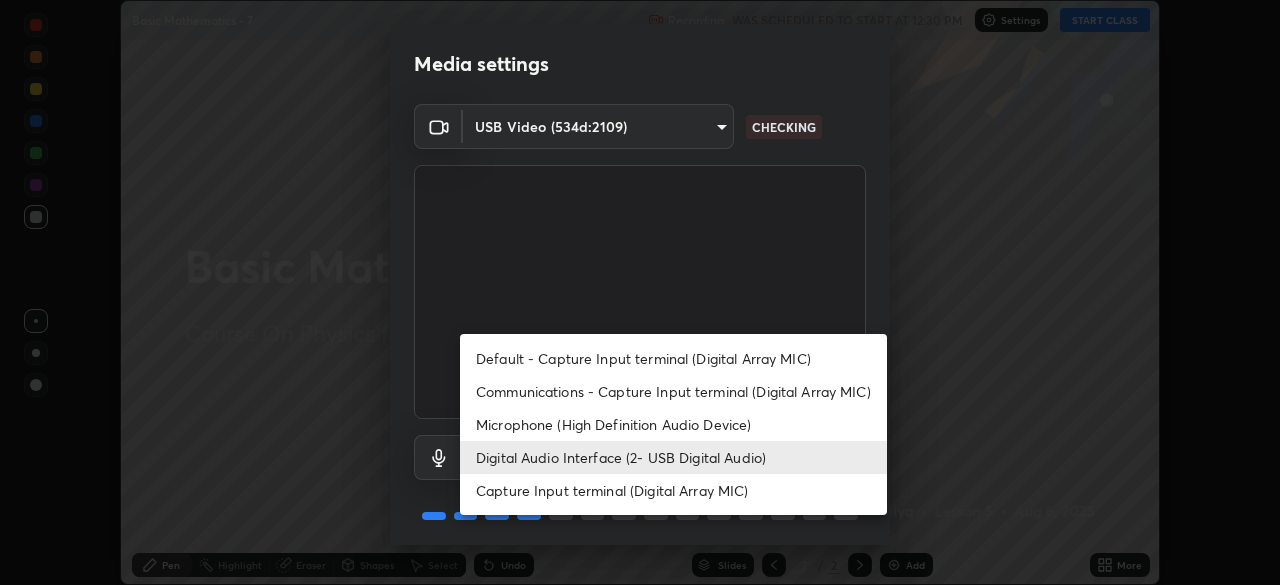 click on "Microphone (High Definition Audio Device)" at bounding box center (673, 424) 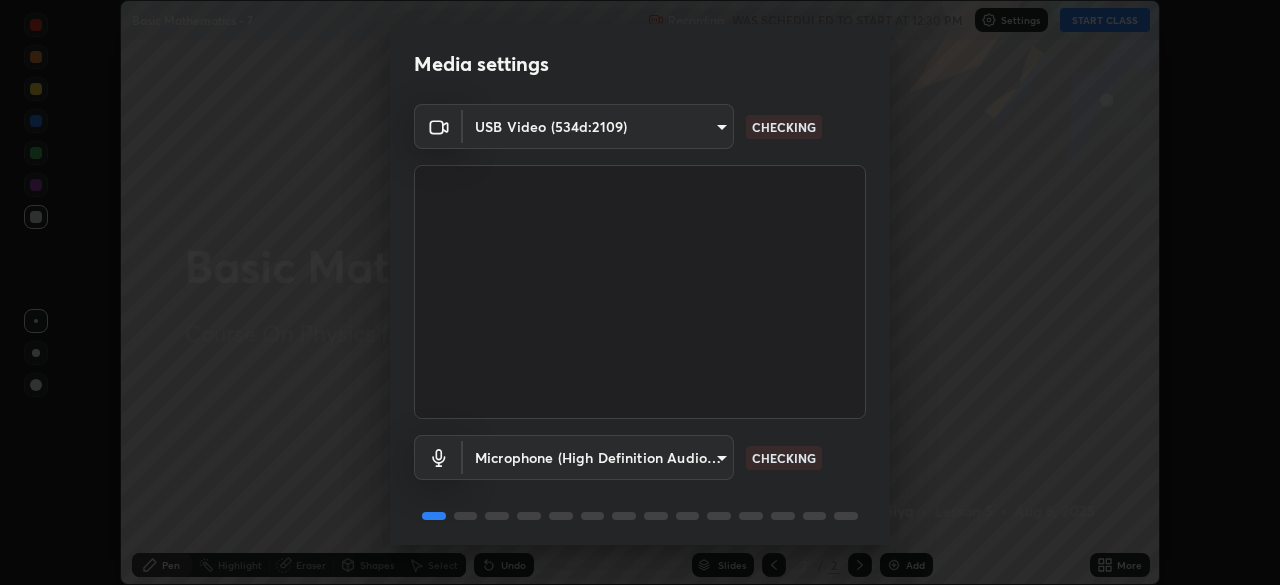 click on "Erase all Basic Mathematics - 7 Recording WAS SCHEDULED TO START AT  12:30 PM Settings START CLASS Setting up your live class Basic Mathematics - 7 • L5 of Course On Physics for NEET Physics Individual 1 2026 [FIRST] [LAST] Pen Highlight Eraser Shapes Select Undo Slides 2 / 2 Add More No doubts shared Encourage your learners to ask a doubt for better clarity Report an issue Reason for reporting Buffering Chat not working Audio - Video sync issue Educator video quality low ​ Attach an image Report Media settings USB Video (534d:2109) [HASH] CHECKING Microphone (High Definition Audio Device) [HASH] CHECKING 1 / 5 Next" at bounding box center (640, 292) 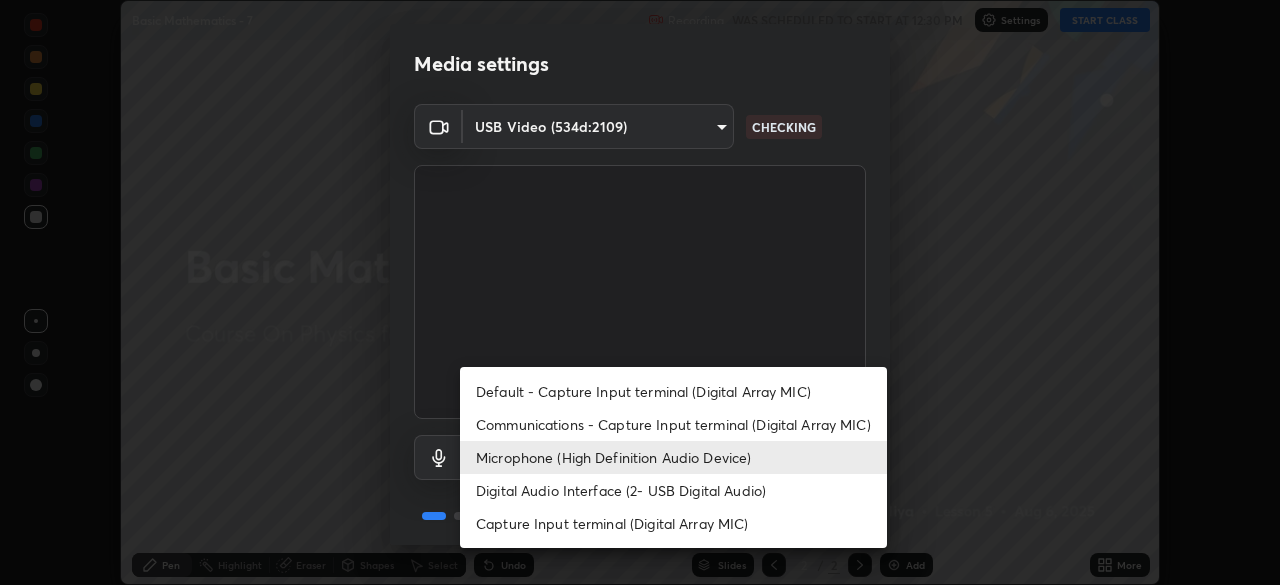 click on "Digital Audio Interface (2- USB Digital Audio)" at bounding box center (673, 490) 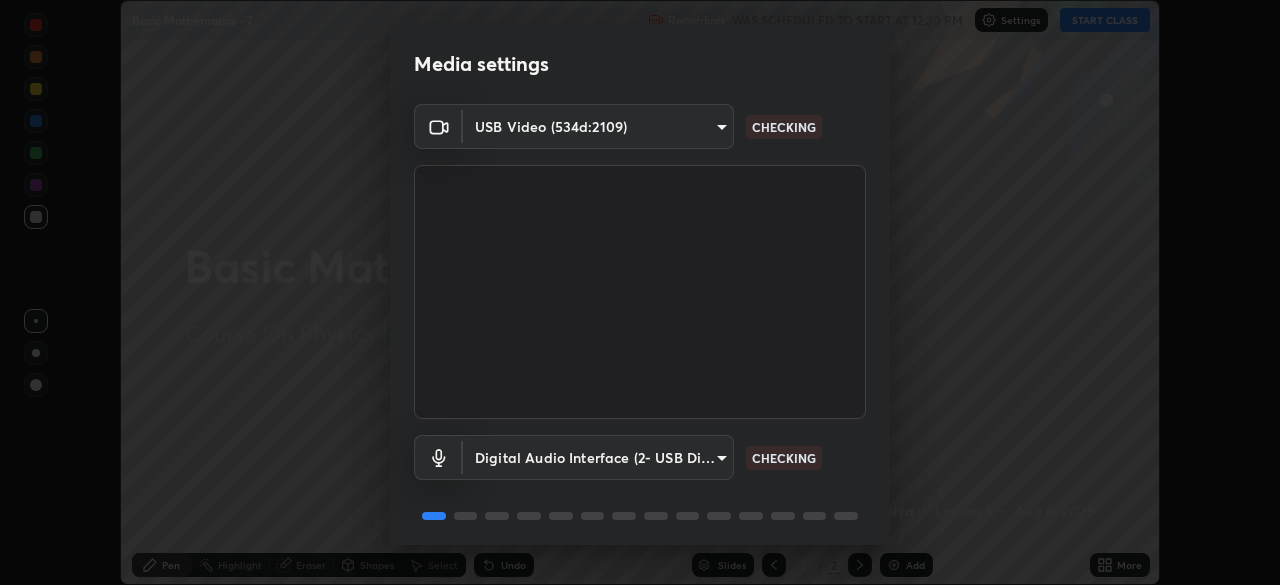 type on "9558f56d7143cc7735321dd93a0d65b7282ac3c3e8edd4e9272f0da21ff54cec" 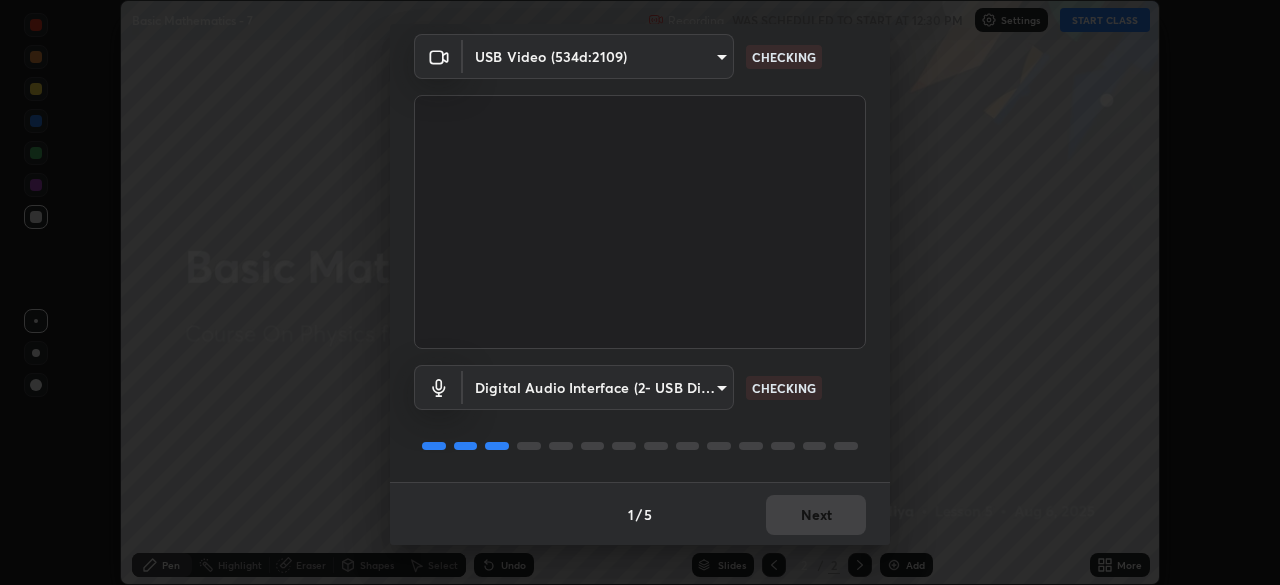 scroll, scrollTop: 71, scrollLeft: 0, axis: vertical 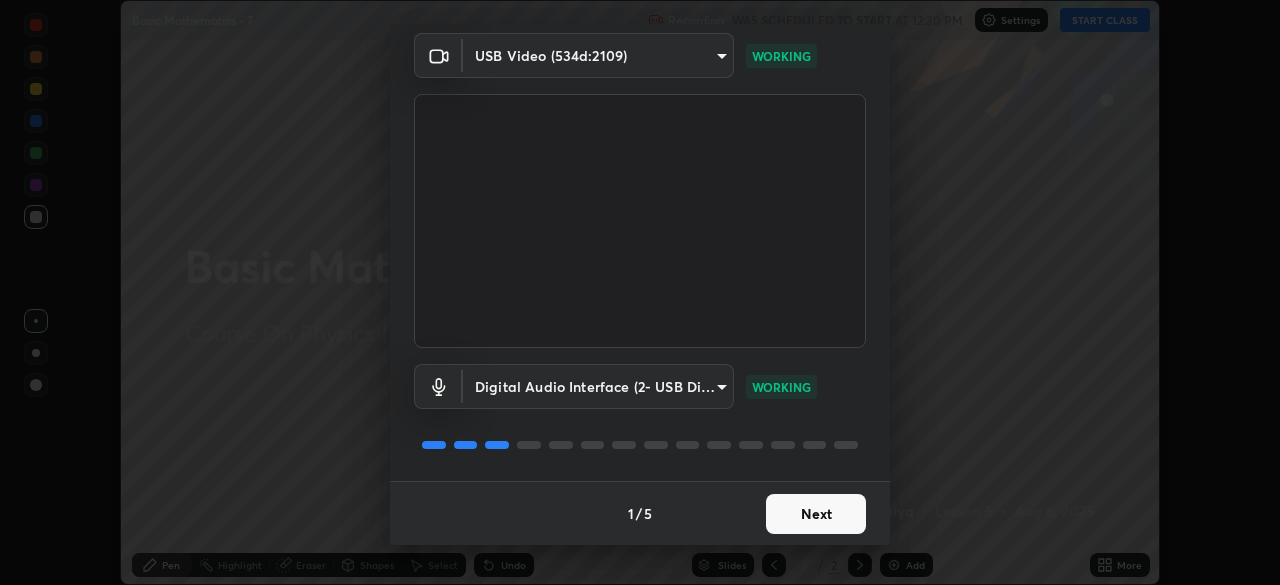 click on "Next" at bounding box center [816, 514] 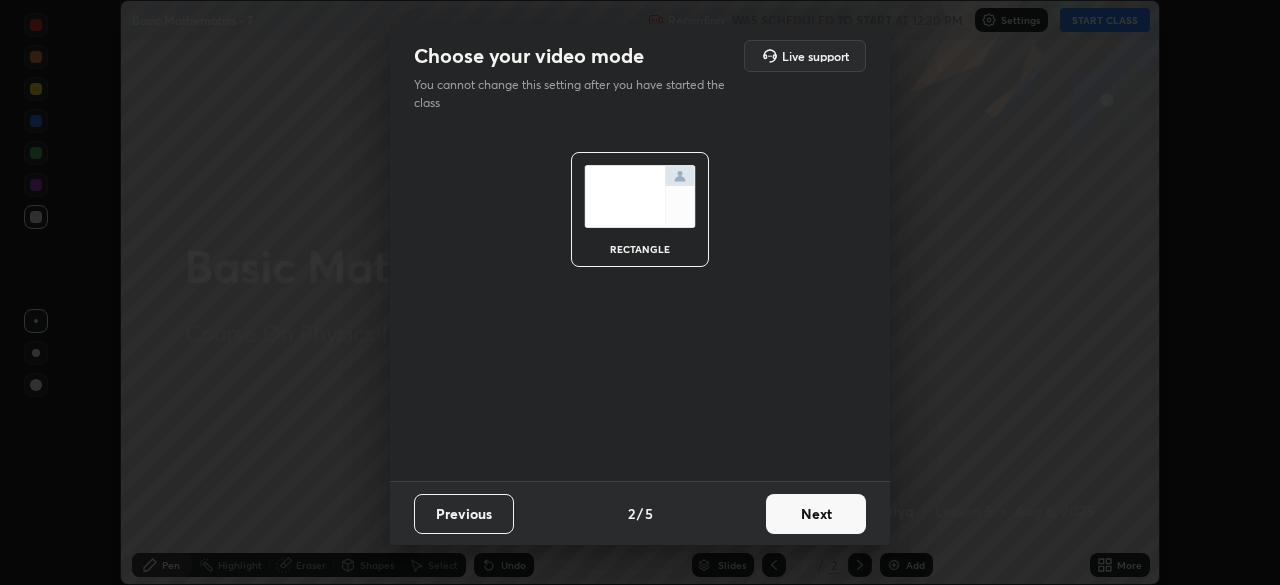 scroll, scrollTop: 0, scrollLeft: 0, axis: both 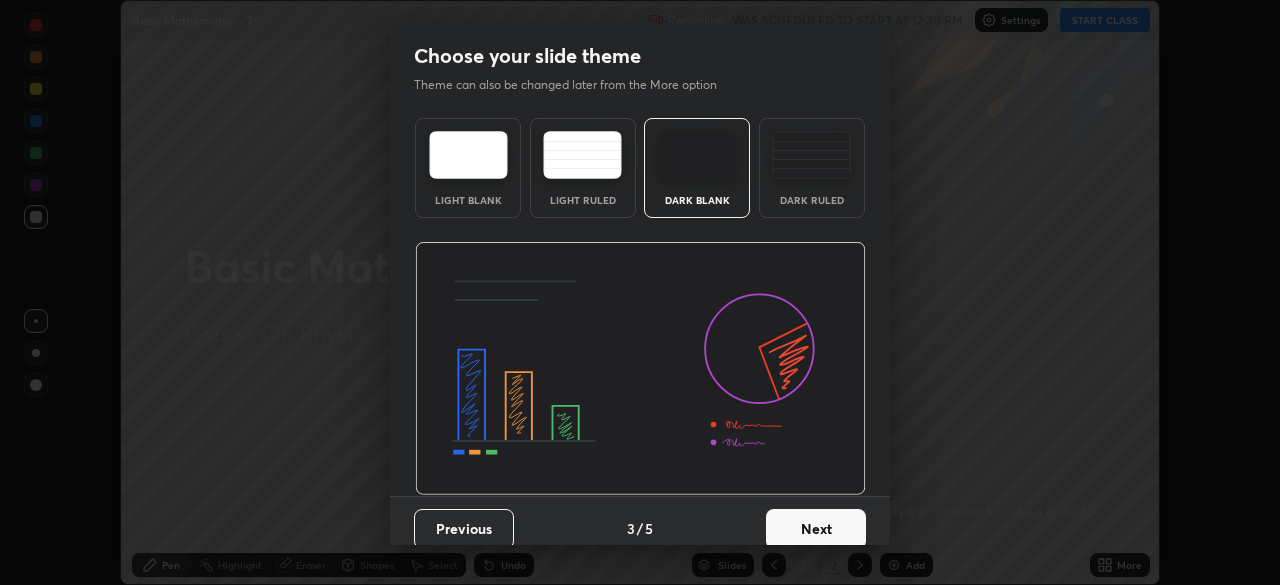 click on "Next" at bounding box center (816, 529) 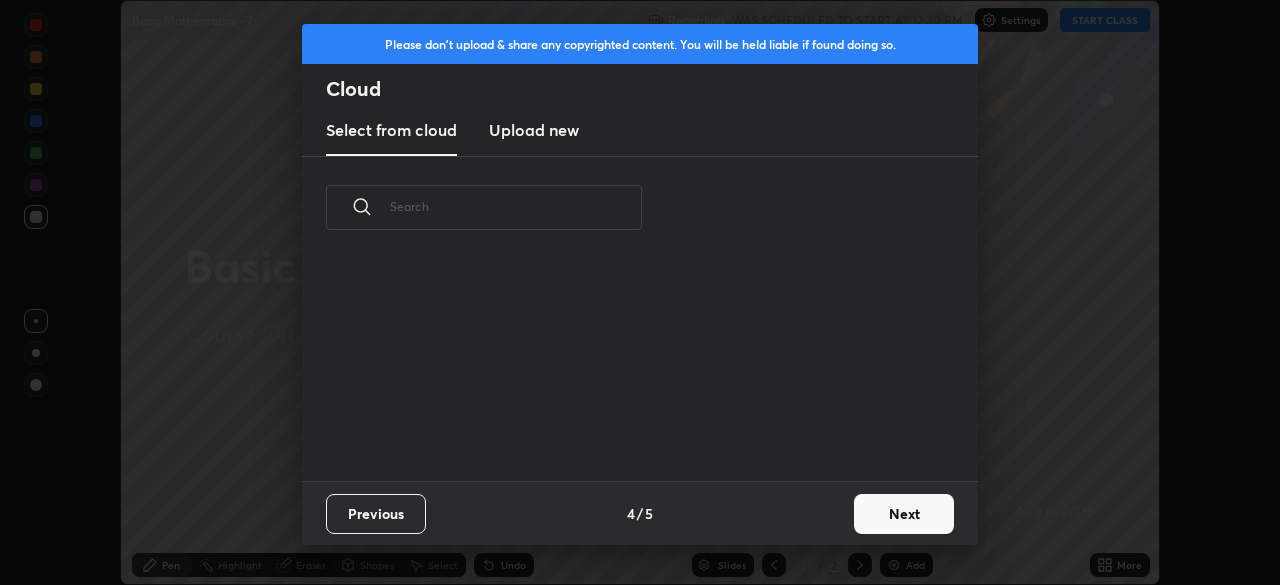 click on "Next" at bounding box center [904, 514] 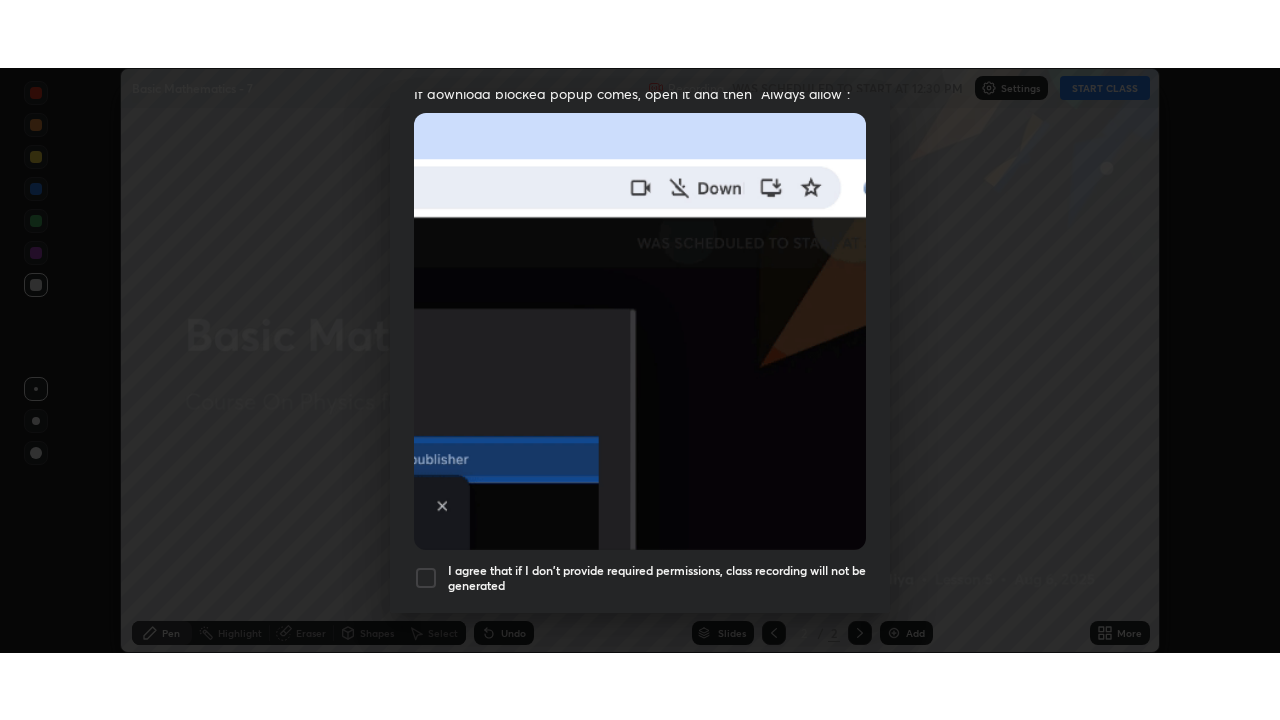 scroll, scrollTop: 479, scrollLeft: 0, axis: vertical 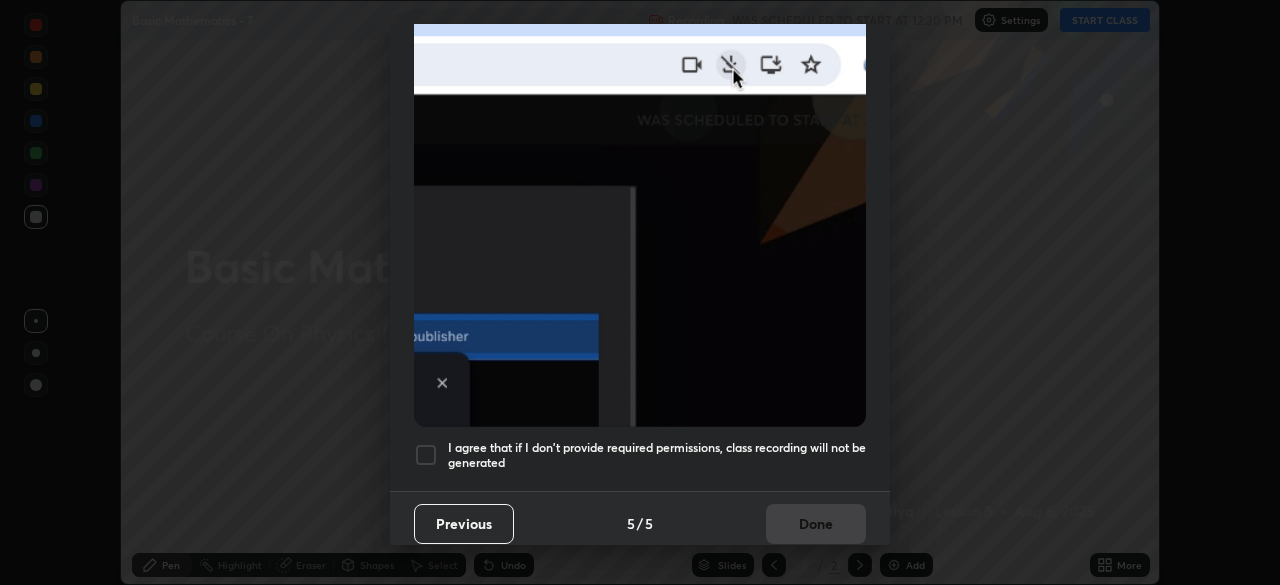 click on "I agree that if I don't provide required permissions, class recording will not be generated" at bounding box center (657, 455) 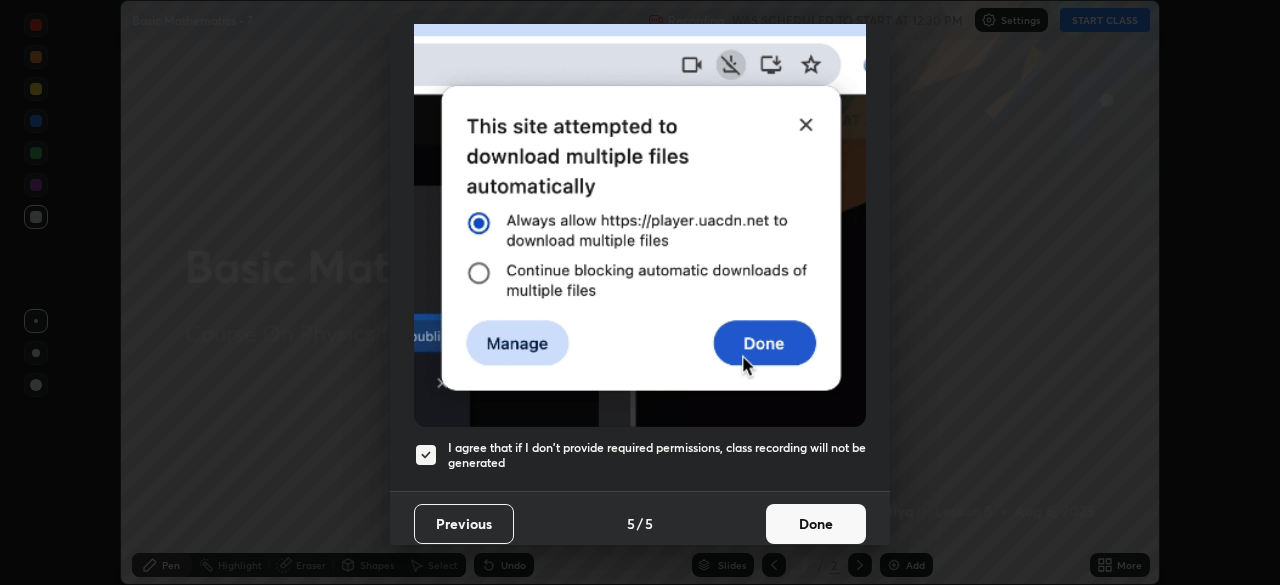 click on "Done" at bounding box center [816, 524] 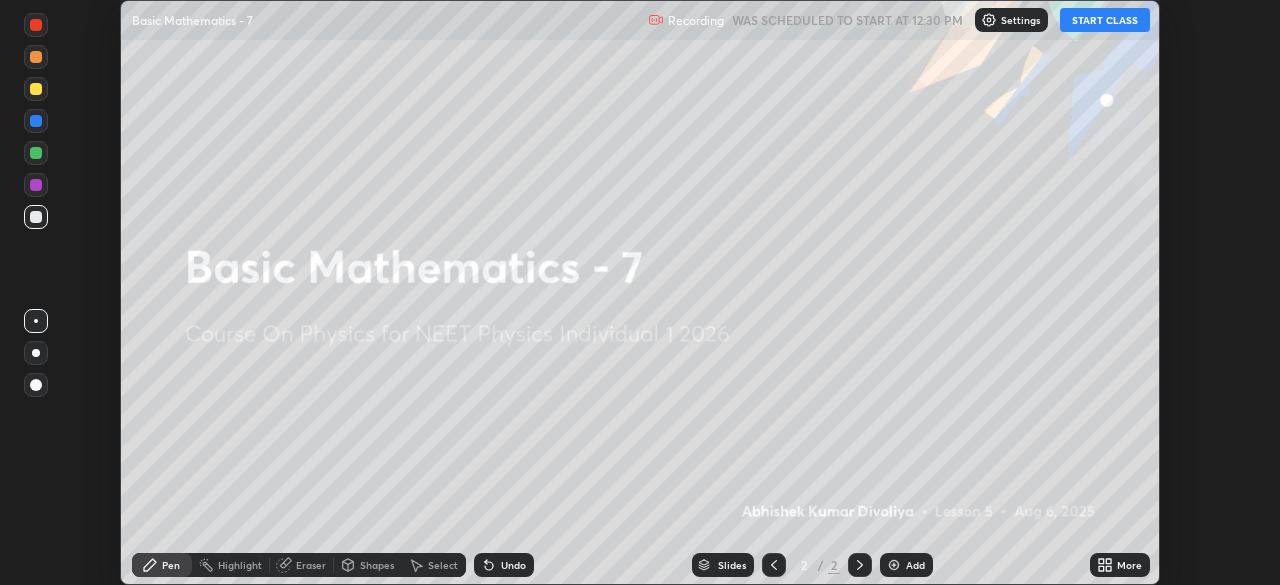 click on "START CLASS" at bounding box center [1105, 20] 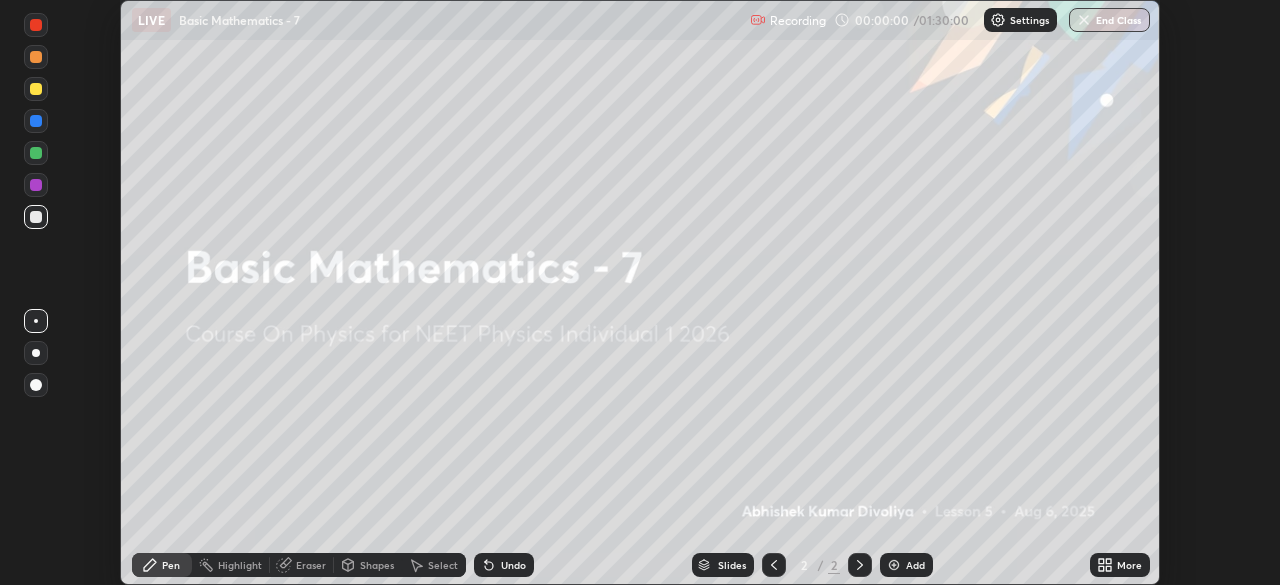 click on "More" at bounding box center (1129, 565) 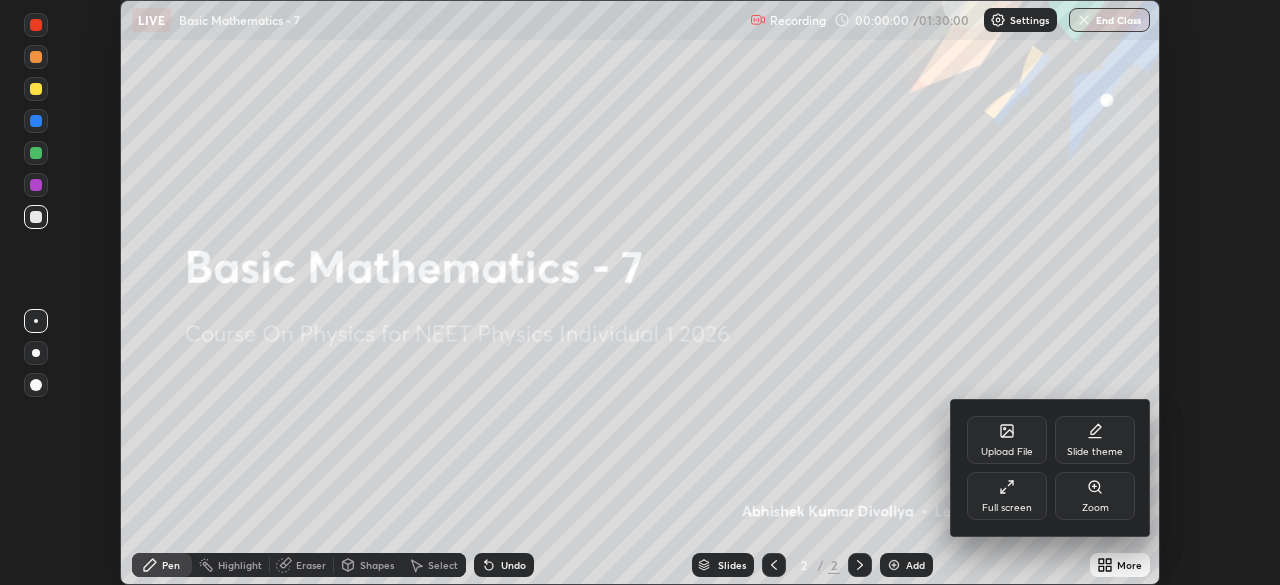 click on "Full screen" at bounding box center [1007, 496] 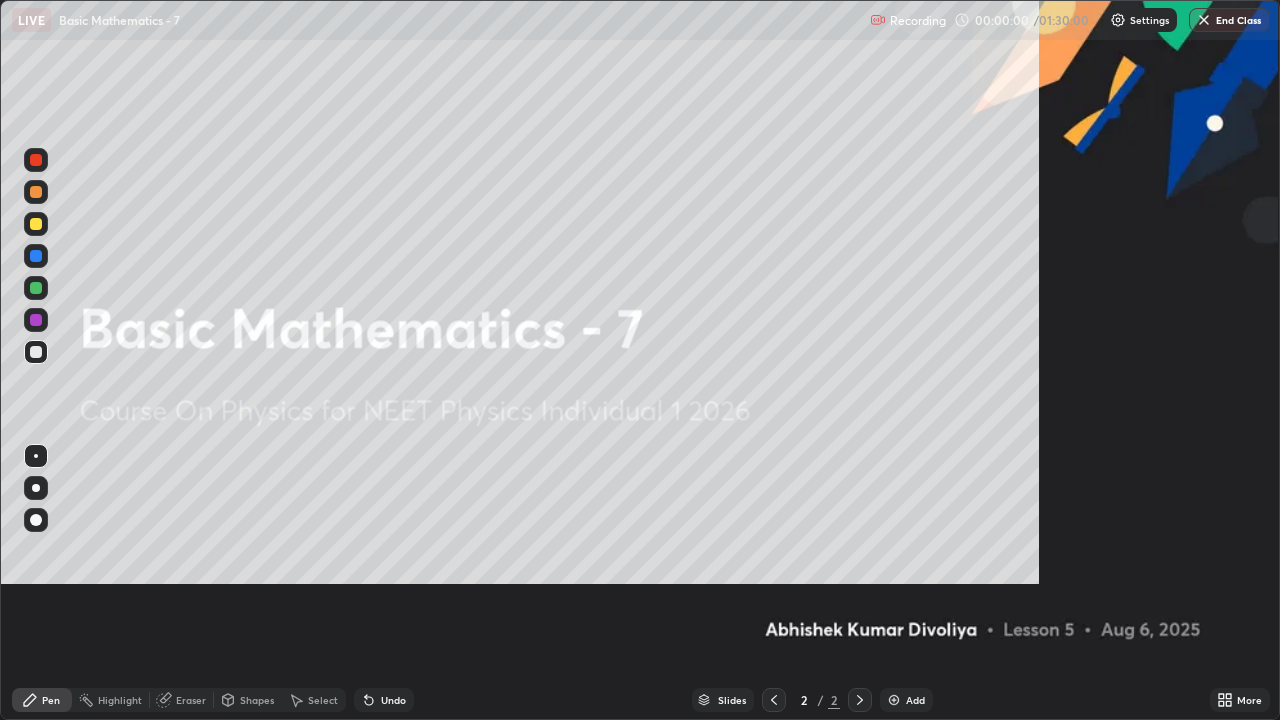 scroll, scrollTop: 99280, scrollLeft: 98720, axis: both 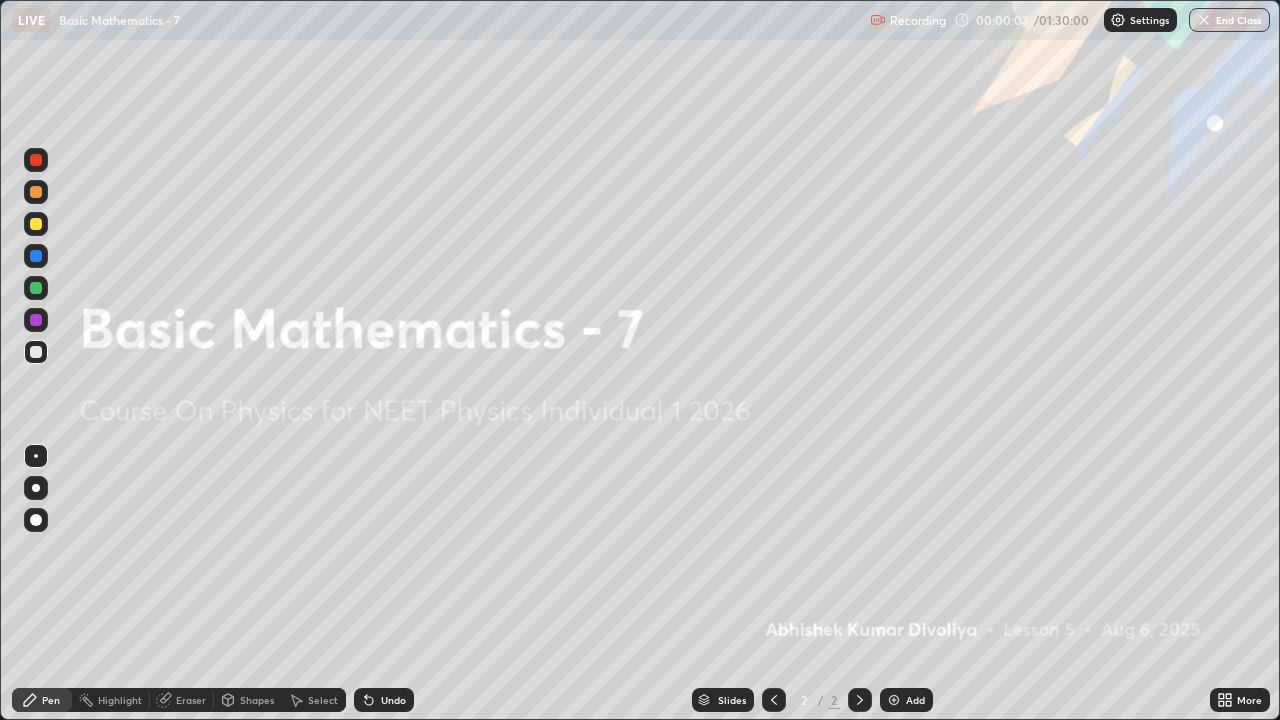 click at bounding box center (36, 520) 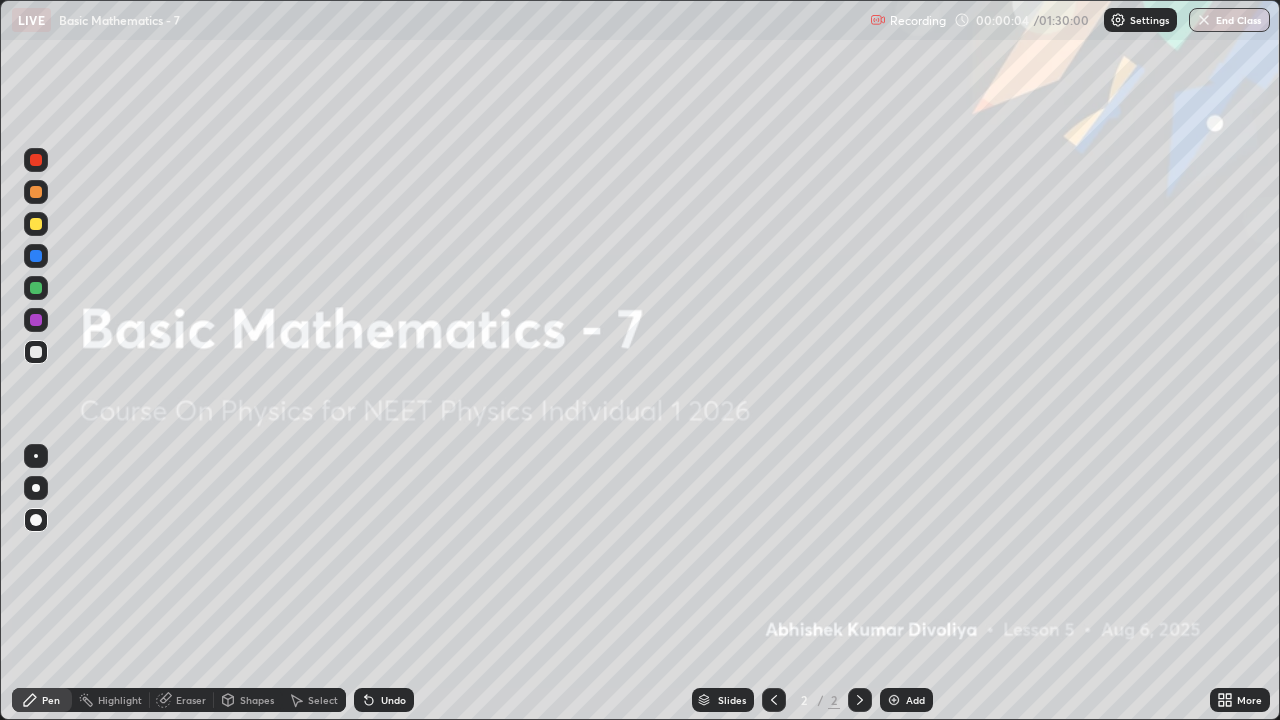 click at bounding box center [36, 224] 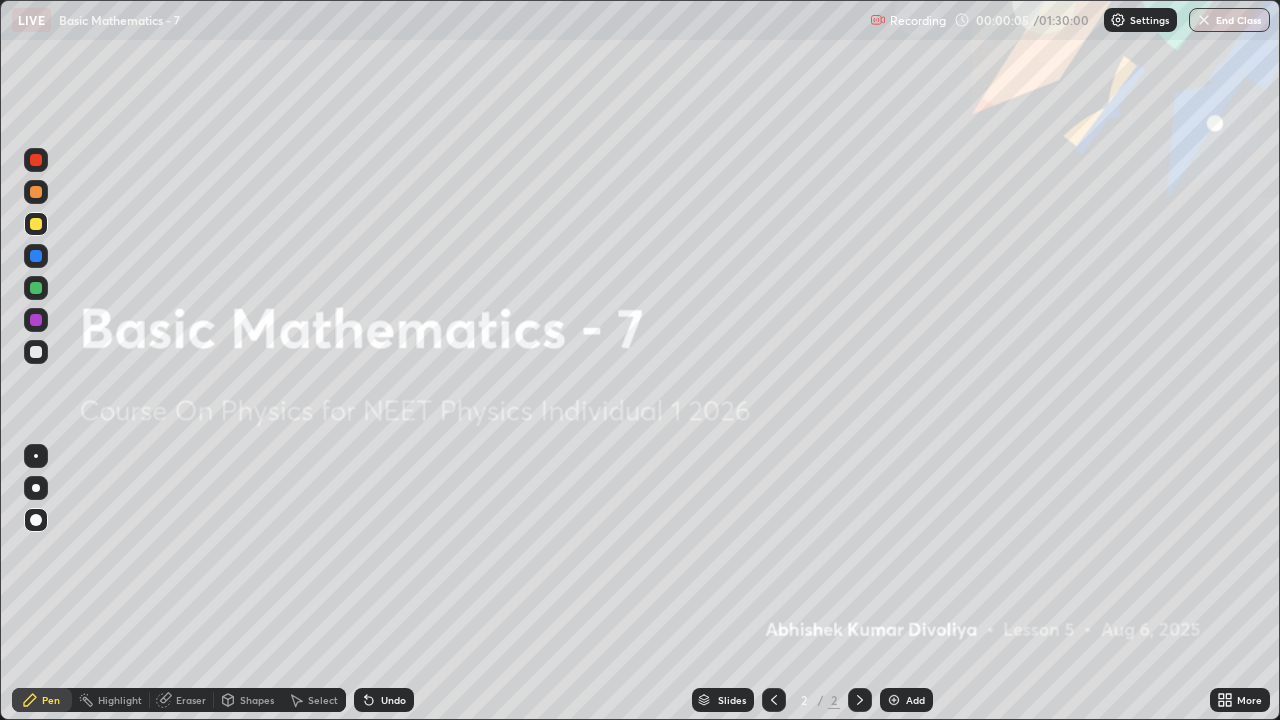 click at bounding box center (894, 700) 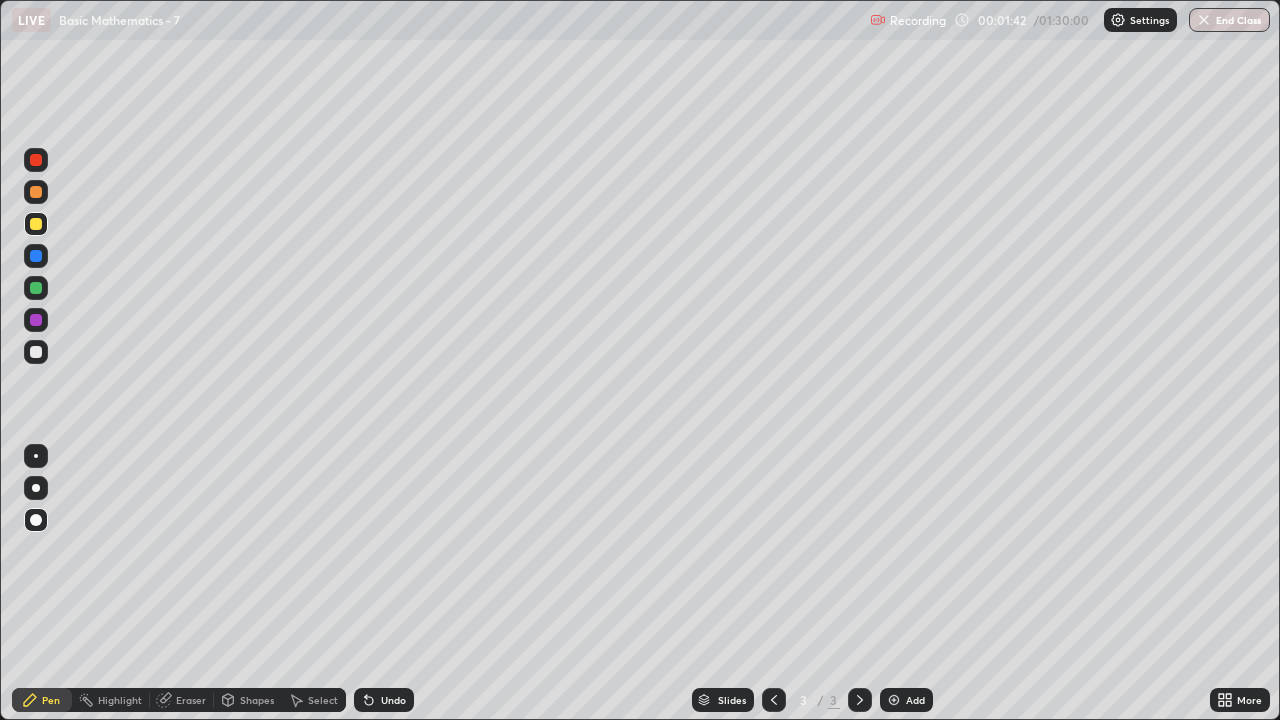 click at bounding box center [36, 192] 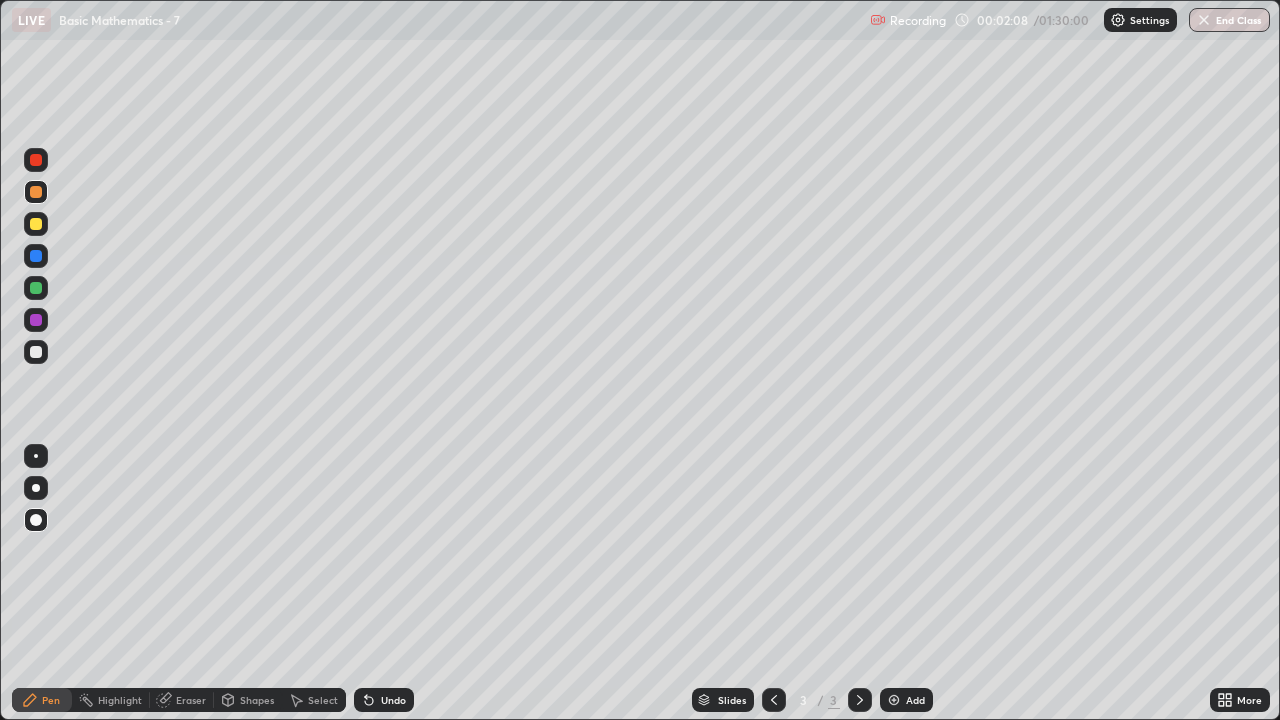 click at bounding box center [36, 288] 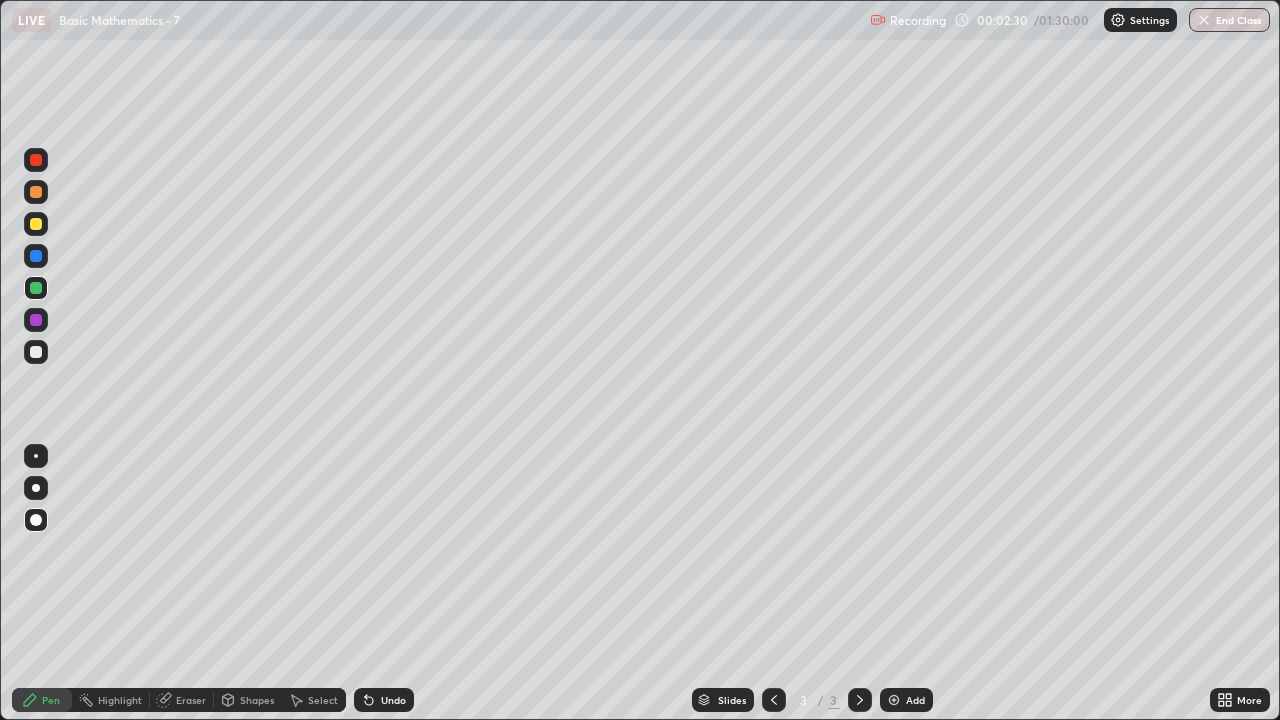 click on "Eraser" at bounding box center (191, 700) 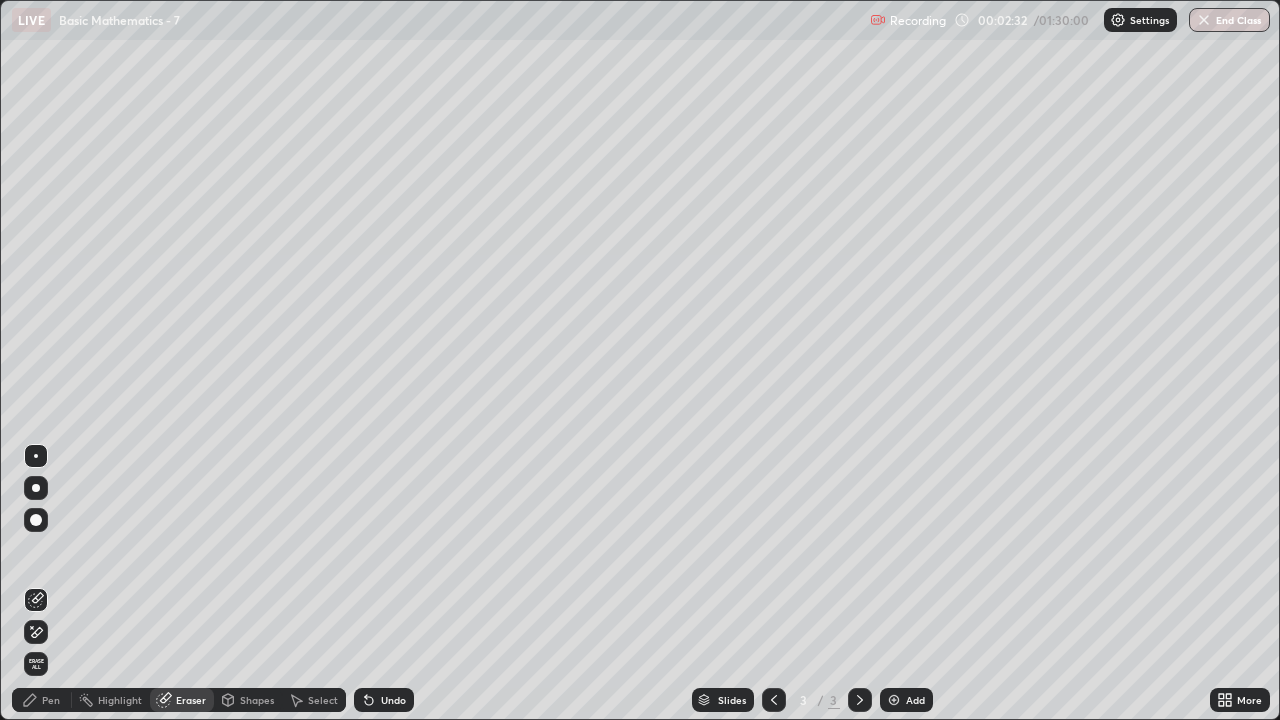 click on "Pen" at bounding box center (51, 700) 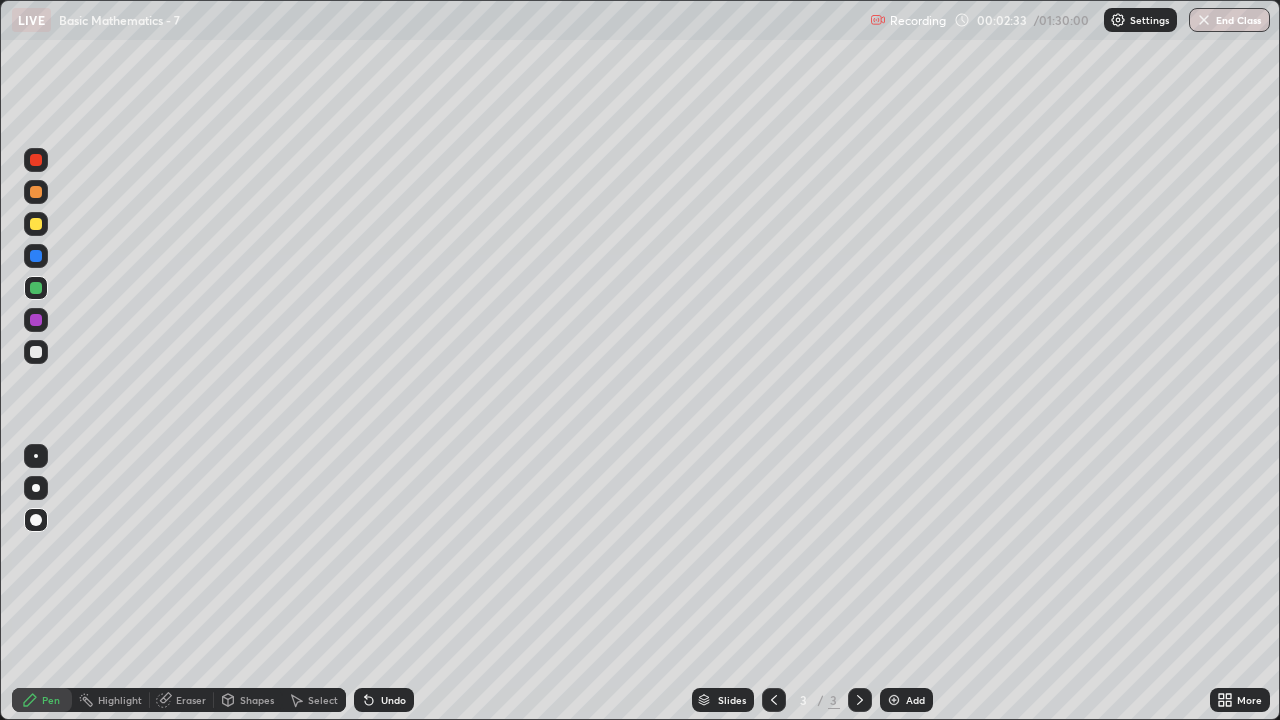 click at bounding box center [36, 352] 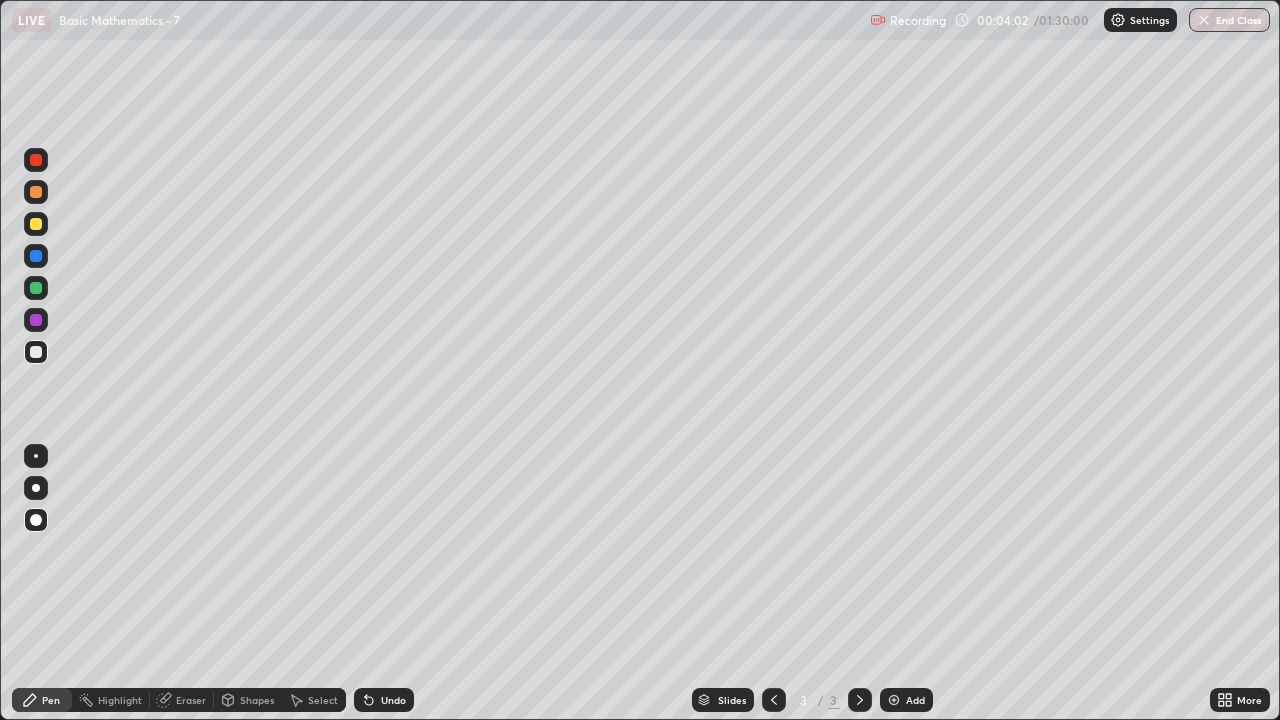 click at bounding box center [36, 192] 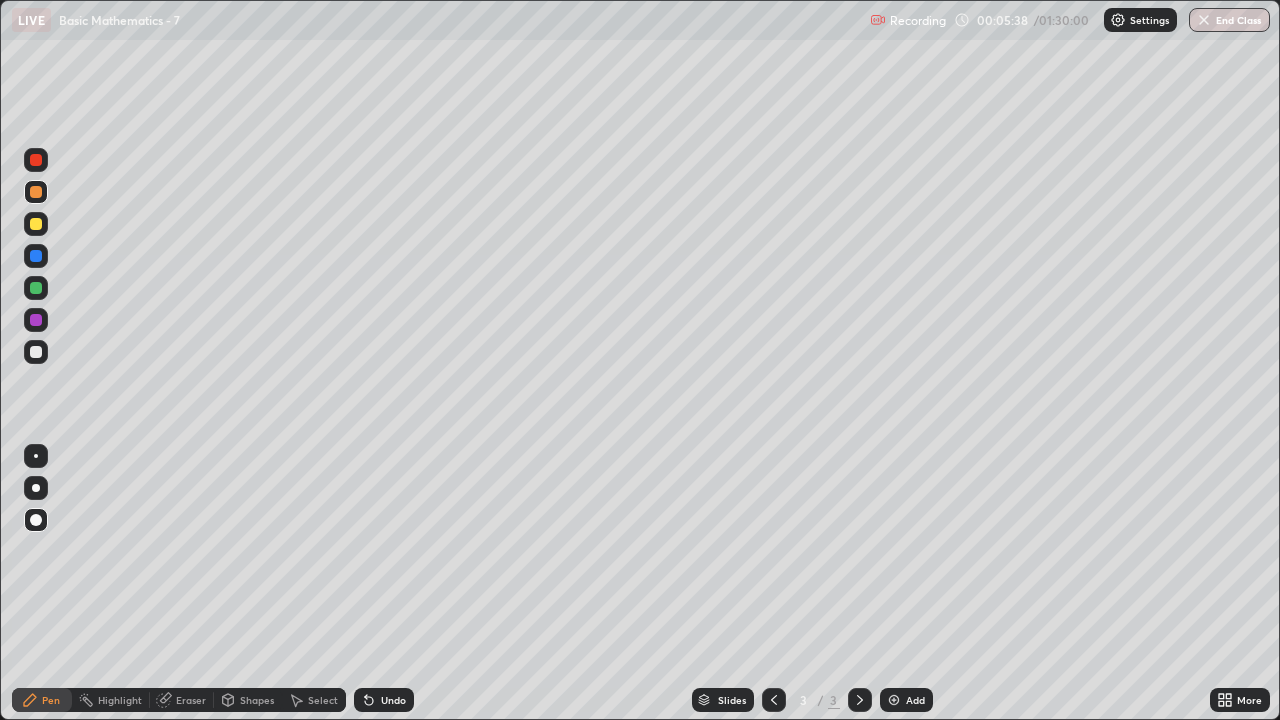 click on "Shapes" at bounding box center (257, 700) 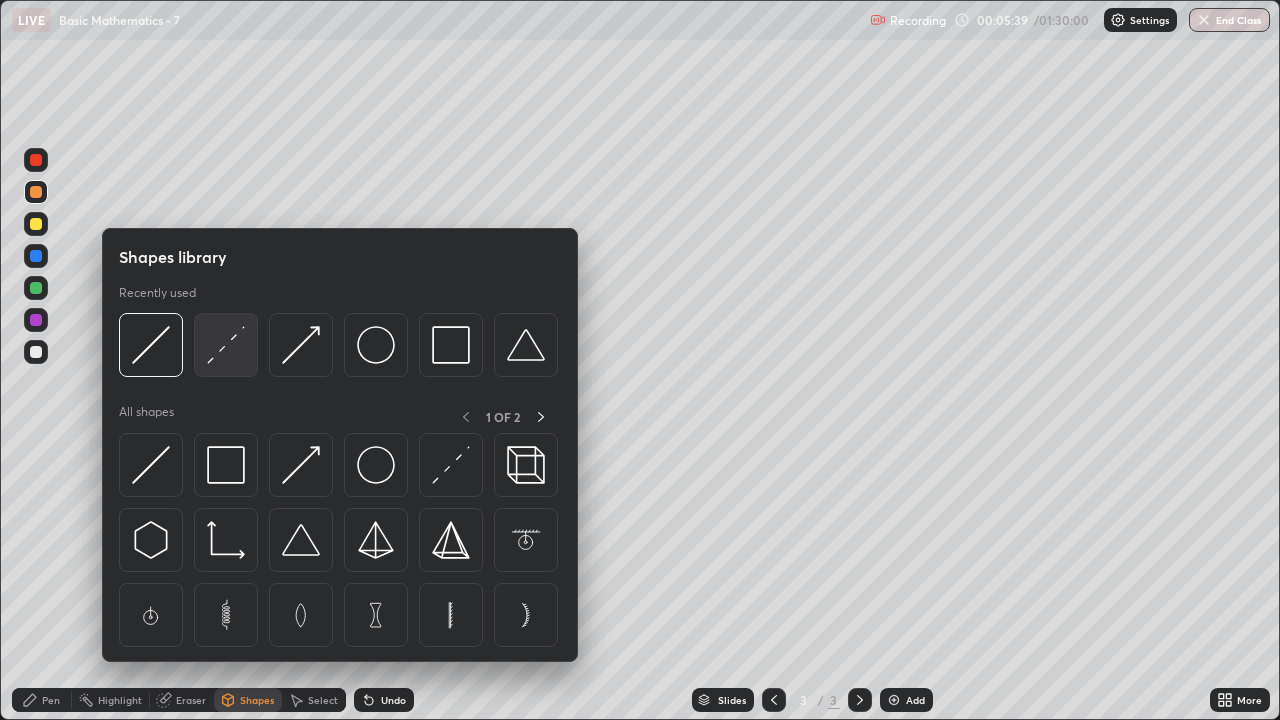 click at bounding box center [226, 345] 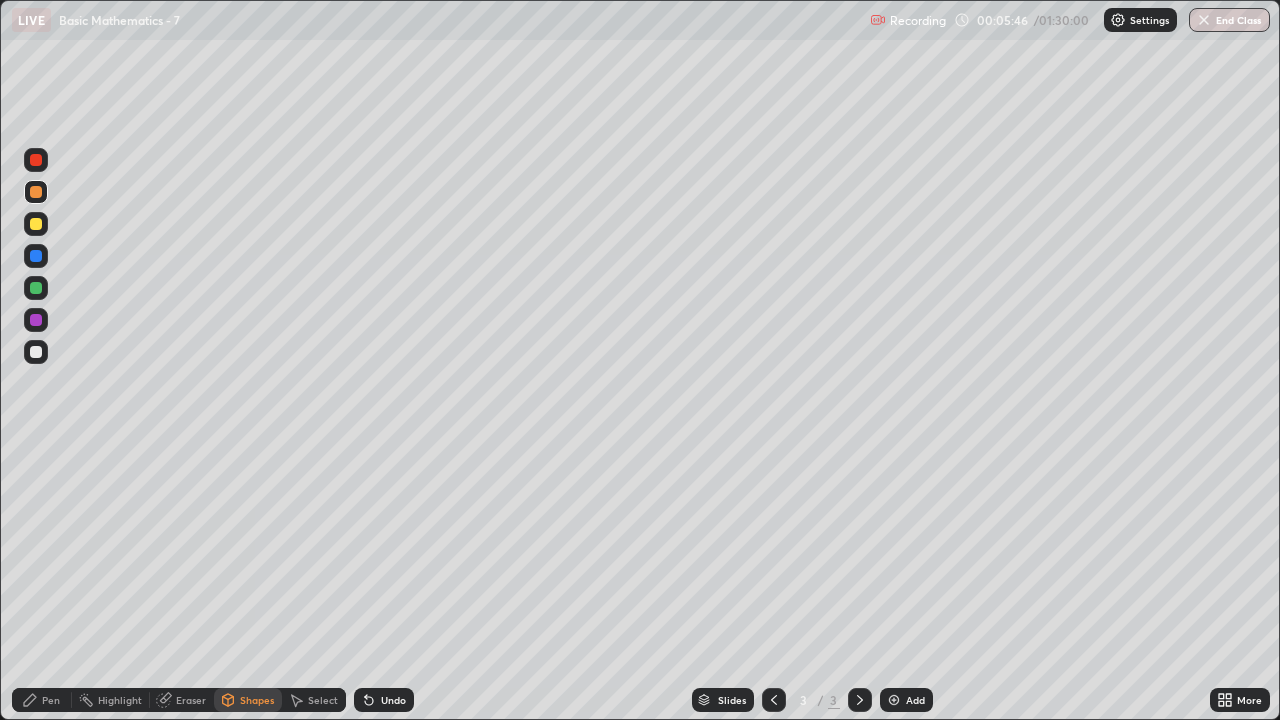 click at bounding box center [36, 288] 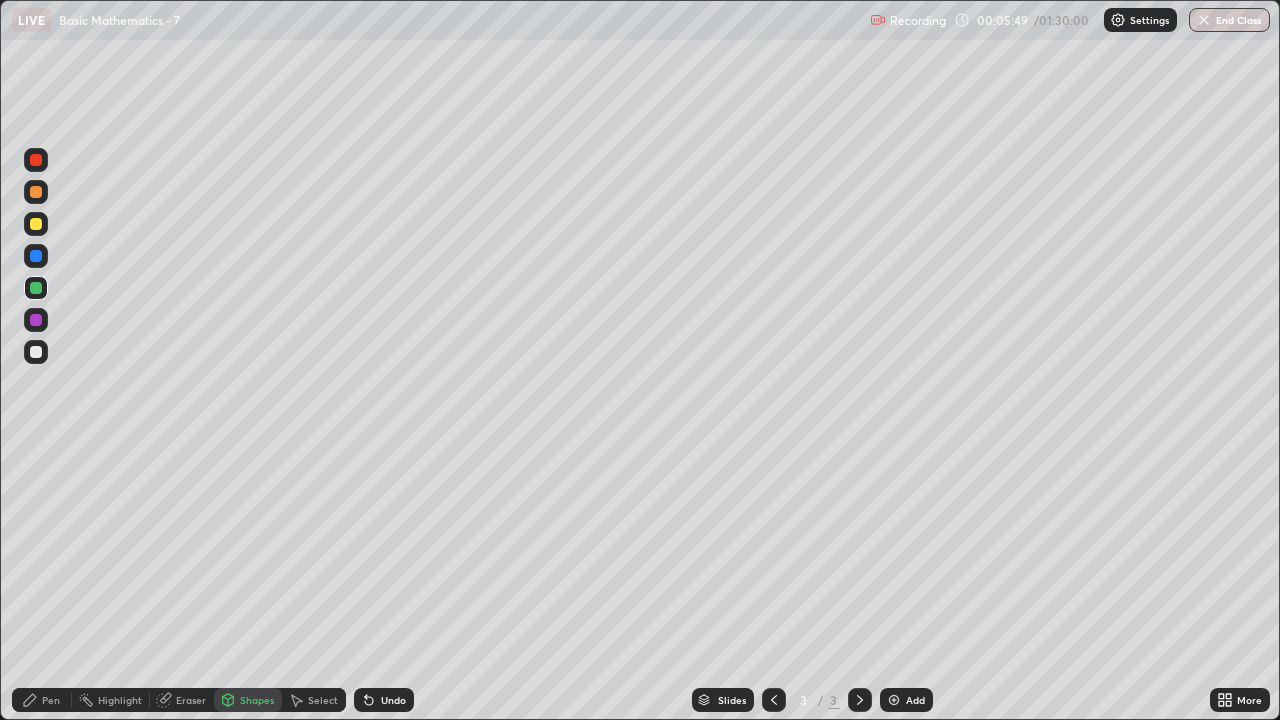 click on "Undo" at bounding box center (393, 700) 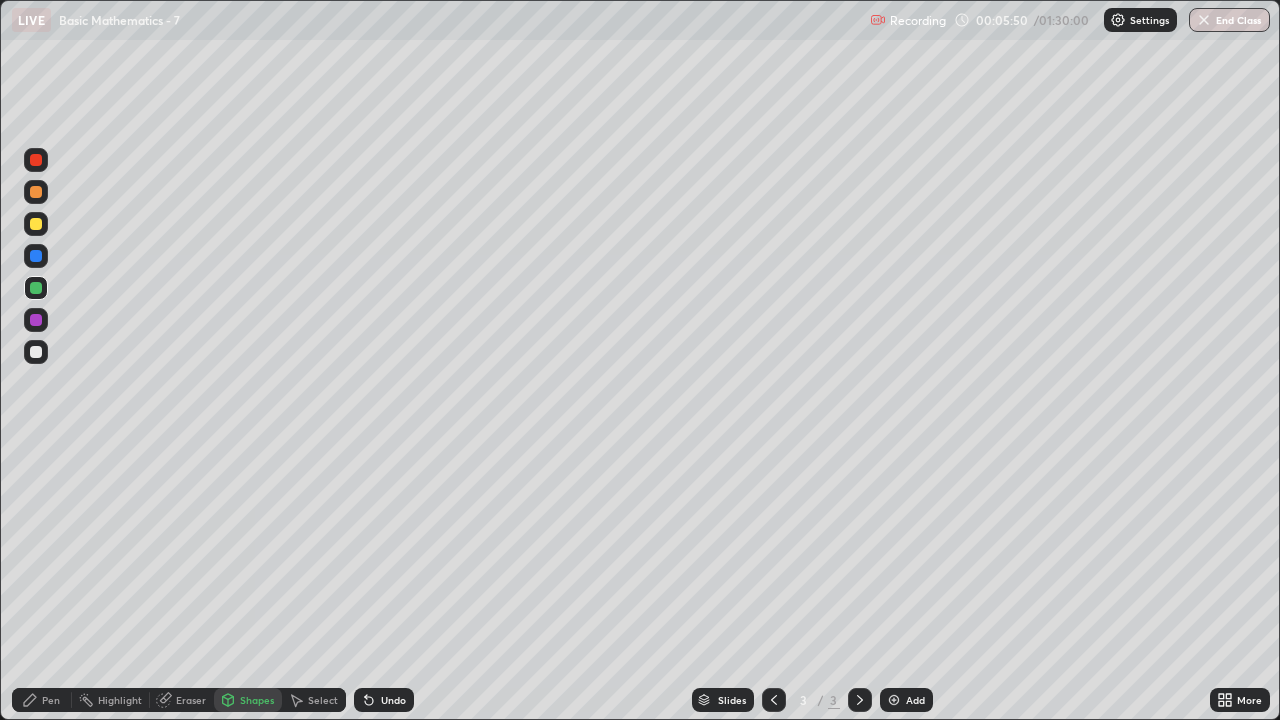 click on "Undo" at bounding box center [393, 700] 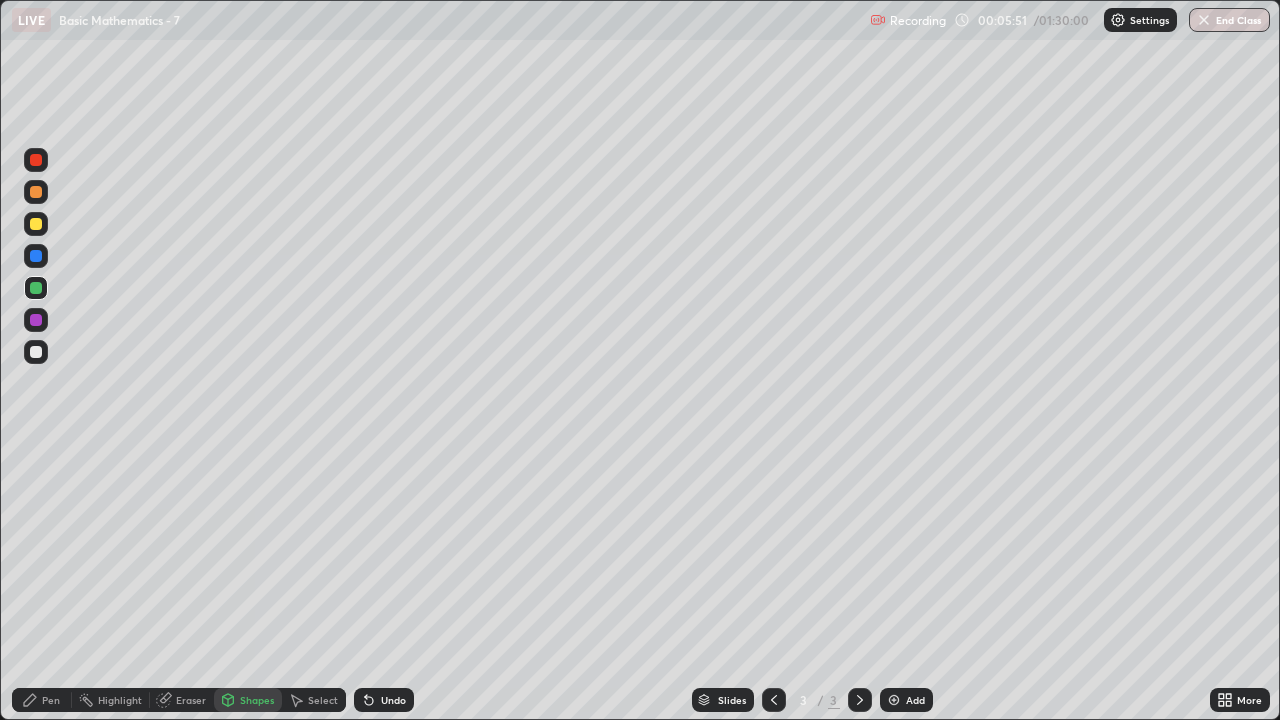 click on "Pen" at bounding box center (51, 700) 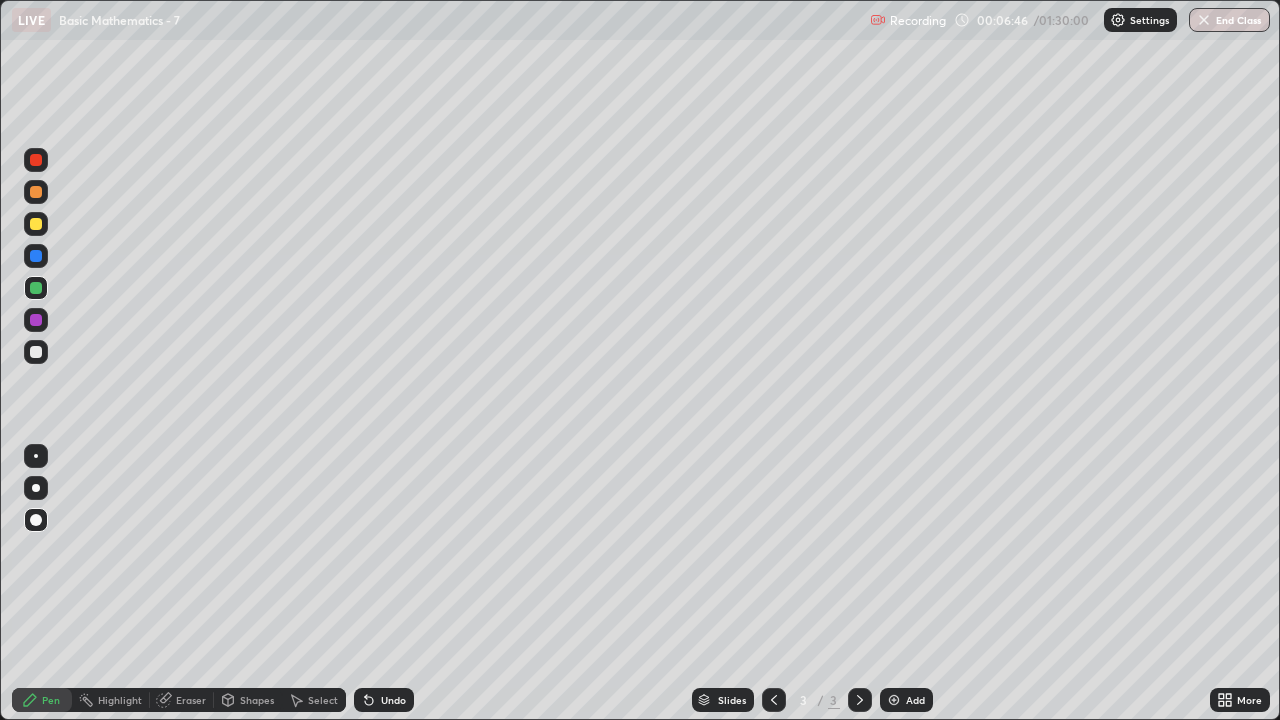 click on "Undo" at bounding box center [393, 700] 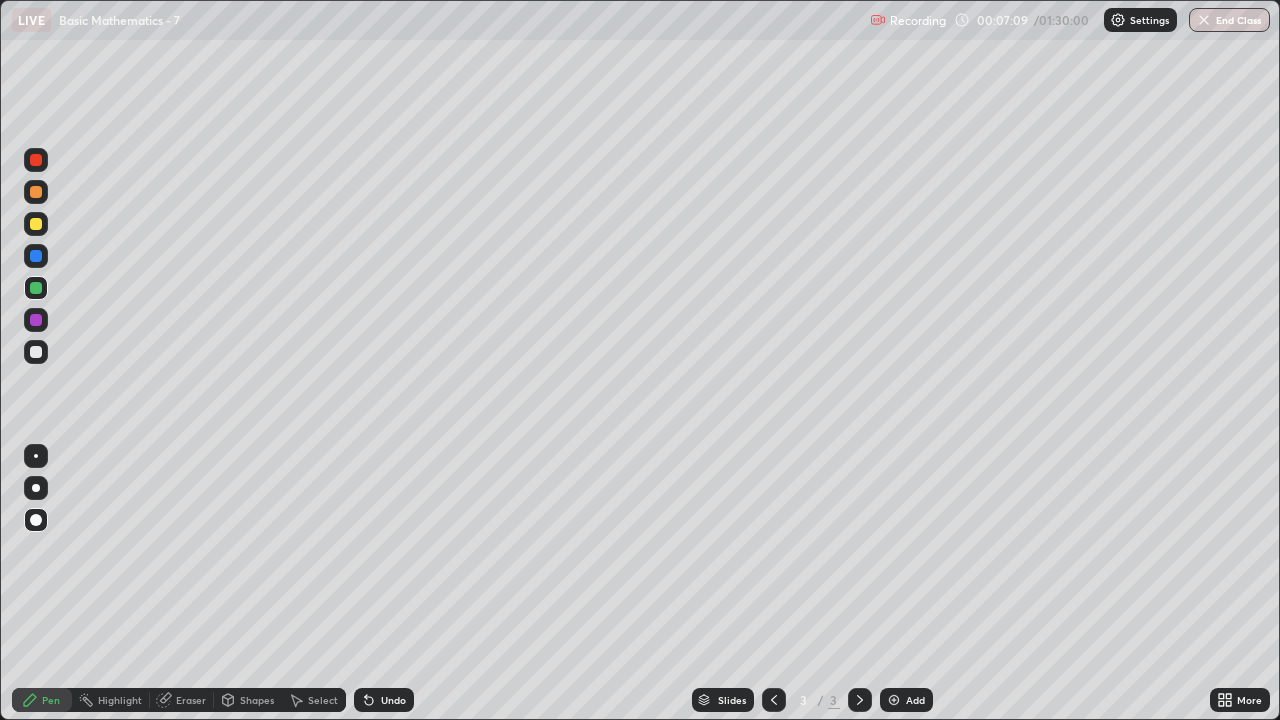 click at bounding box center [36, 352] 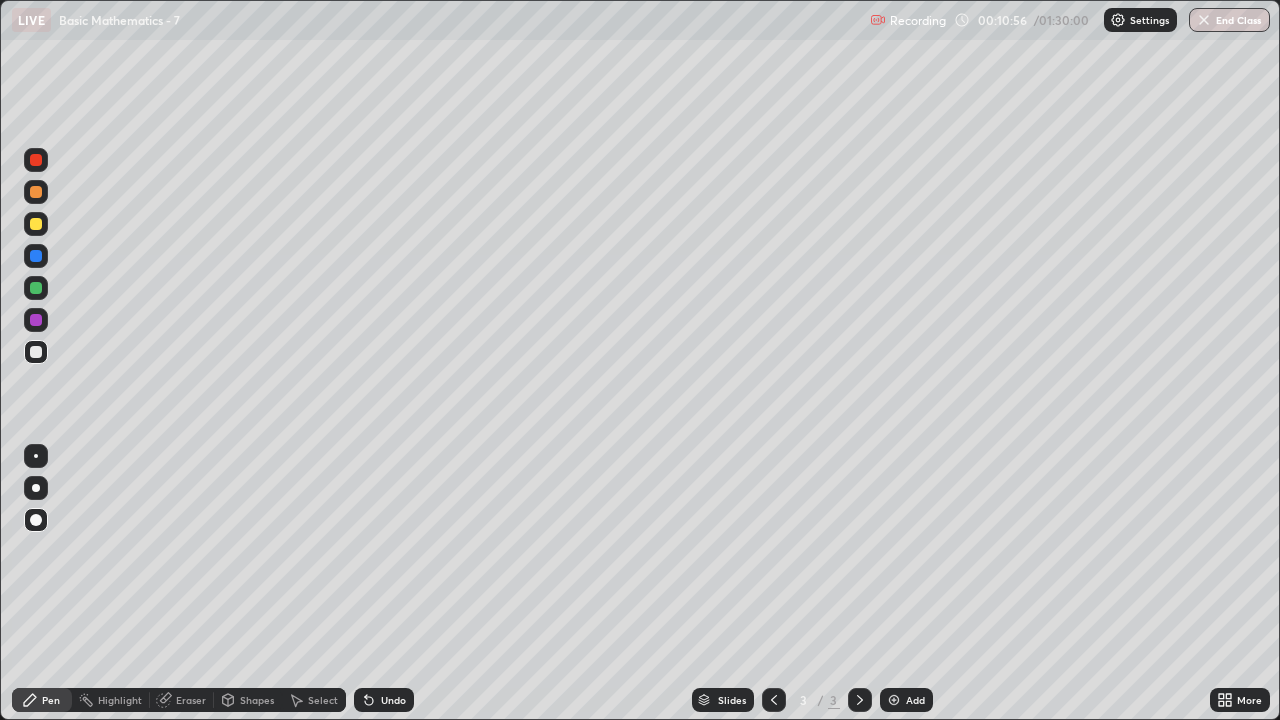 click at bounding box center [894, 700] 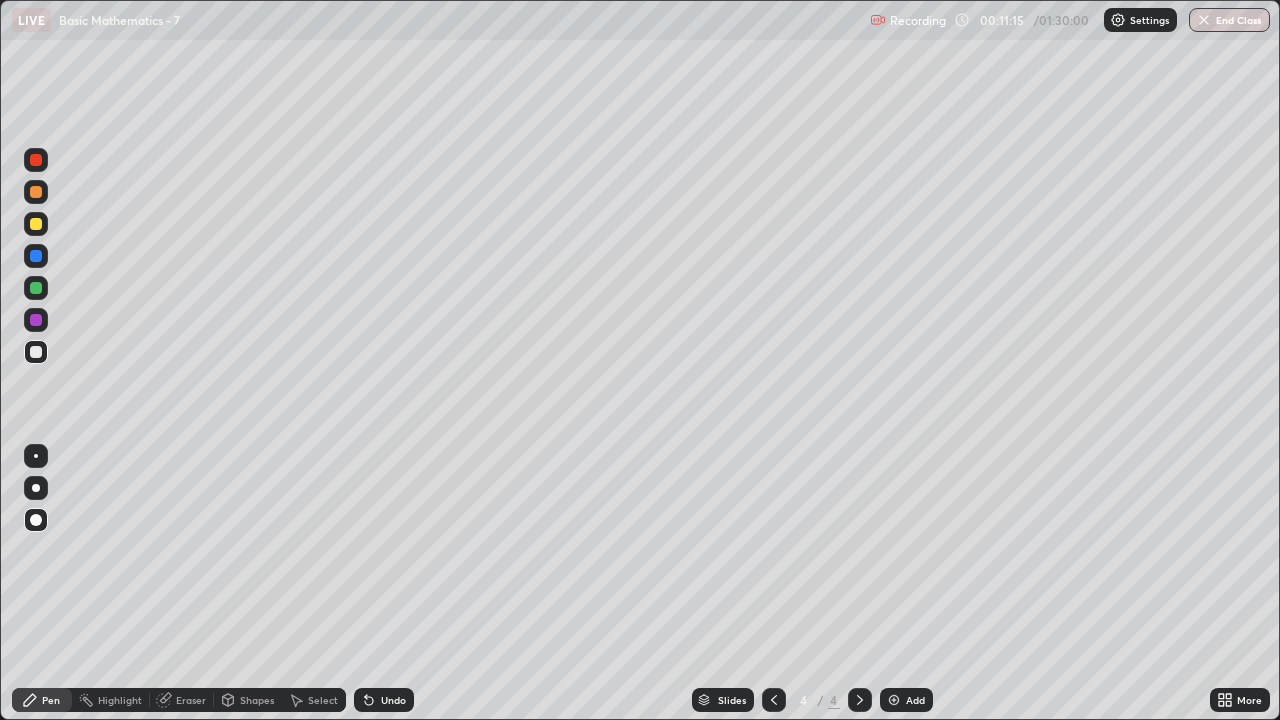 click at bounding box center (36, 224) 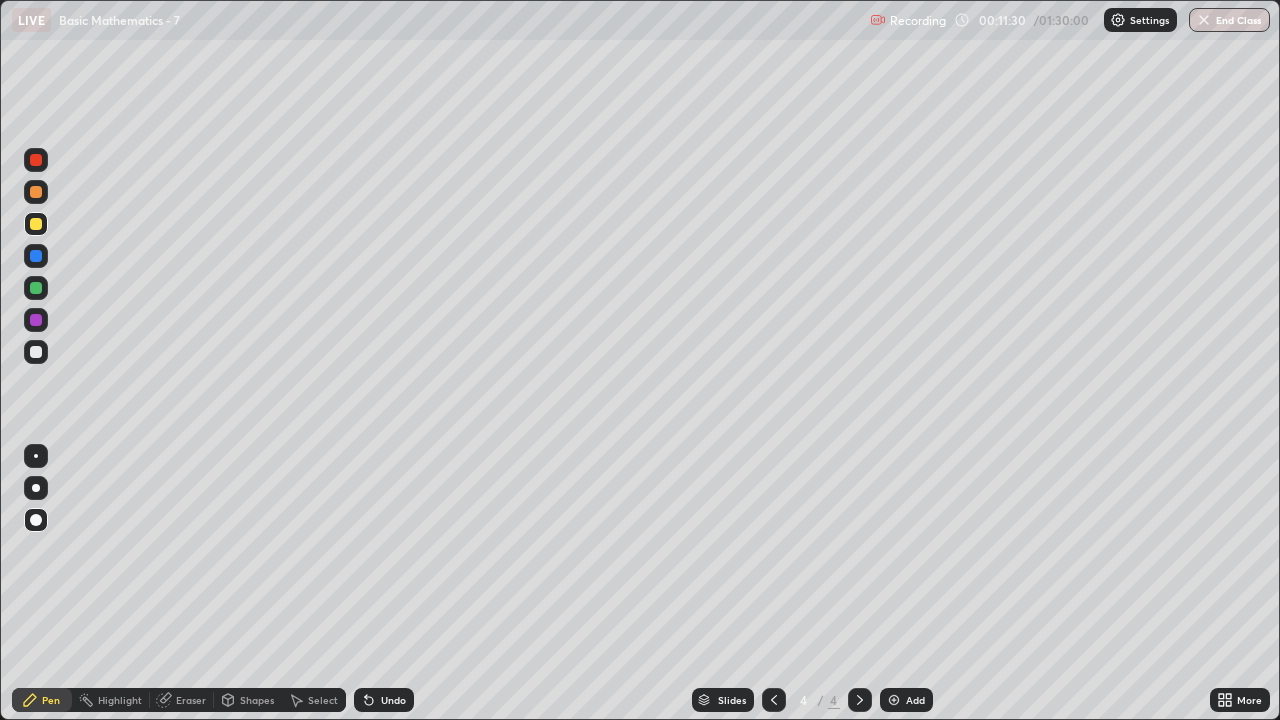 click on "Shapes" at bounding box center [257, 700] 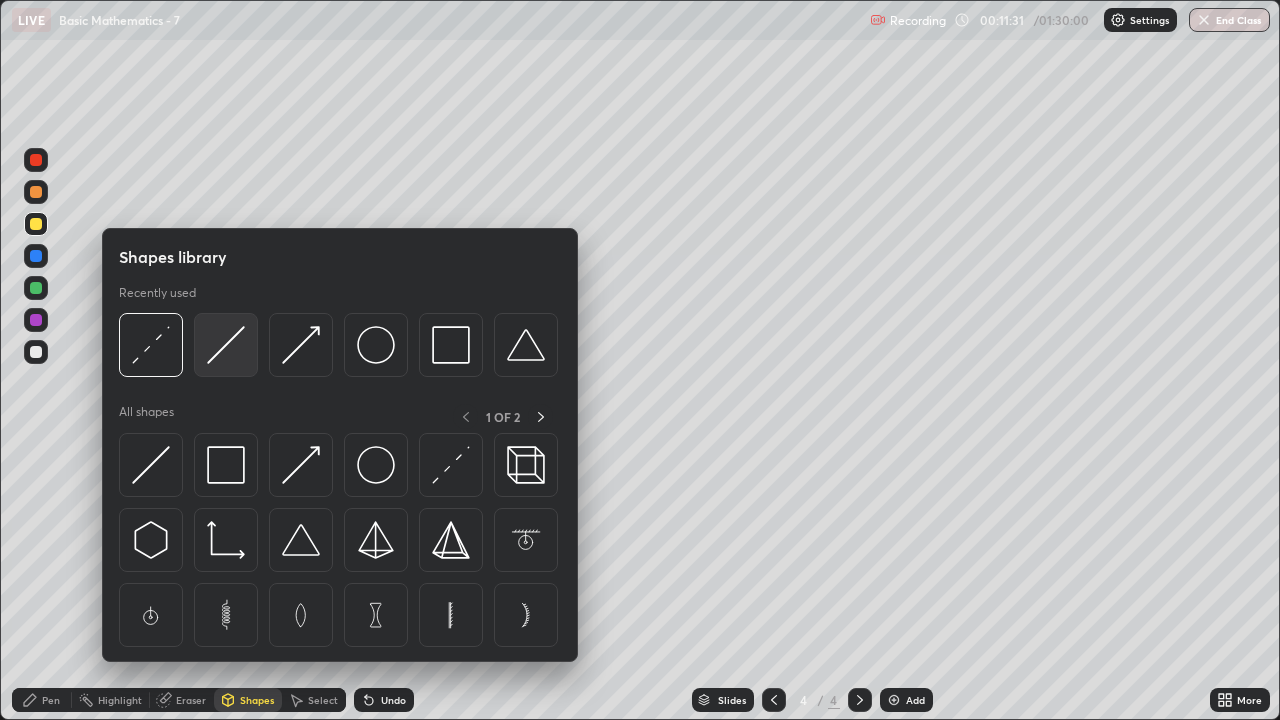 click at bounding box center [226, 345] 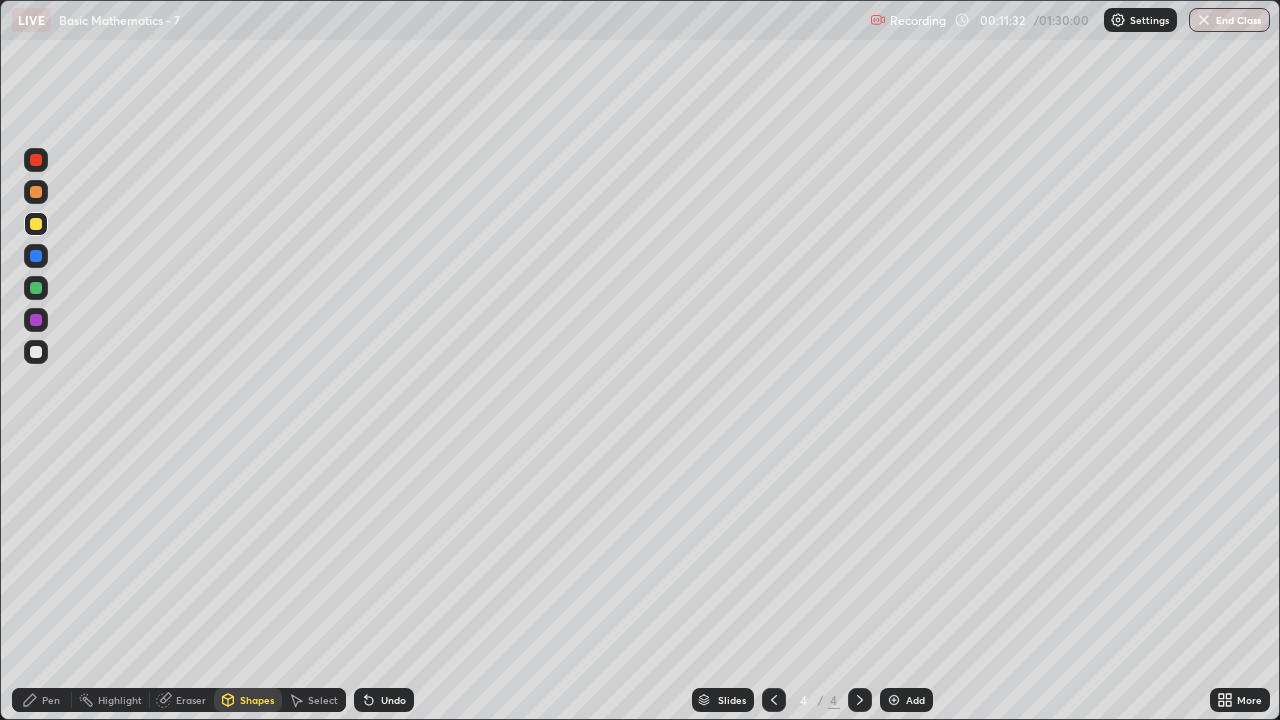 click on "Shapes" at bounding box center (257, 700) 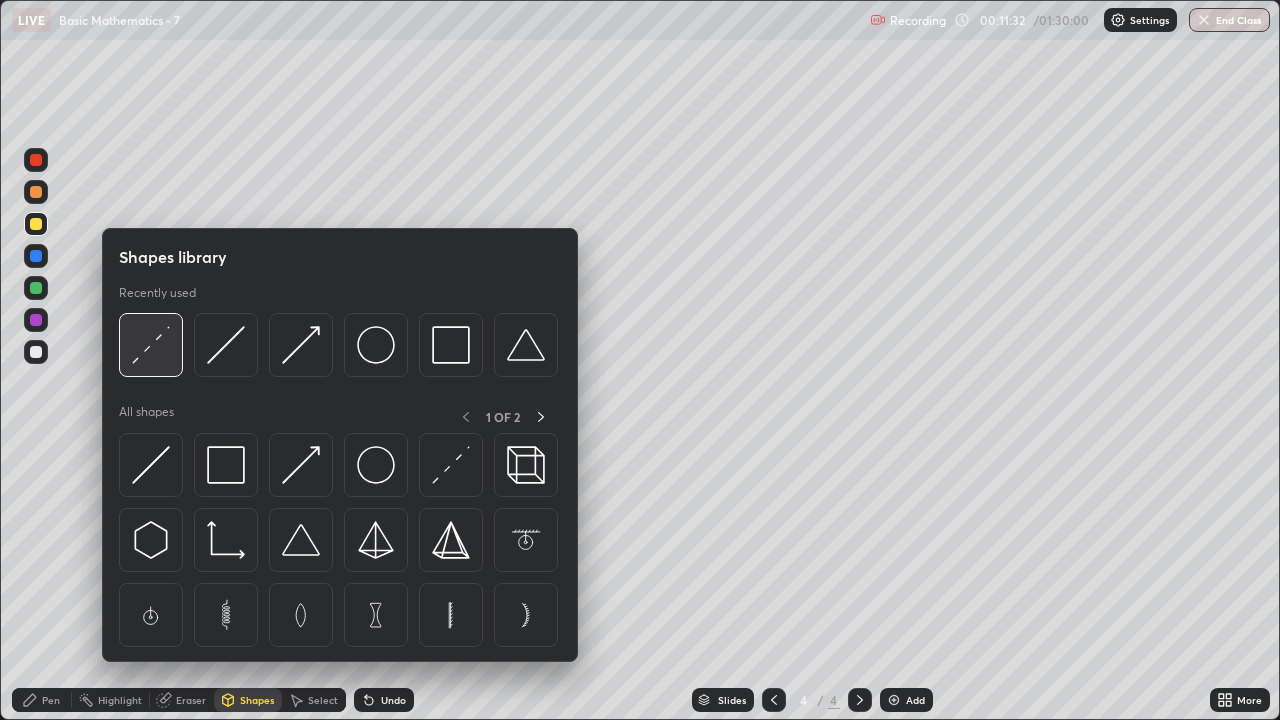 click at bounding box center (151, 345) 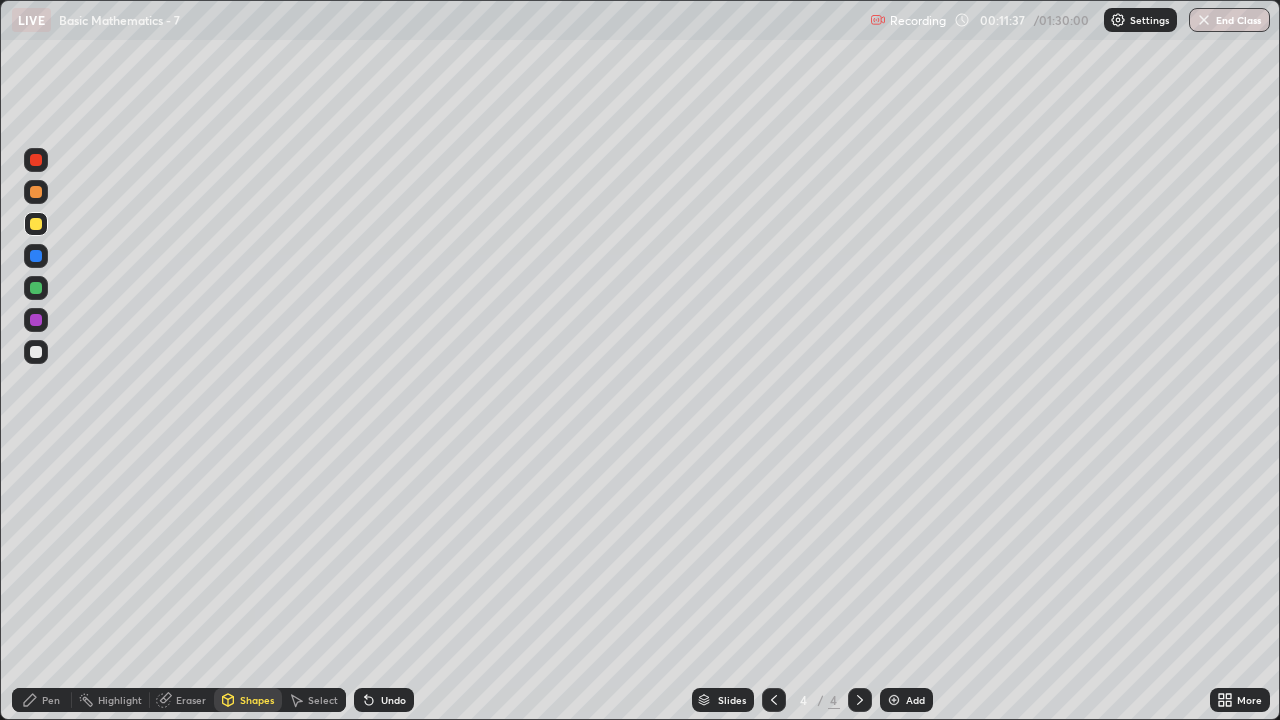click on "Shapes" at bounding box center [257, 700] 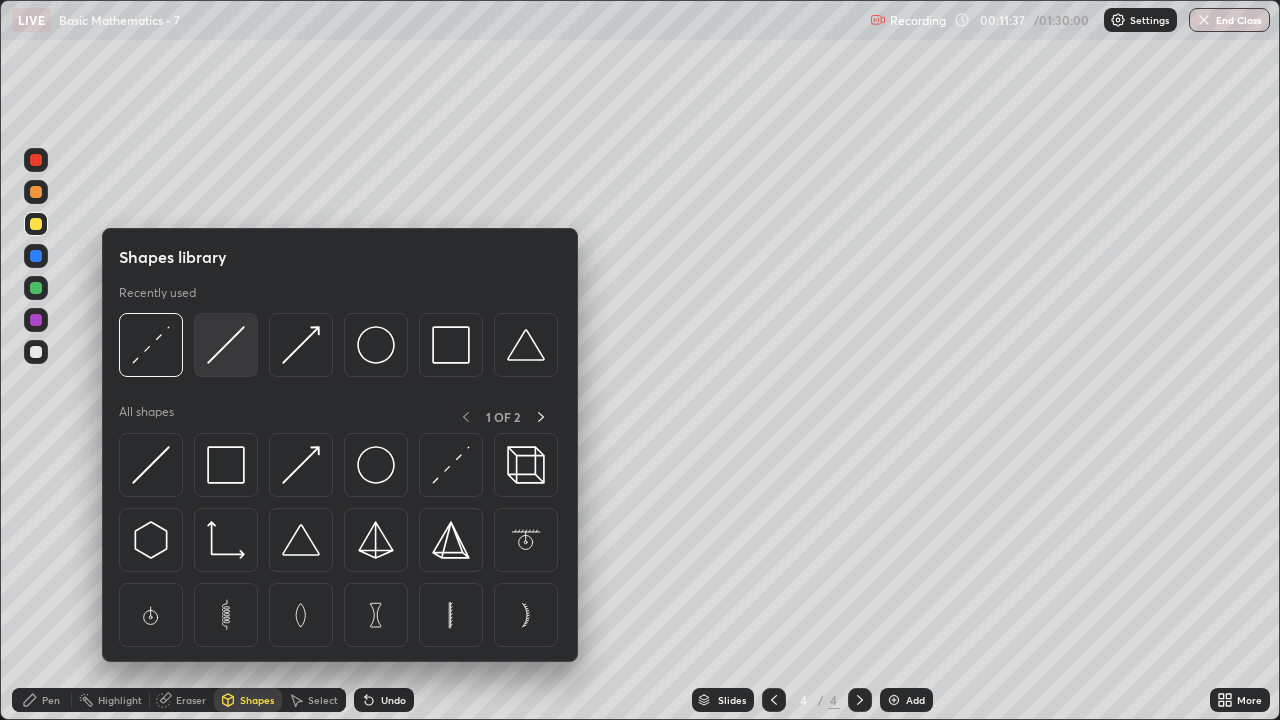 click at bounding box center (226, 345) 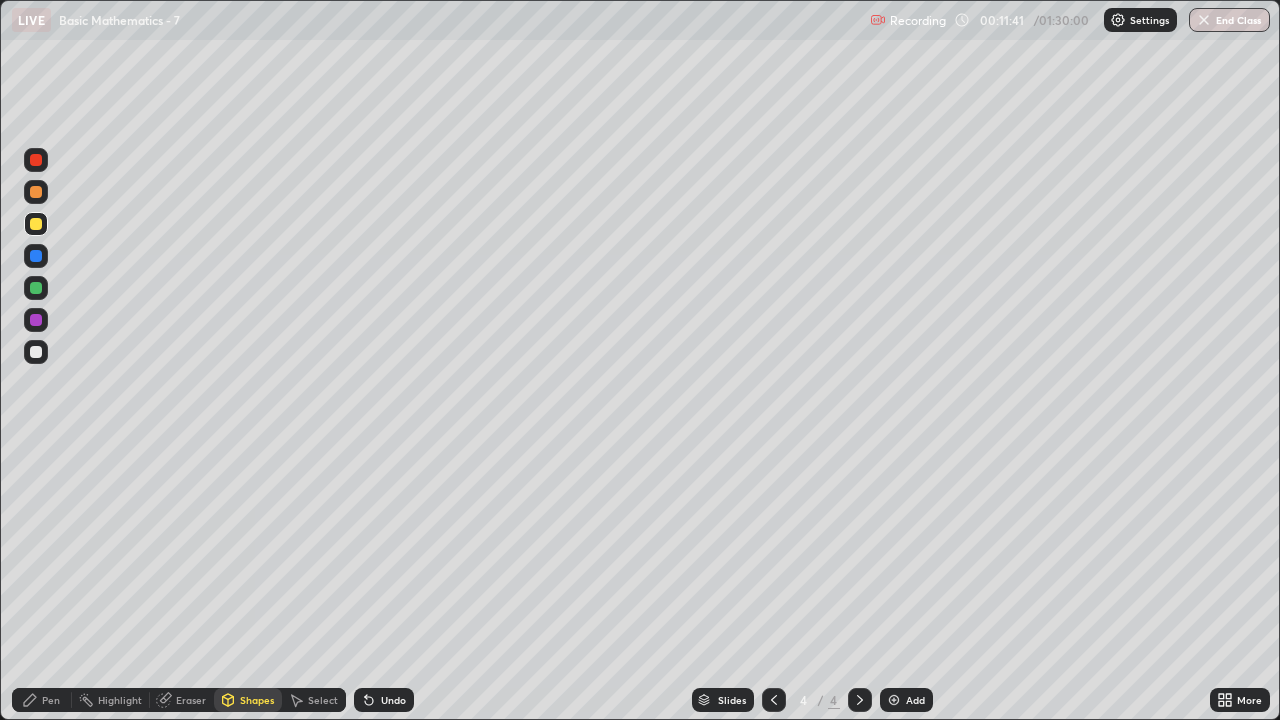 click on "Pen" at bounding box center (42, 700) 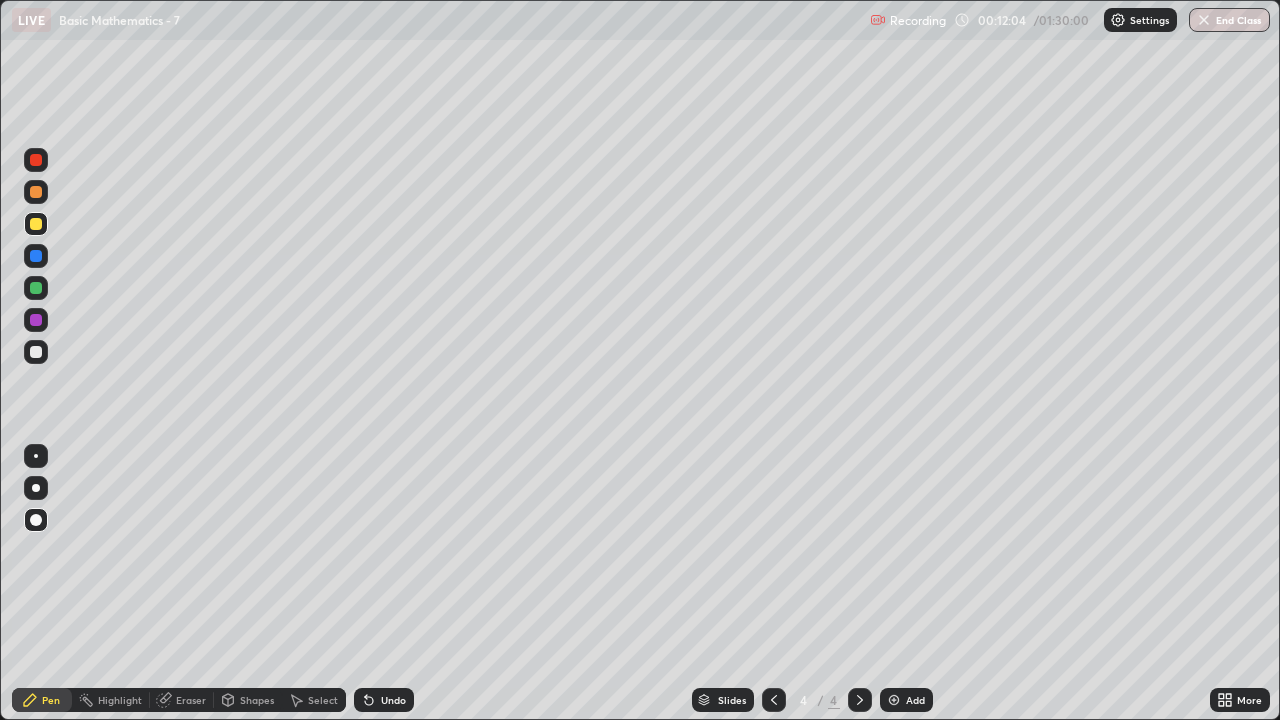 click at bounding box center [36, 352] 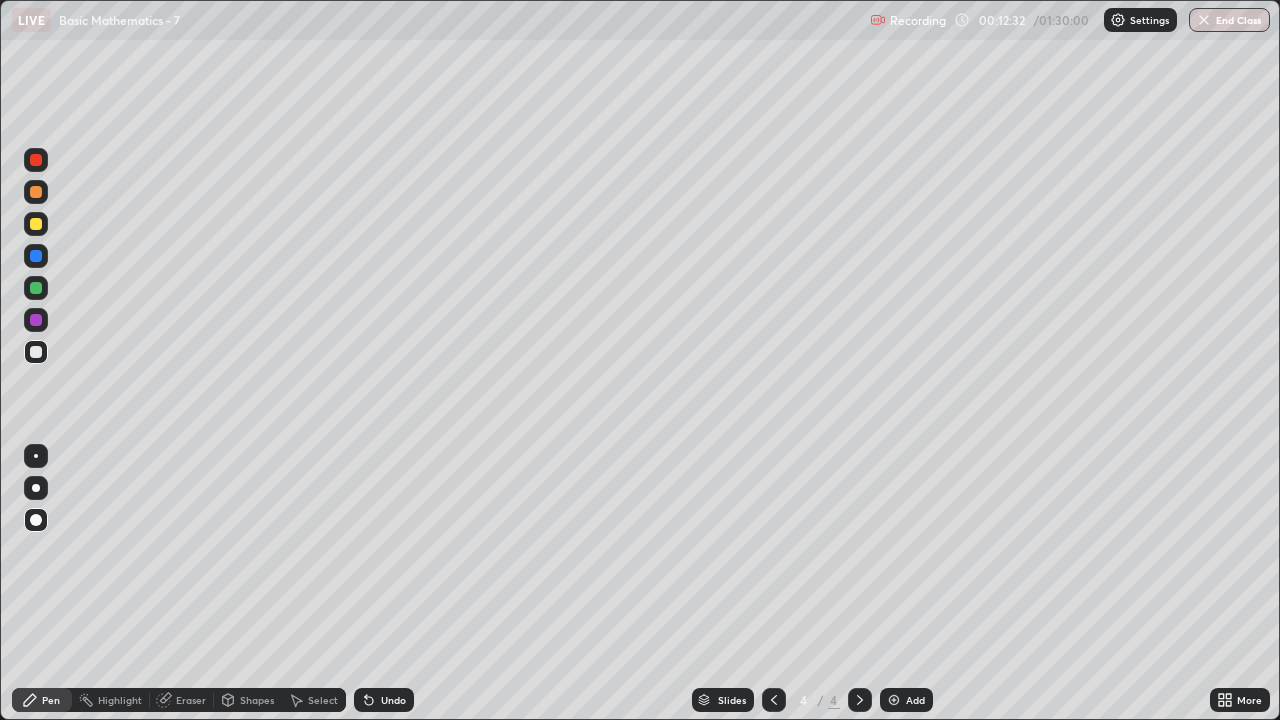 click at bounding box center (36, 288) 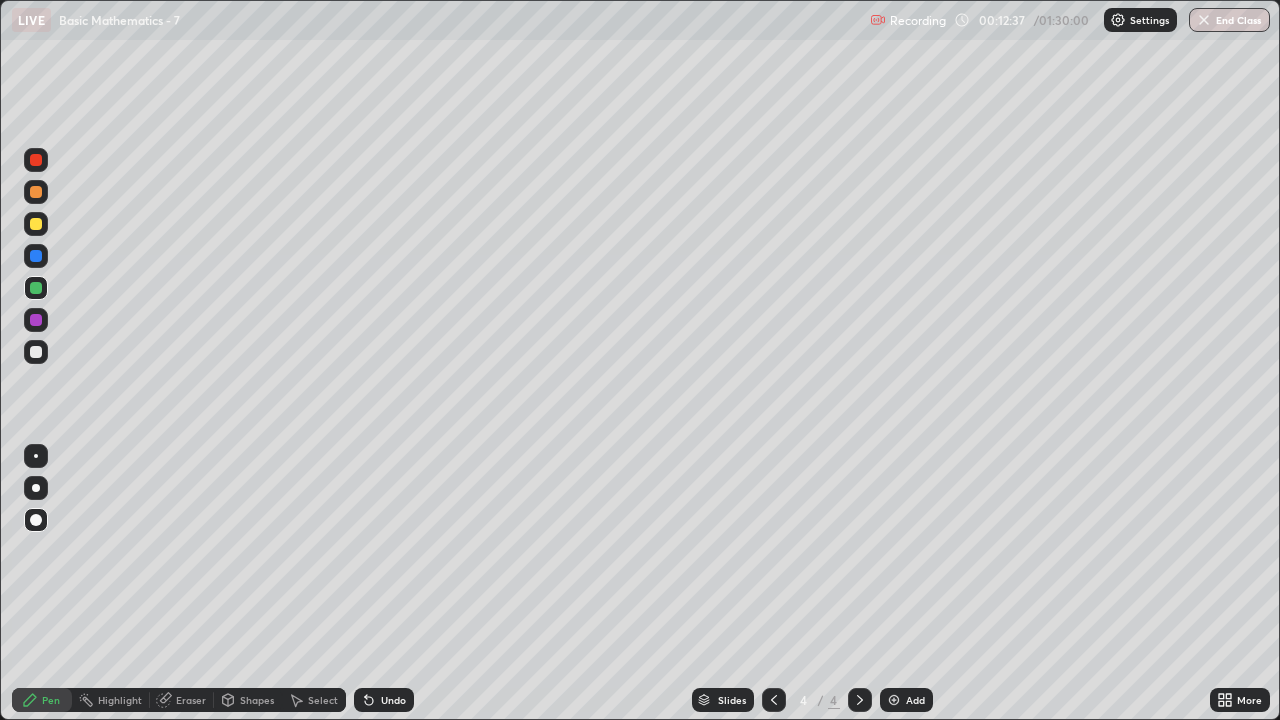 click on "Shapes" at bounding box center [257, 700] 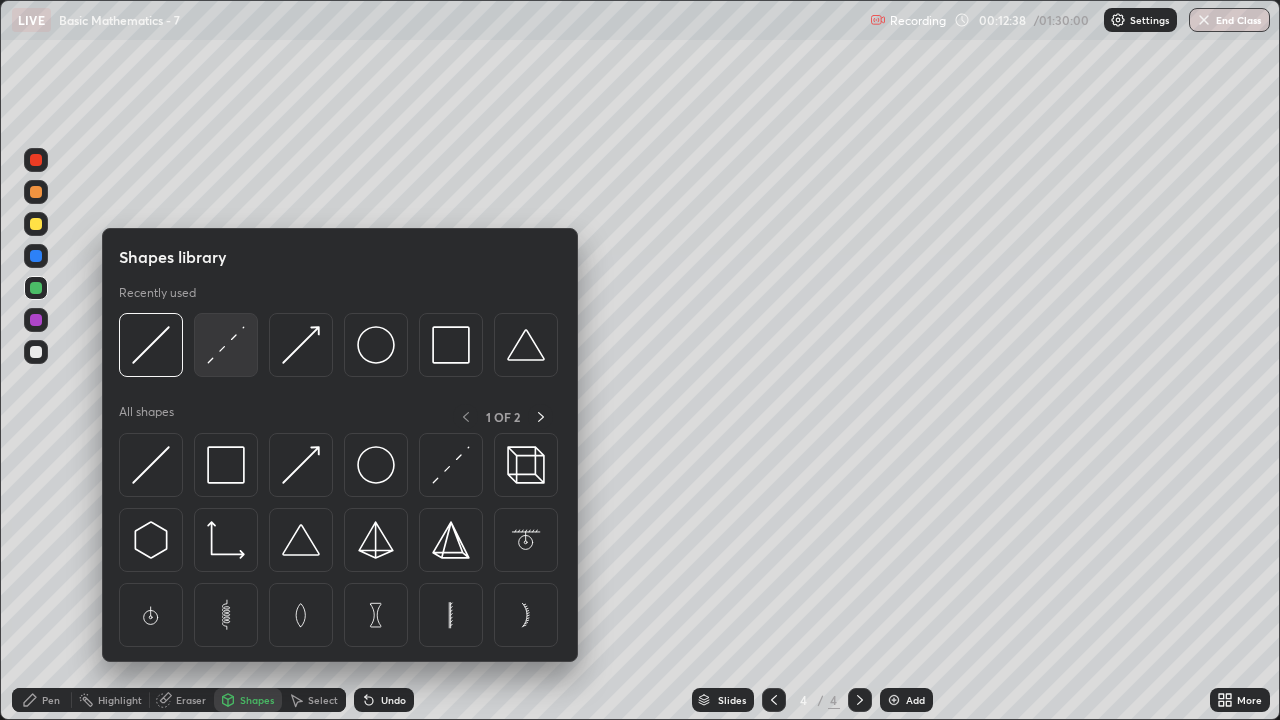 click at bounding box center (226, 345) 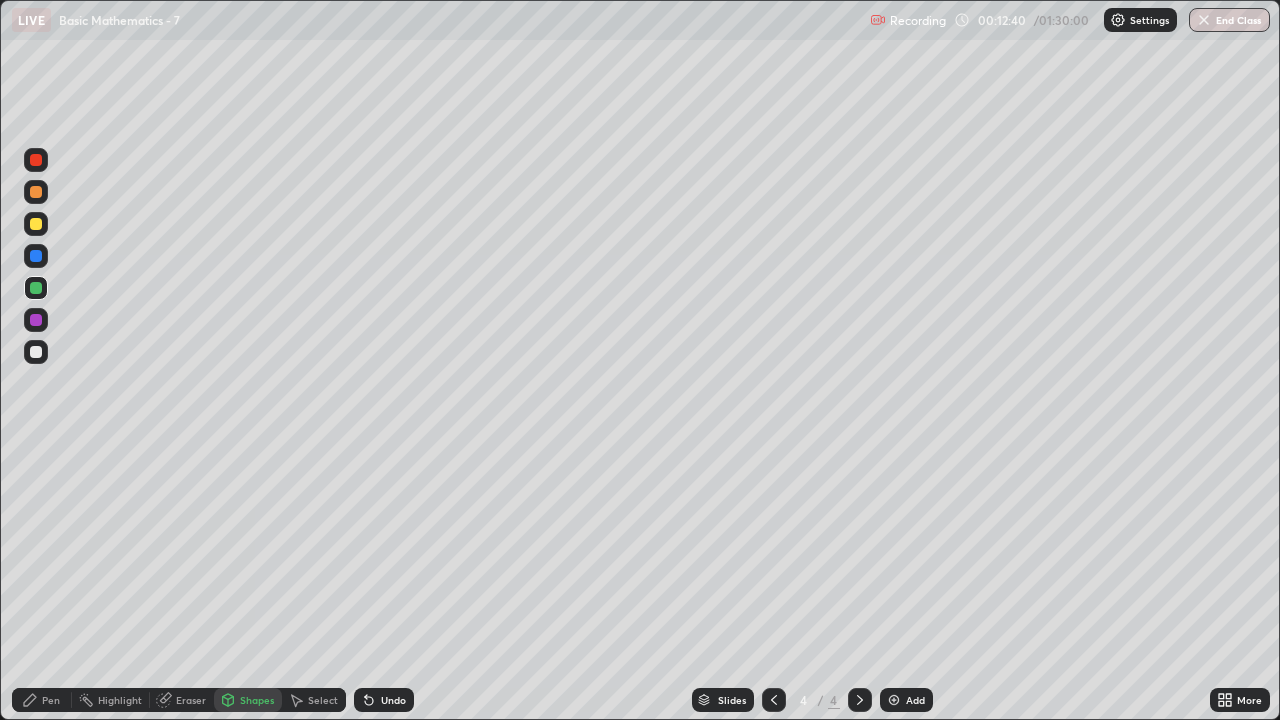 click on "Pen" at bounding box center (51, 700) 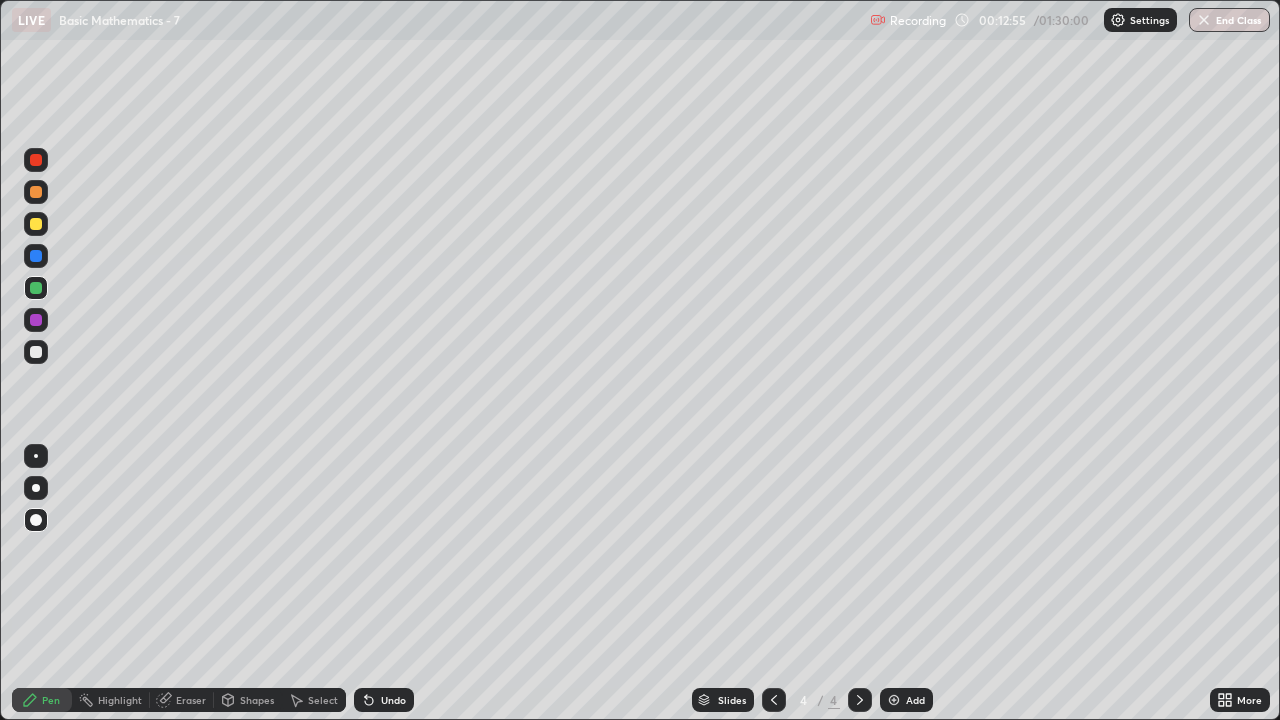 click at bounding box center [36, 352] 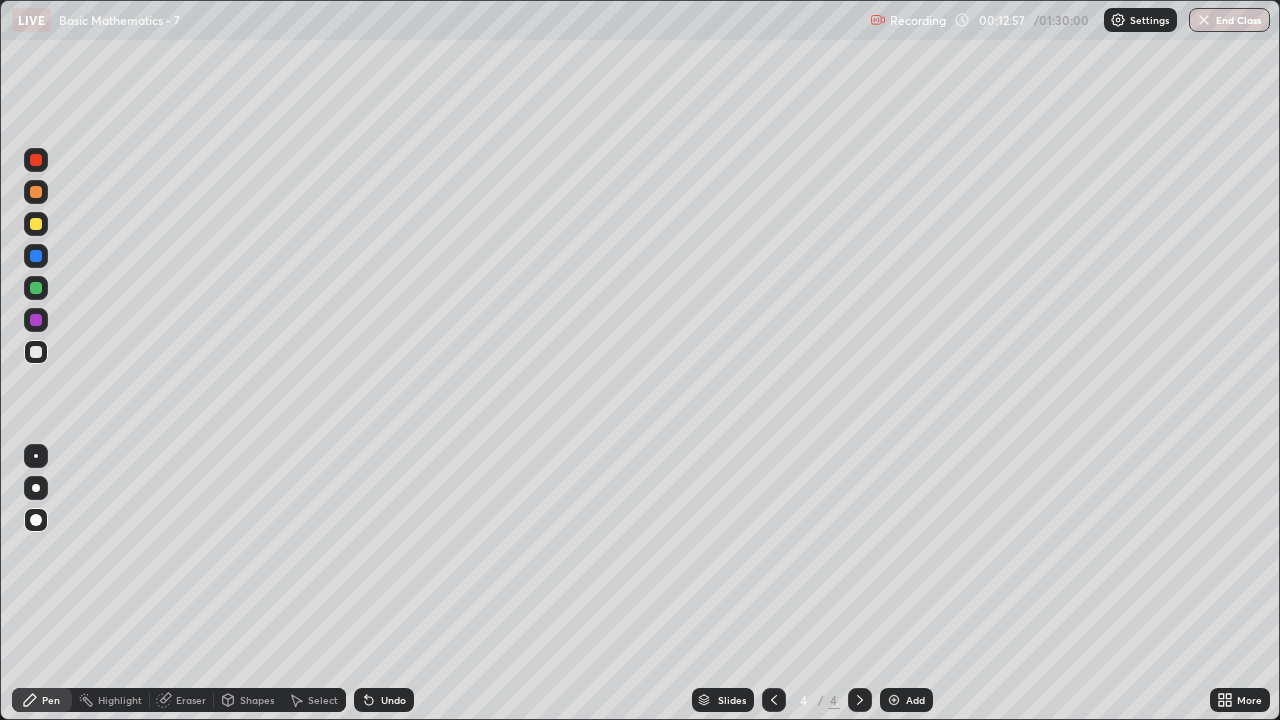 click on "Shapes" at bounding box center (257, 700) 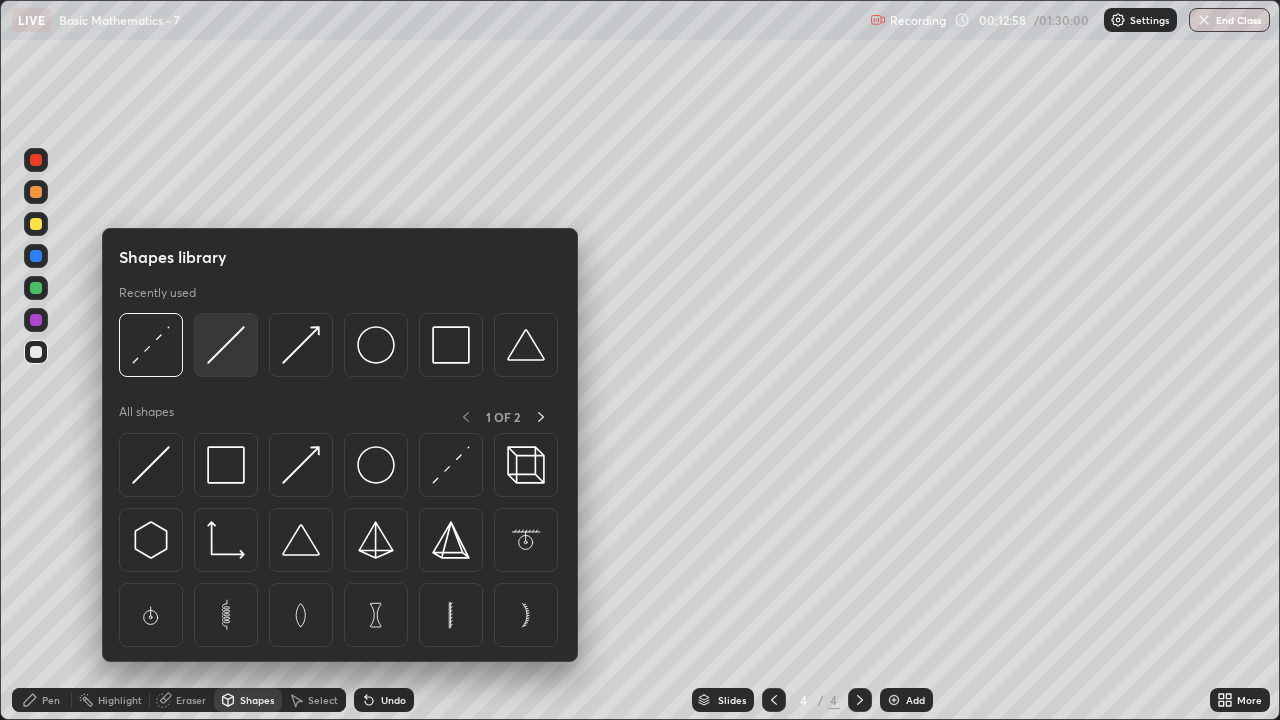 click at bounding box center [226, 345] 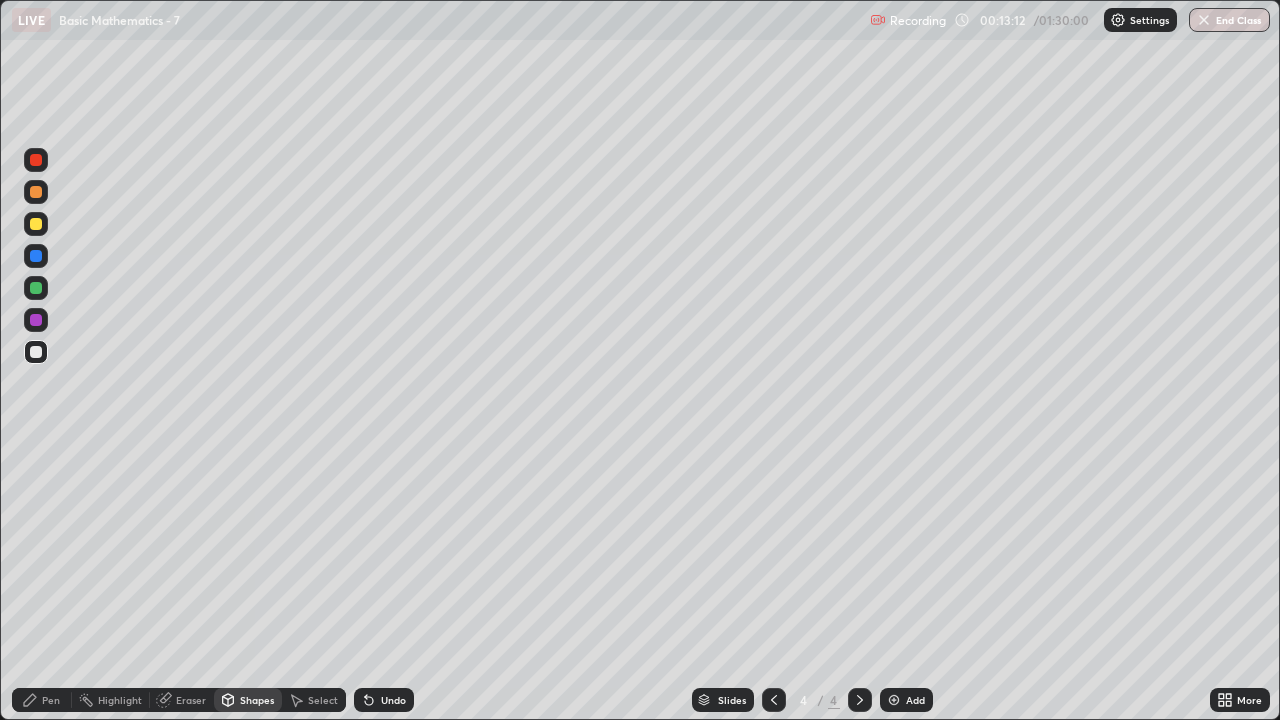 click on "Pen" at bounding box center [51, 700] 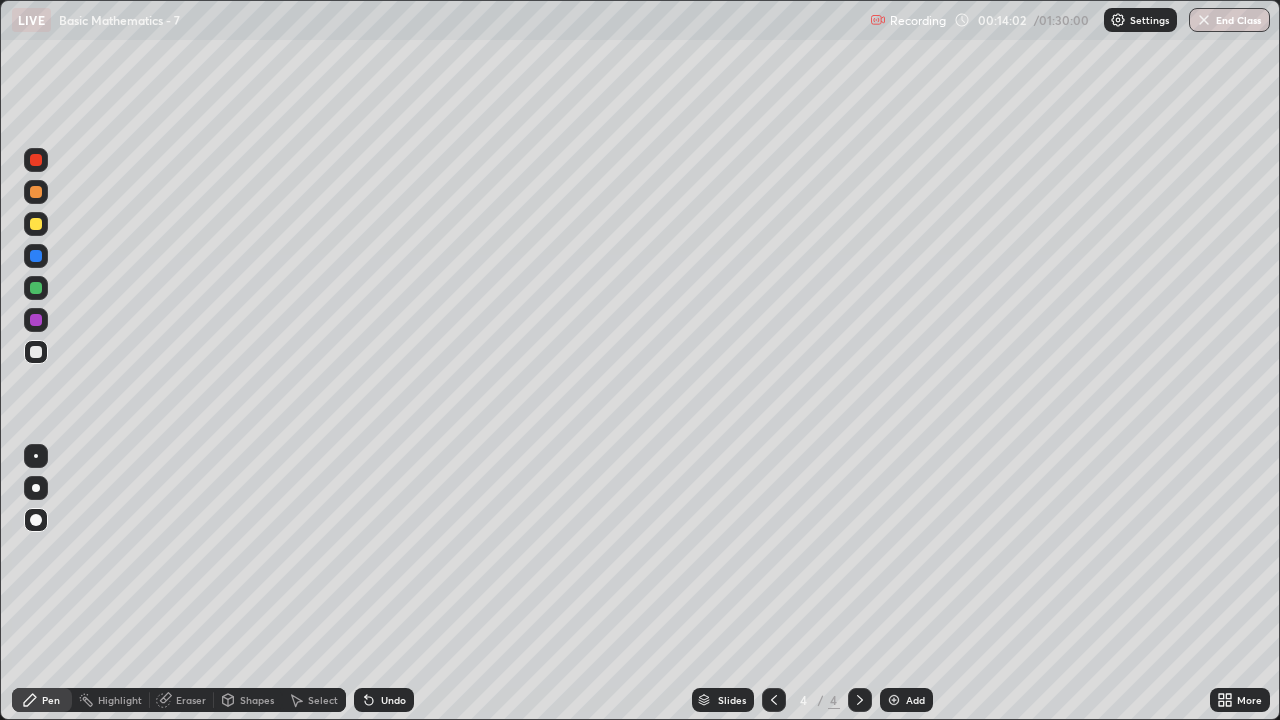 click at bounding box center [36, 256] 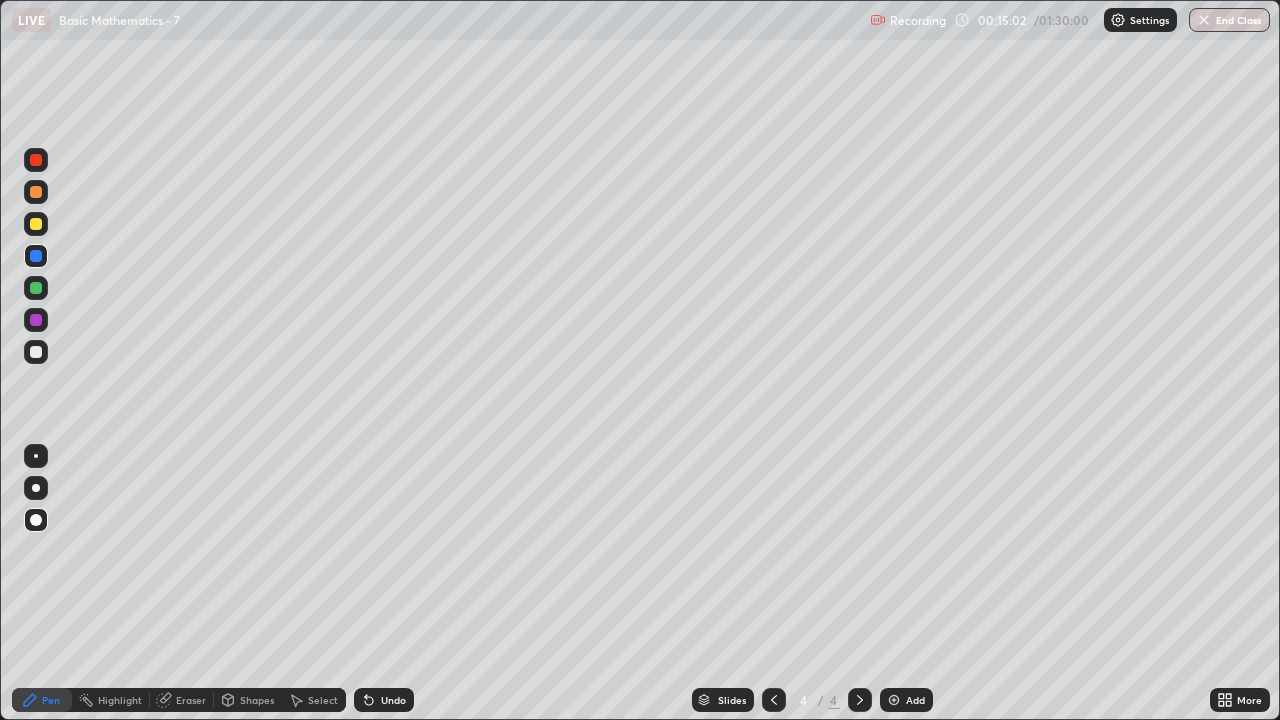 click at bounding box center (36, 192) 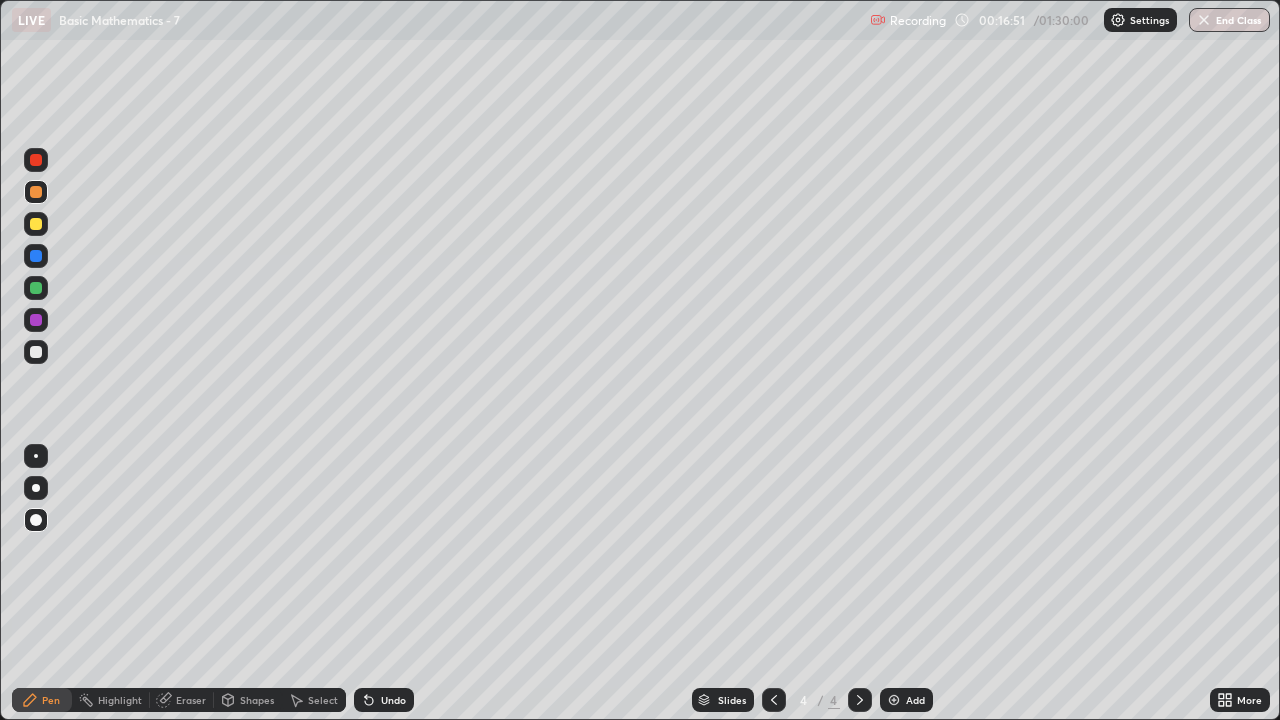 click at bounding box center [36, 352] 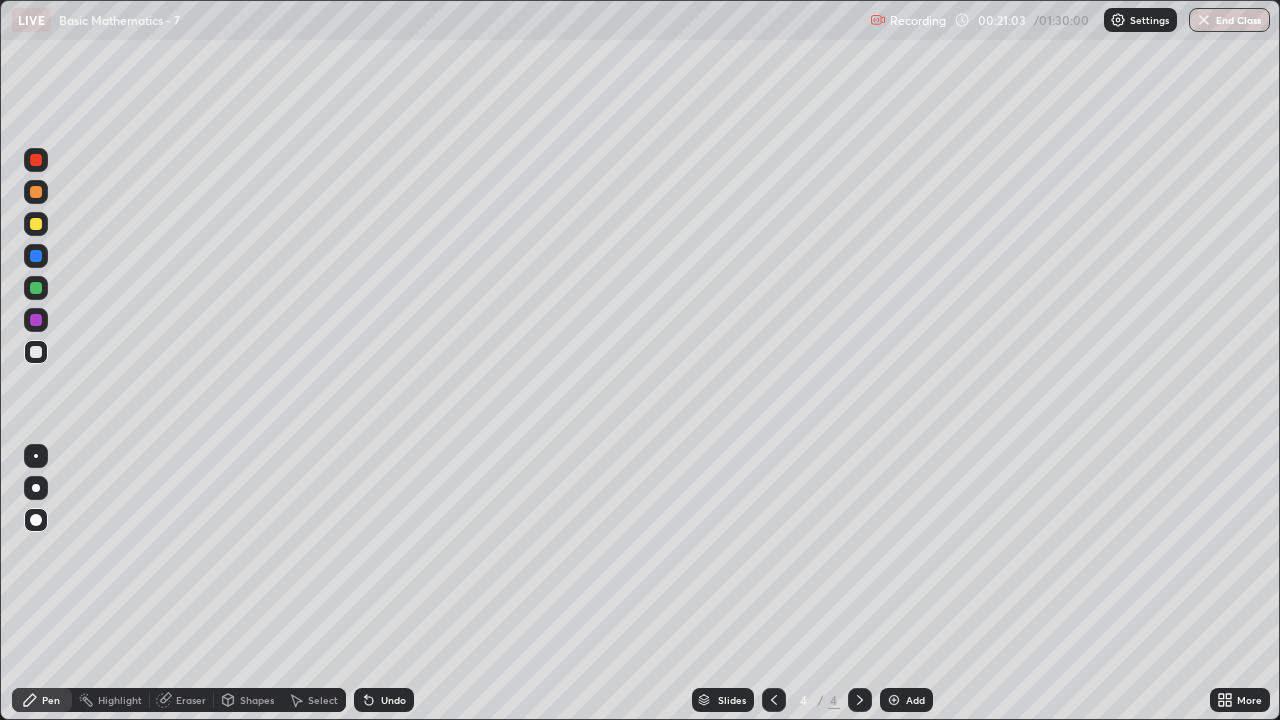 click at bounding box center (894, 700) 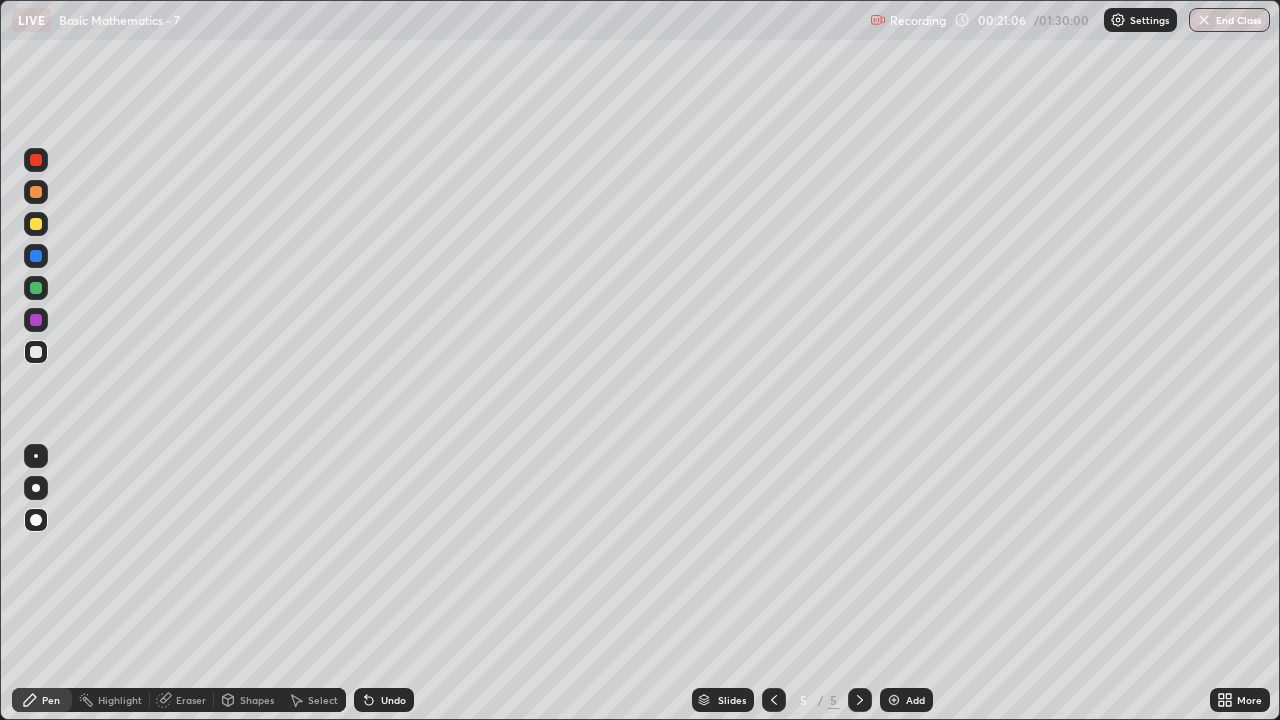click at bounding box center [36, 224] 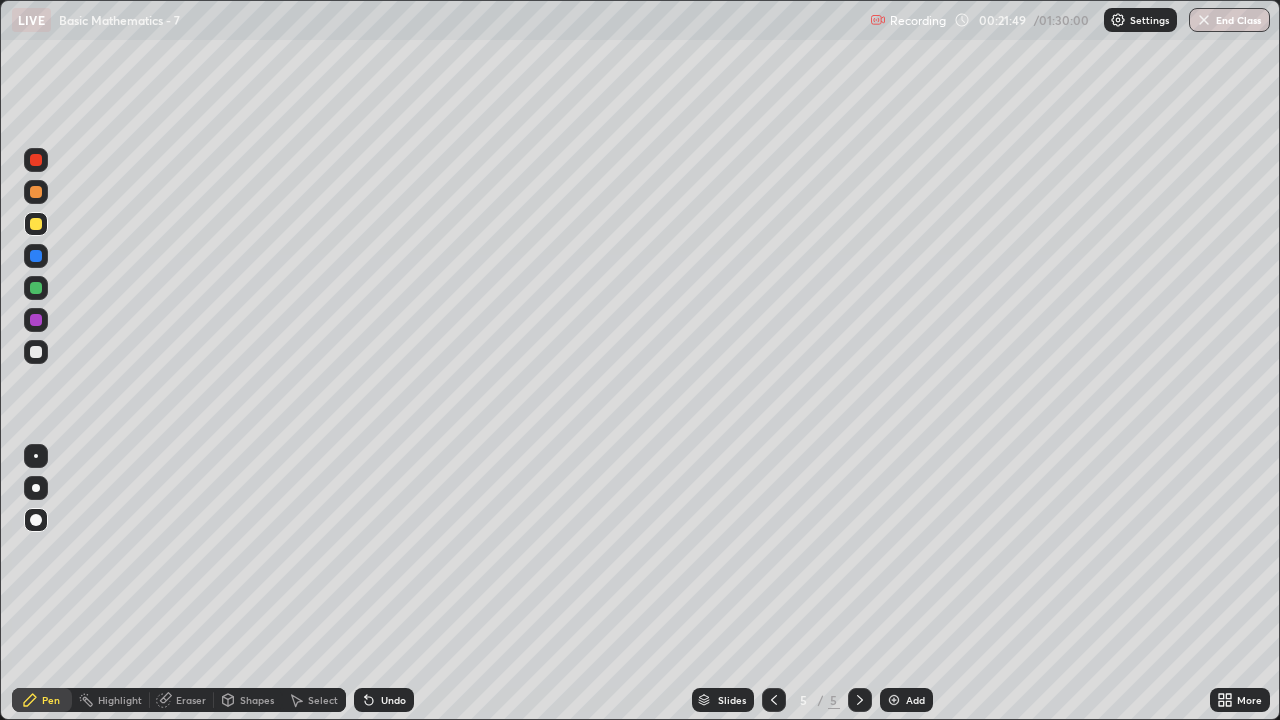 click at bounding box center (36, 352) 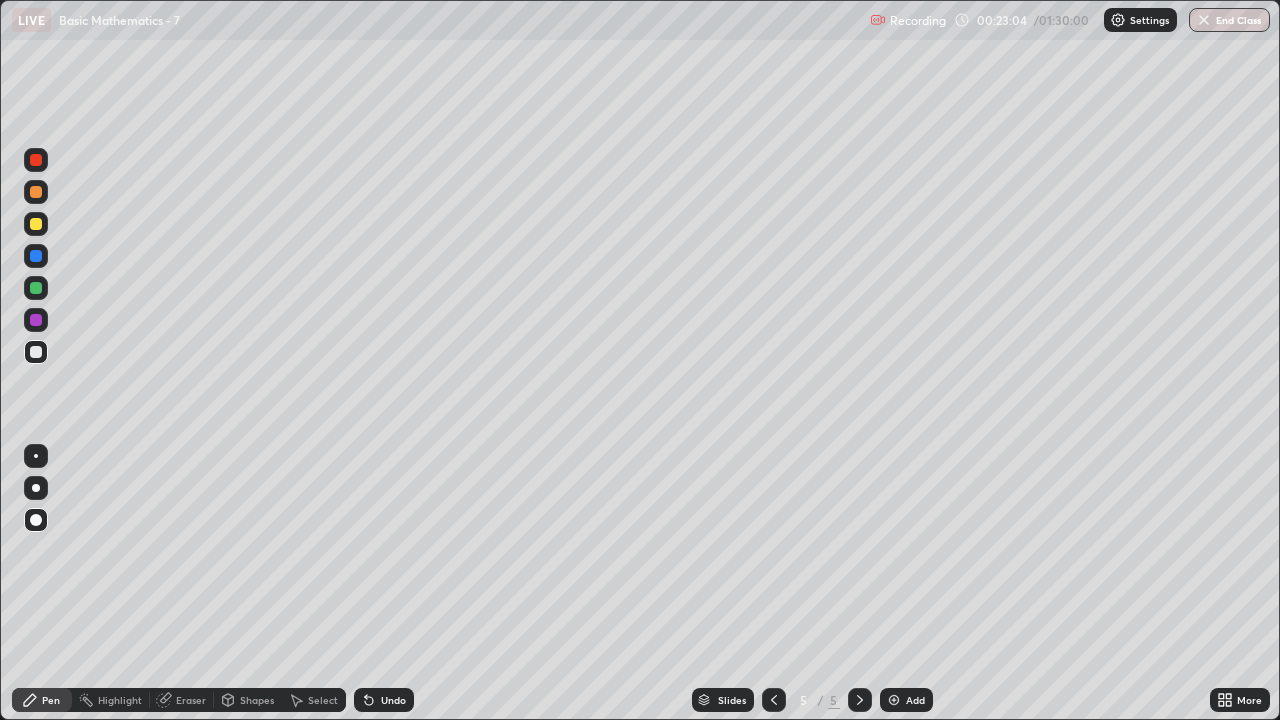 click at bounding box center (36, 256) 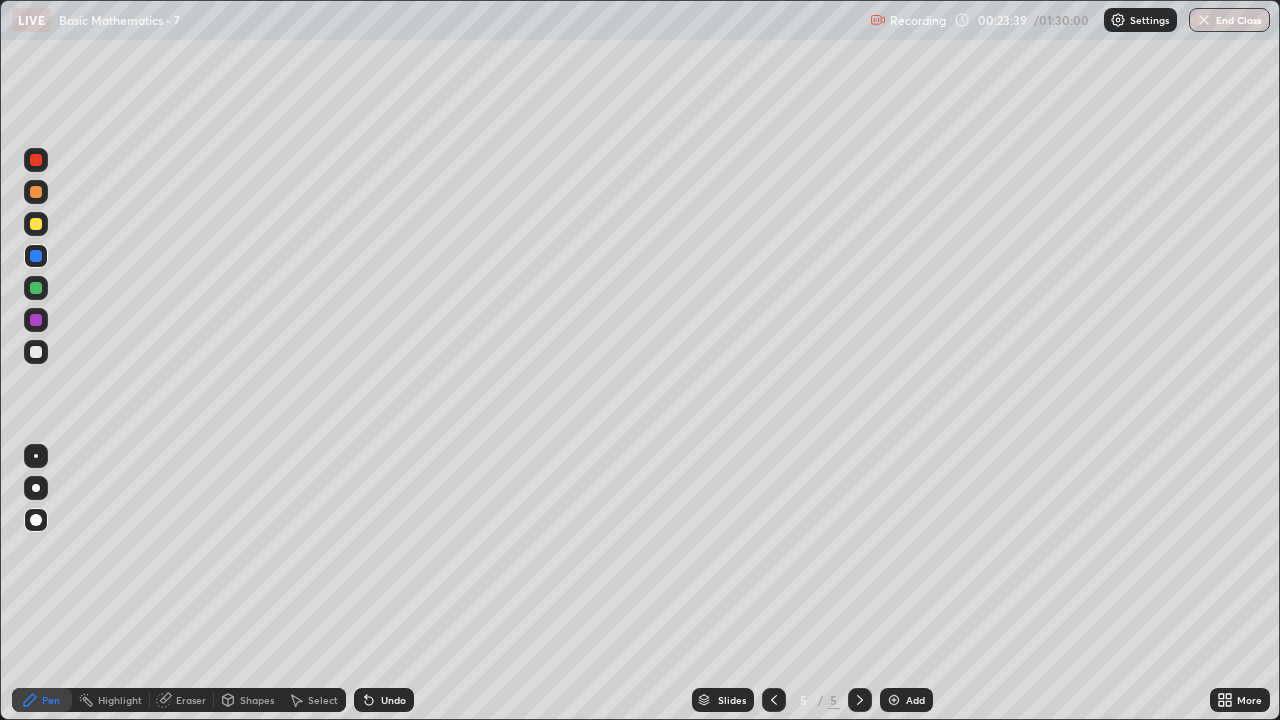 click on "Undo" at bounding box center [393, 700] 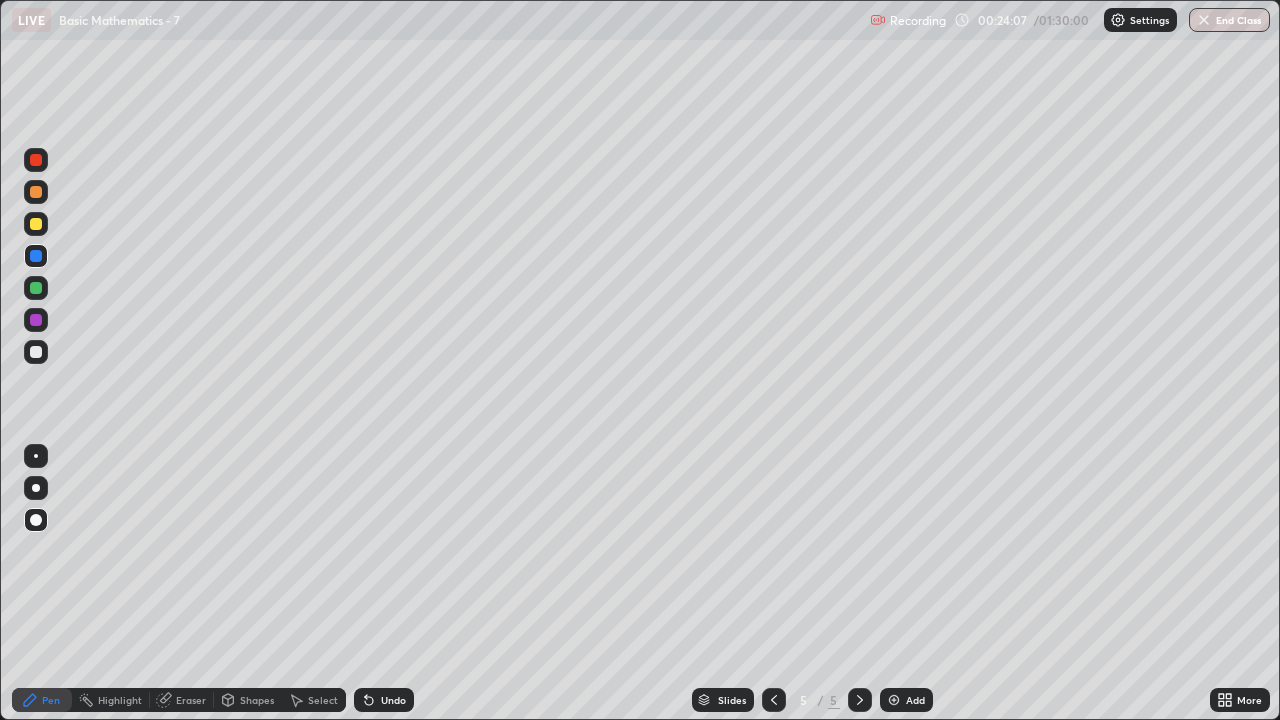 click at bounding box center [36, 288] 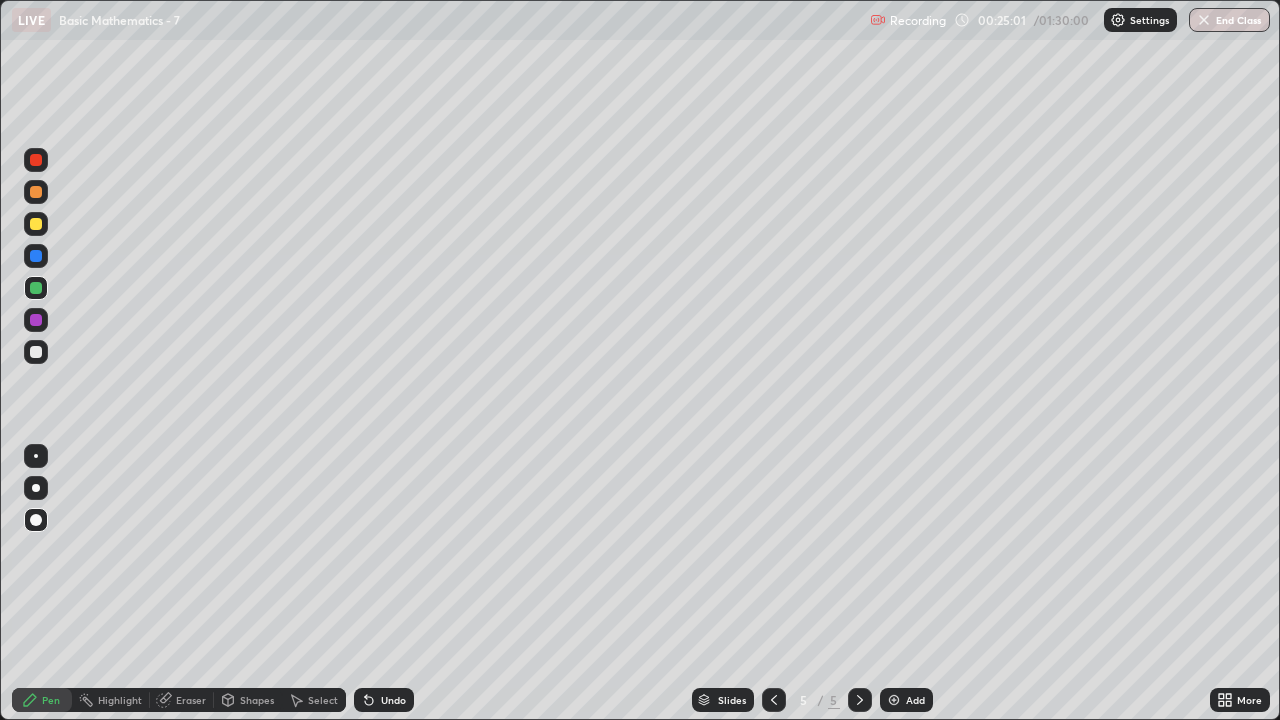 click at bounding box center [36, 320] 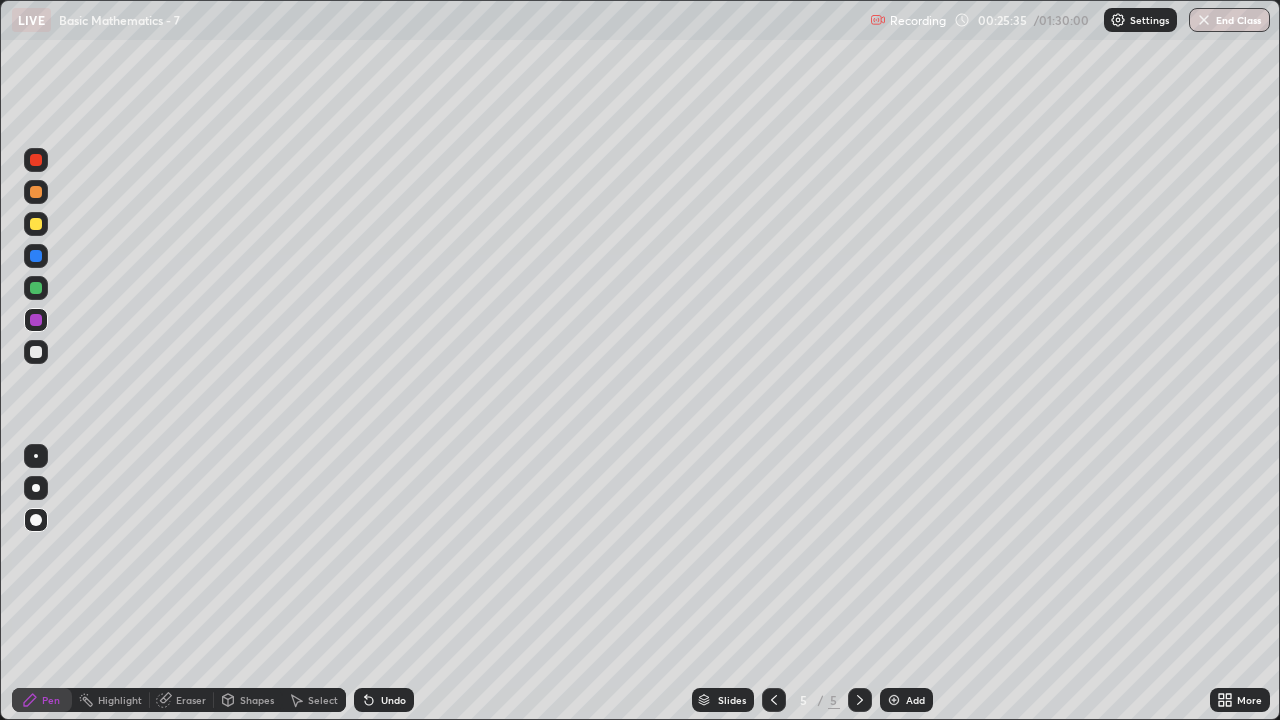 click at bounding box center (36, 352) 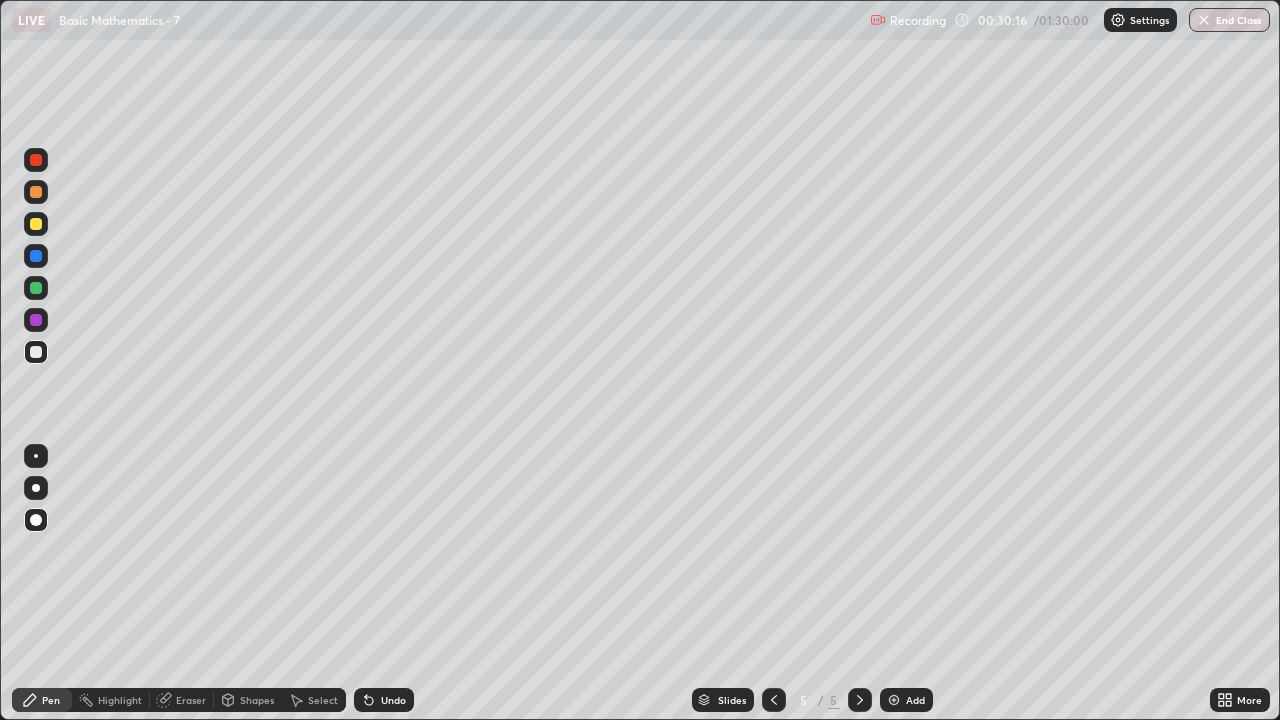 click at bounding box center (894, 700) 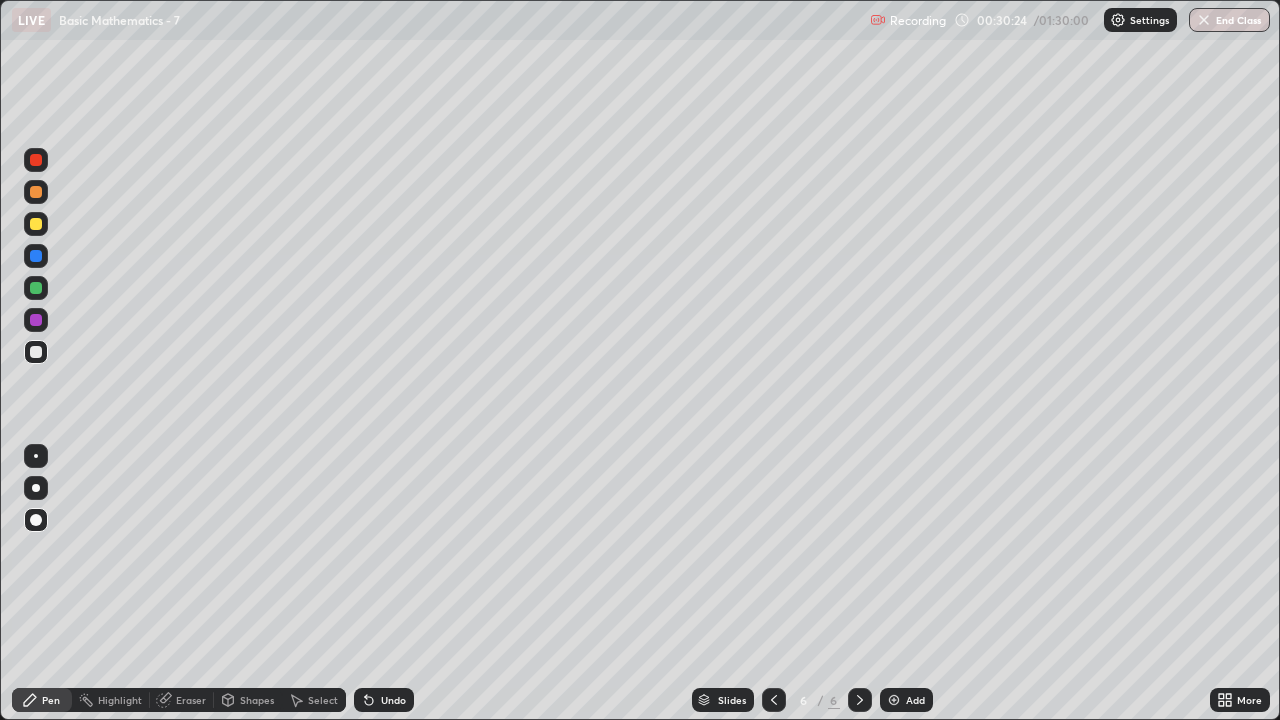click 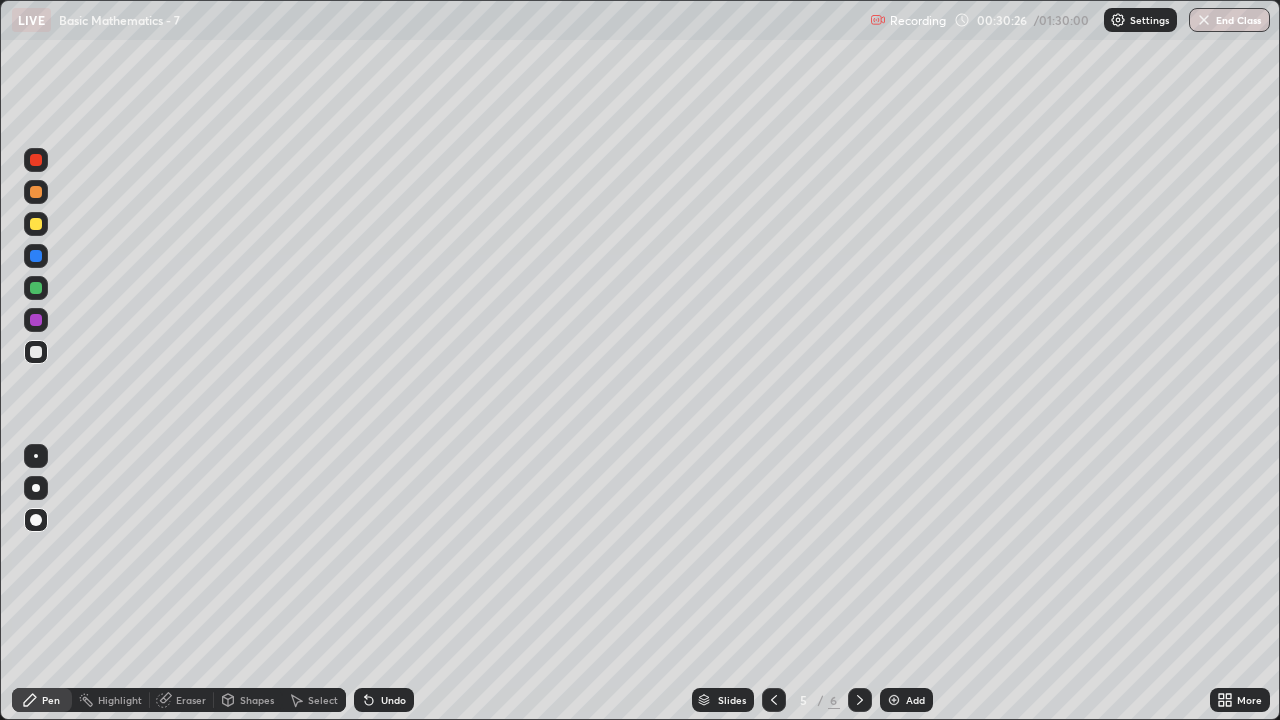 click 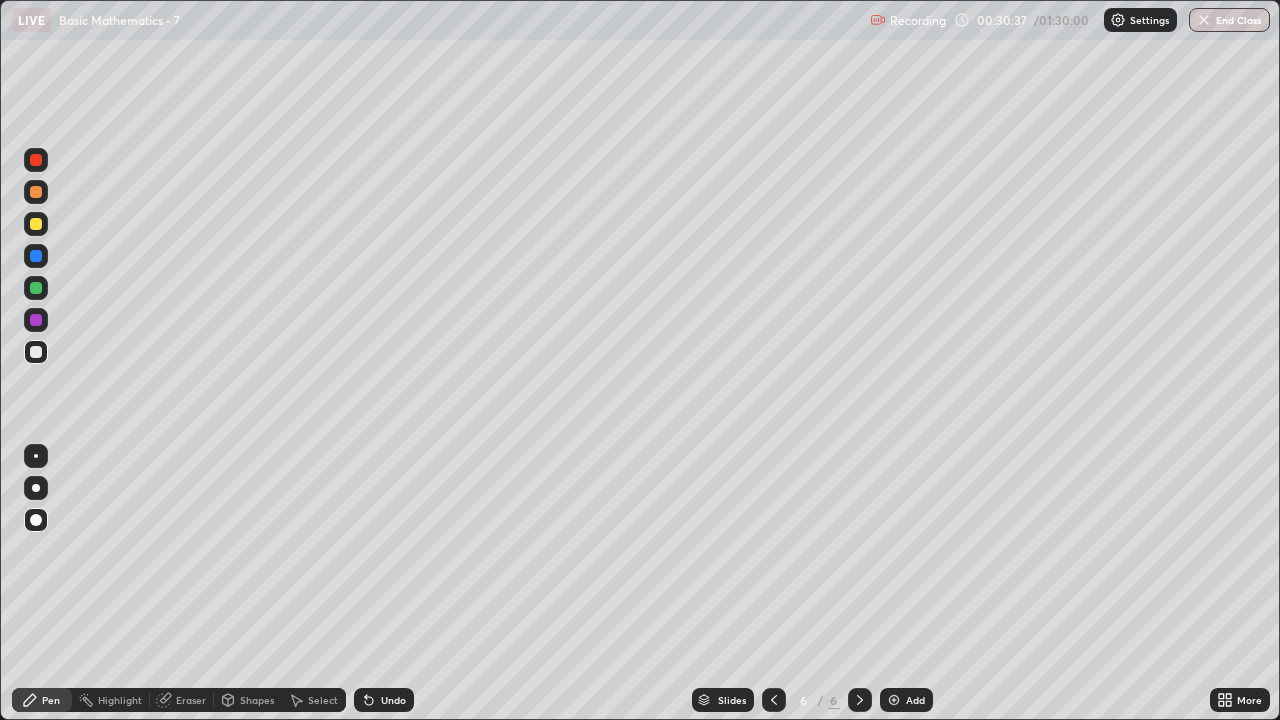 click at bounding box center (36, 192) 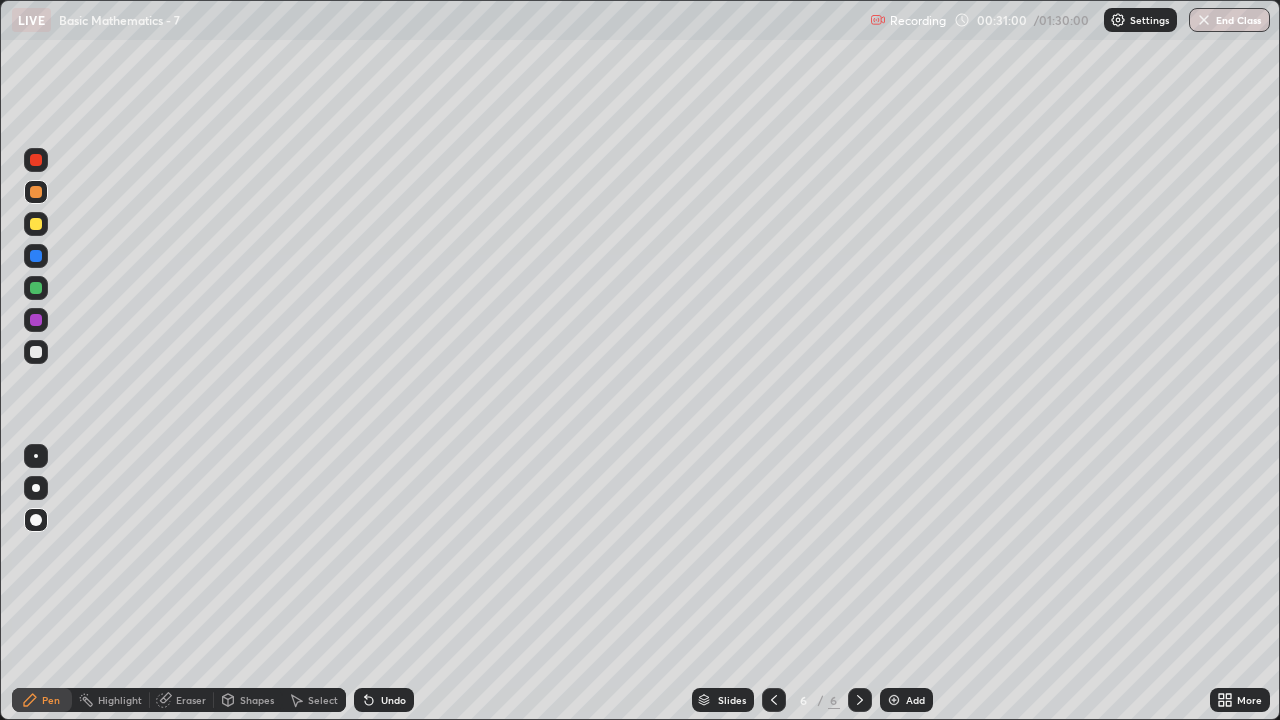 click at bounding box center [36, 288] 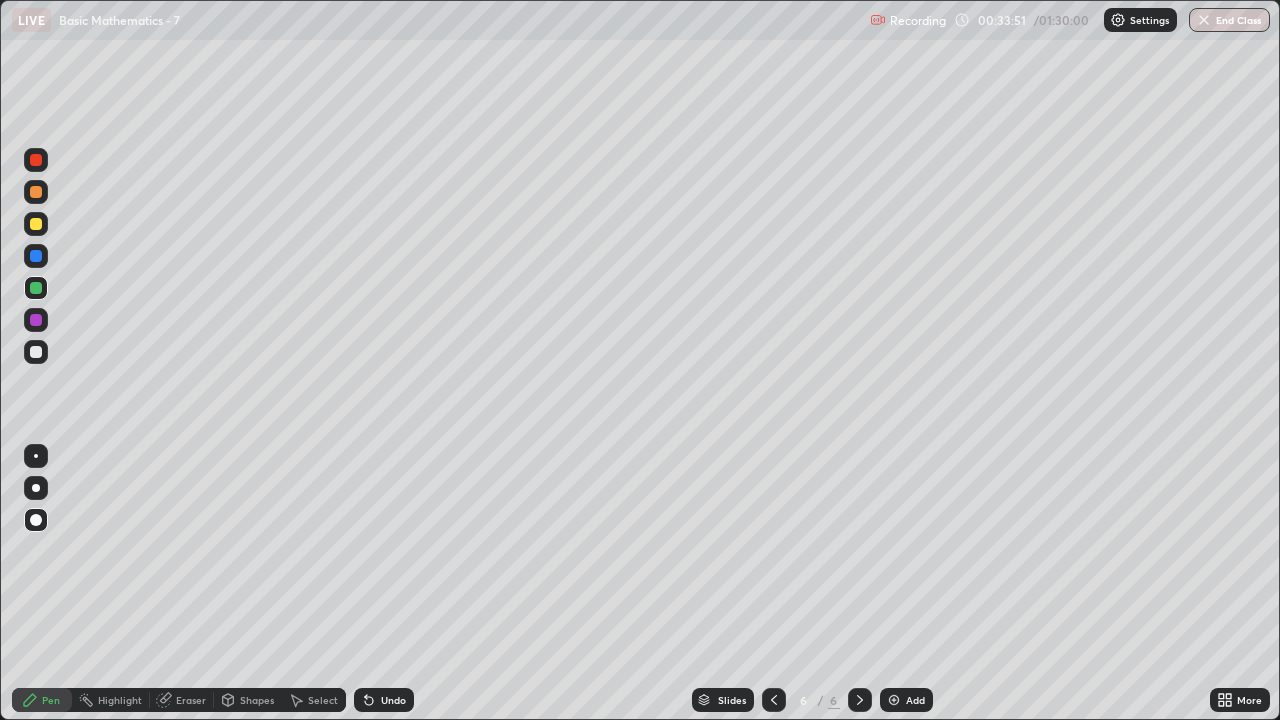 click at bounding box center [894, 700] 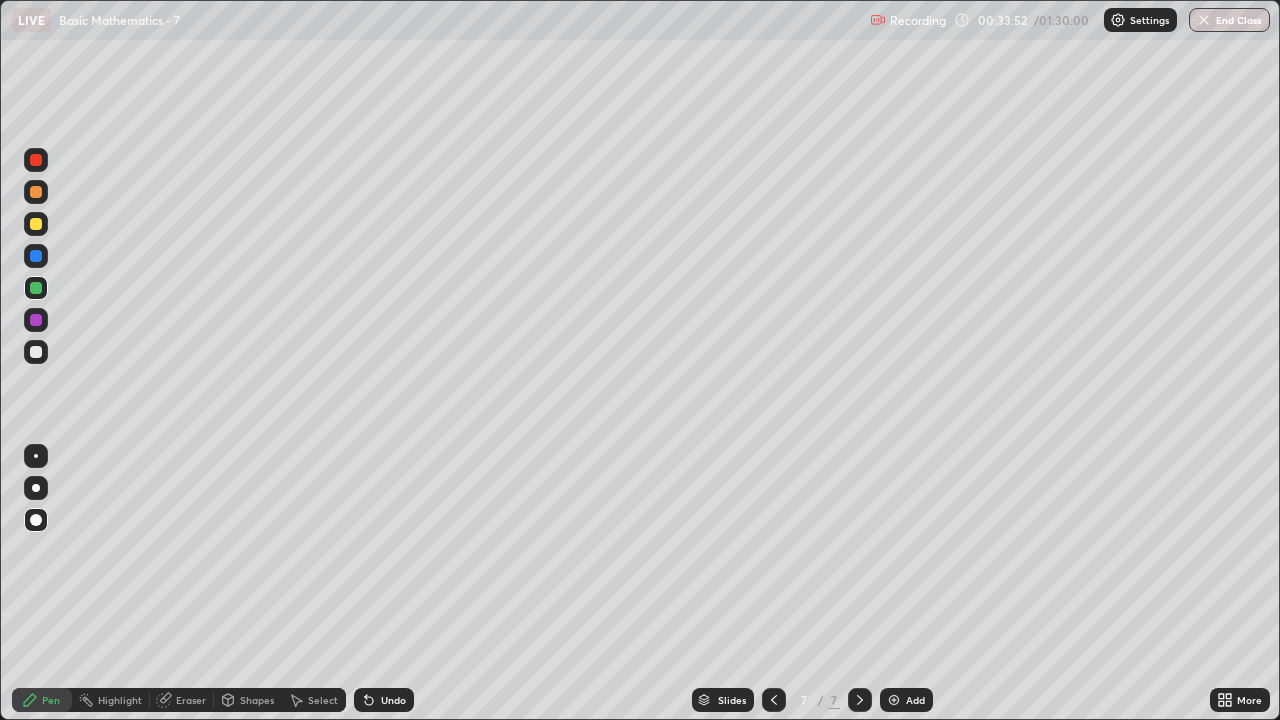 click at bounding box center [36, 224] 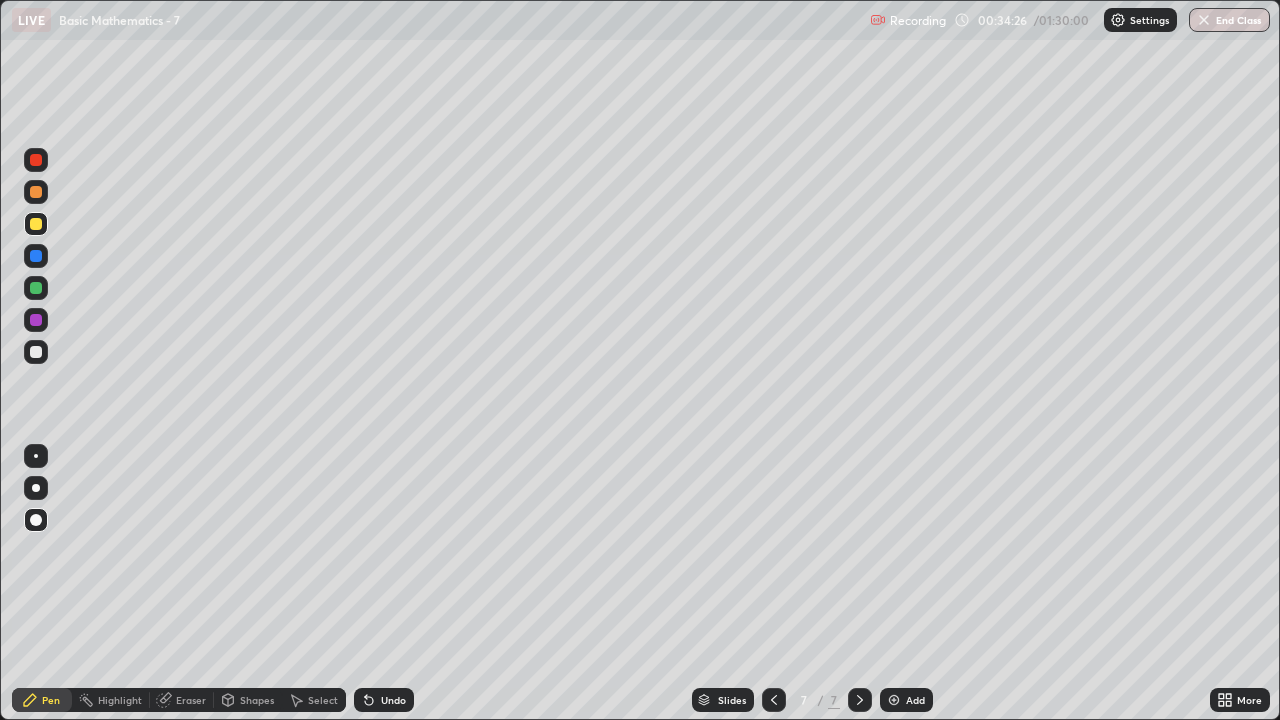 click at bounding box center [36, 352] 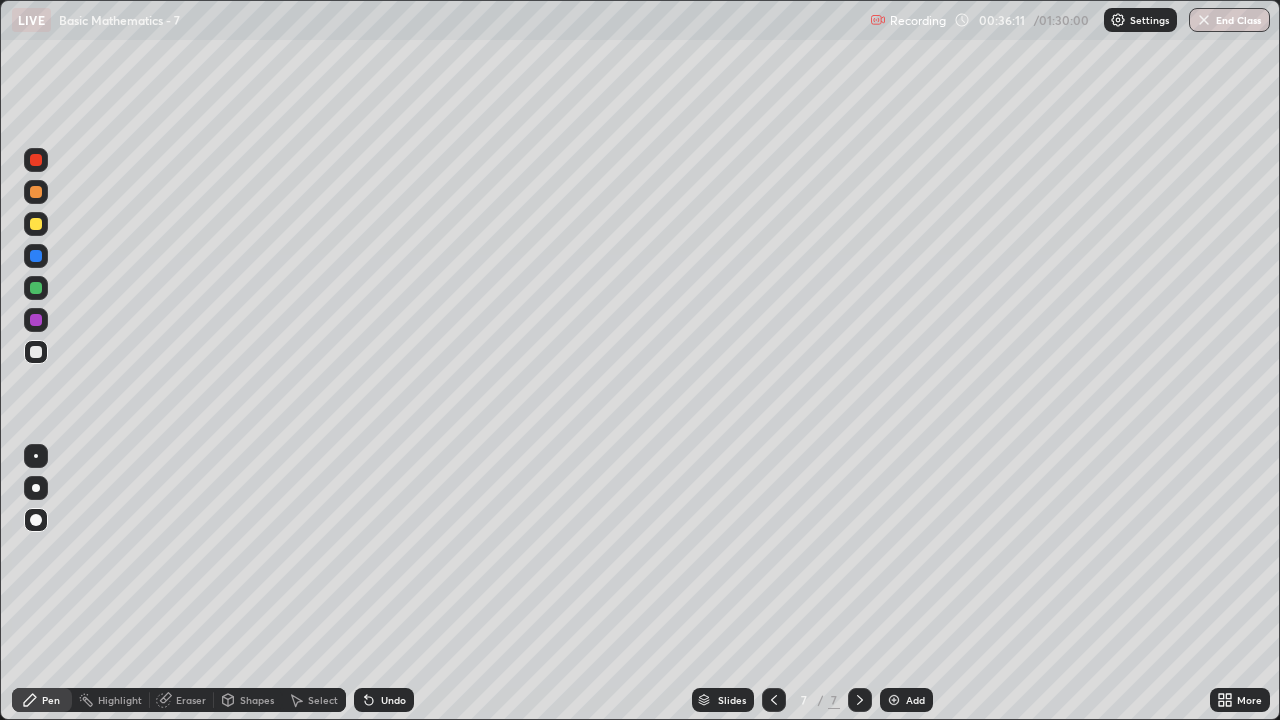 click at bounding box center [36, 288] 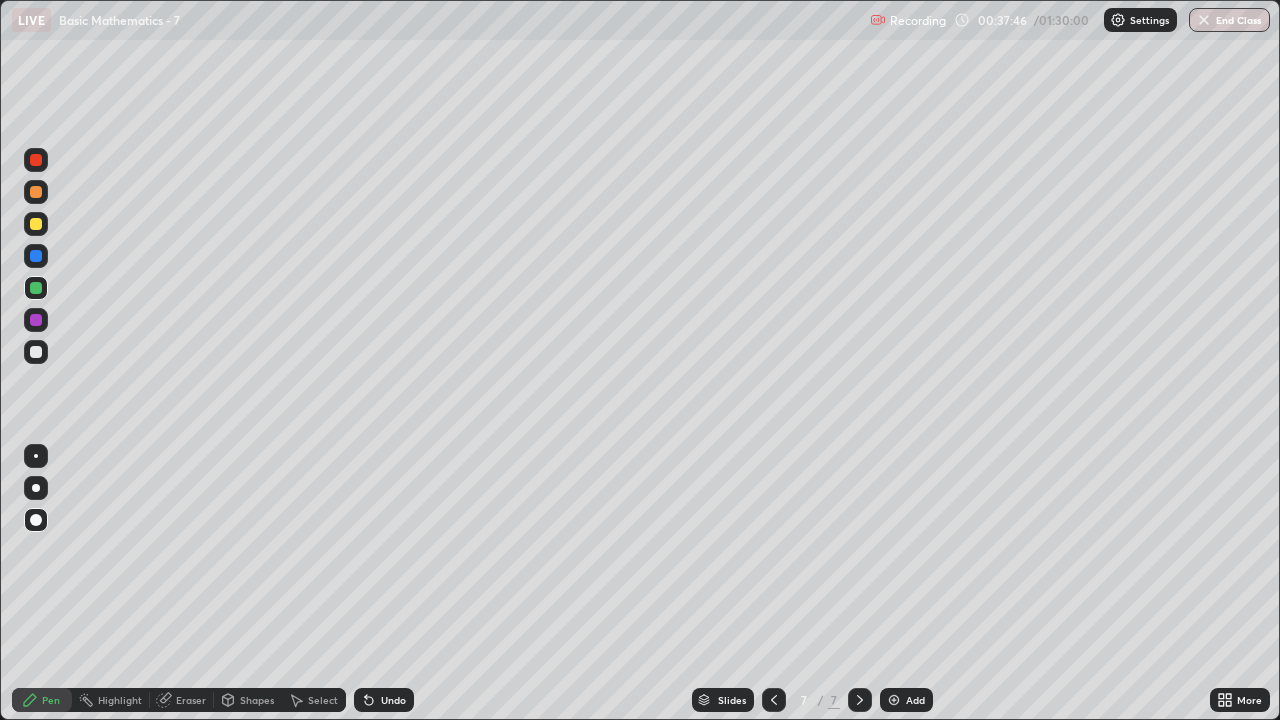 click at bounding box center [36, 352] 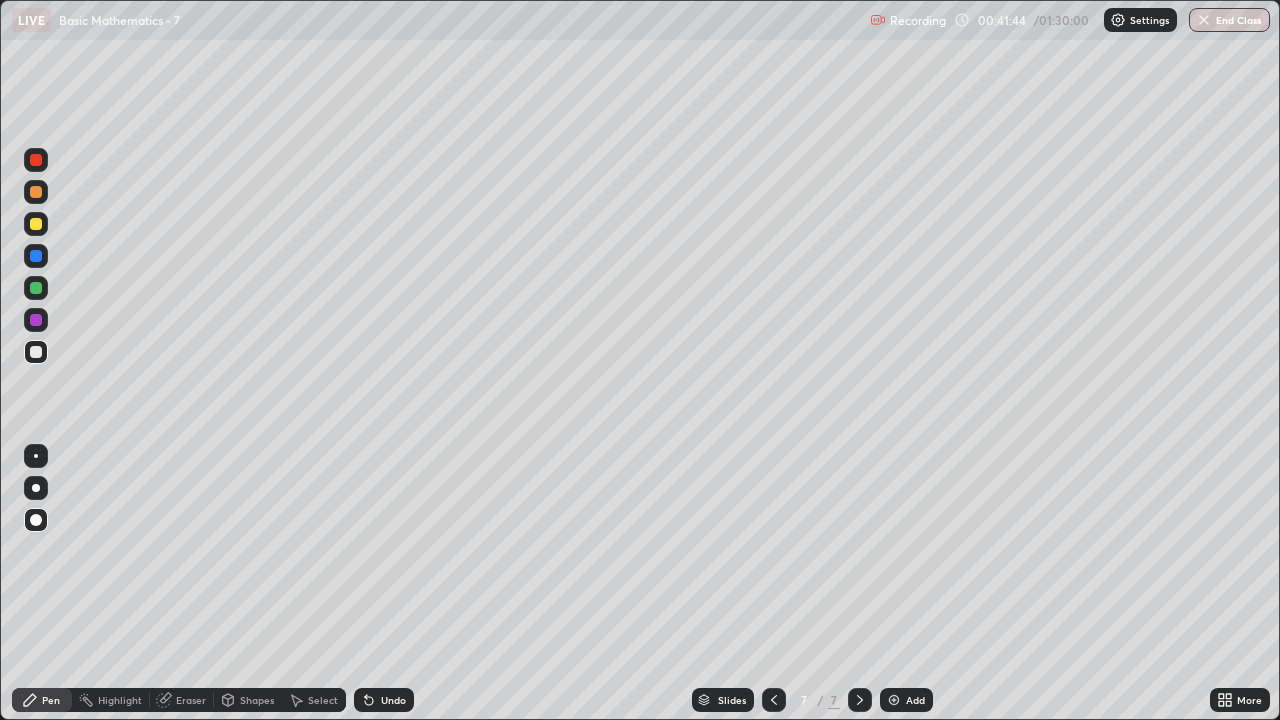 click at bounding box center [36, 288] 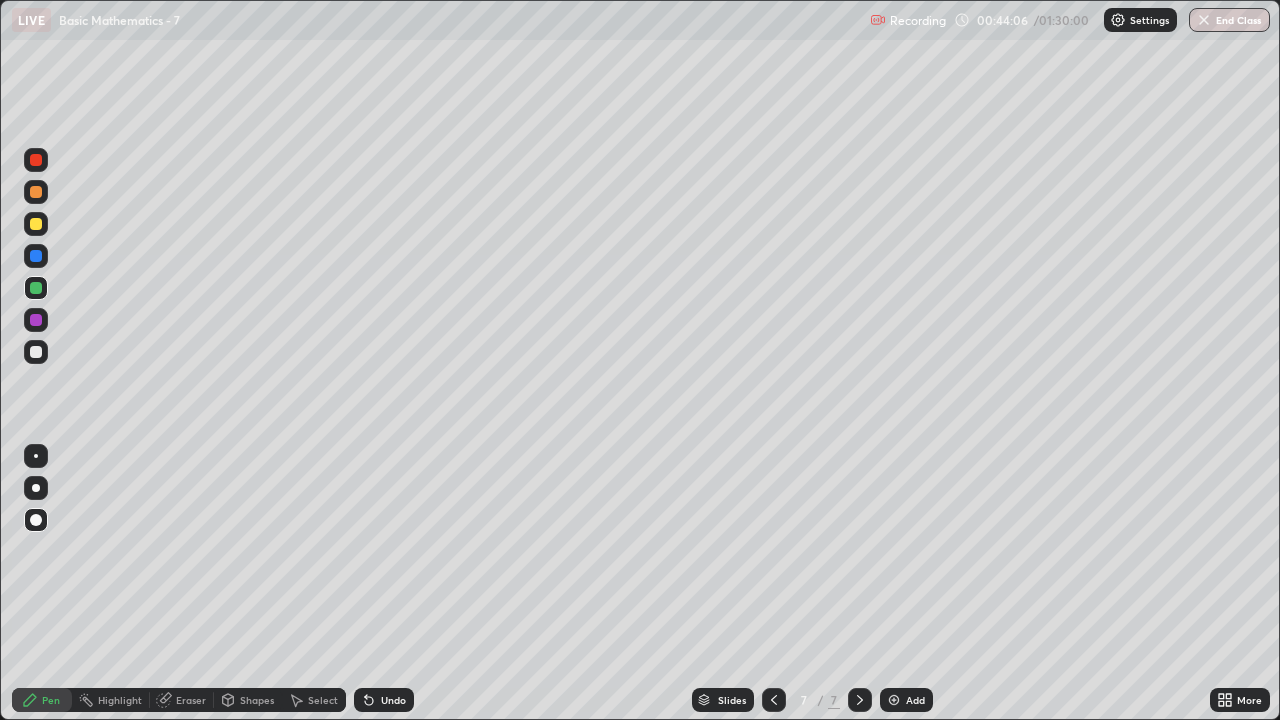 click on "Add" at bounding box center [906, 700] 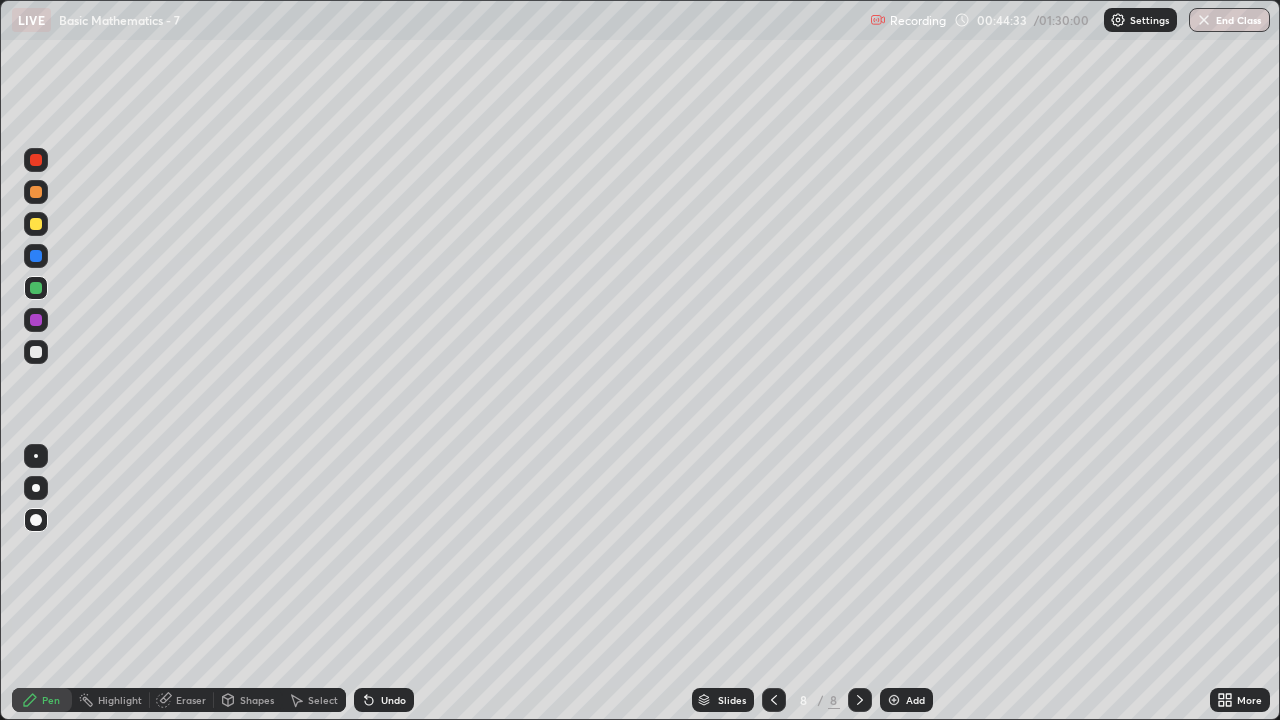 click at bounding box center [36, 352] 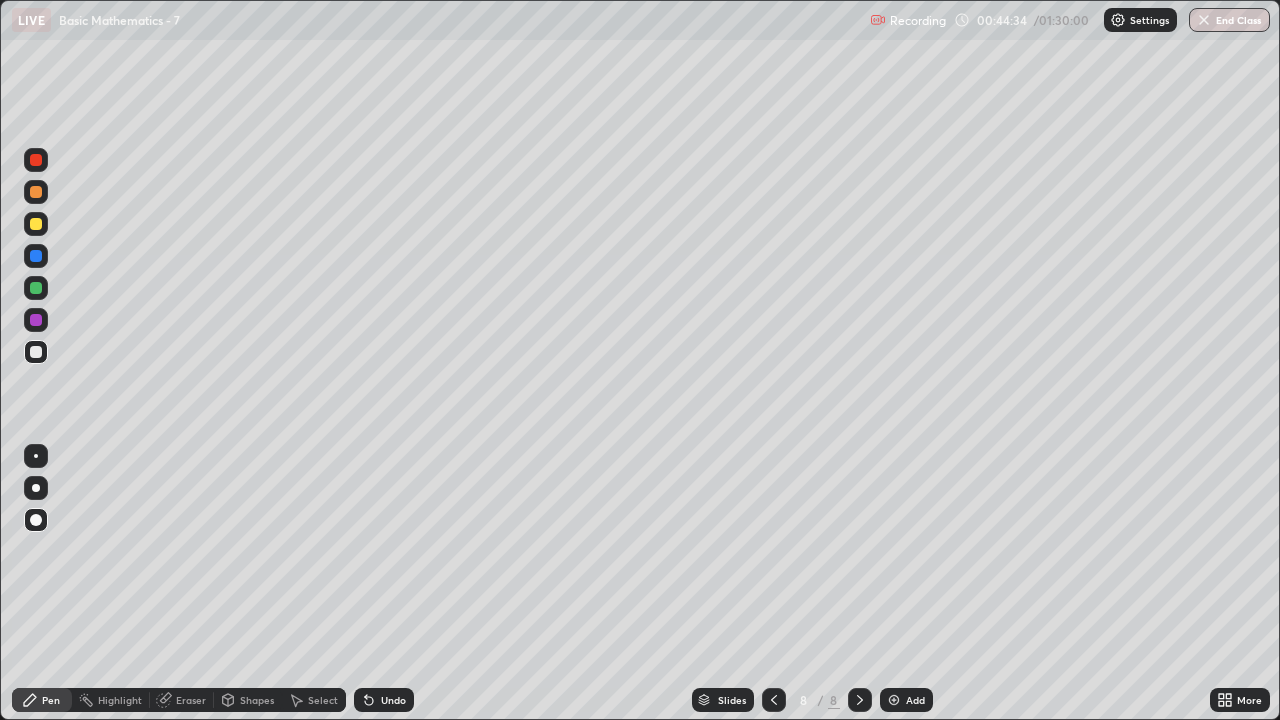 click on "Shapes" at bounding box center (257, 700) 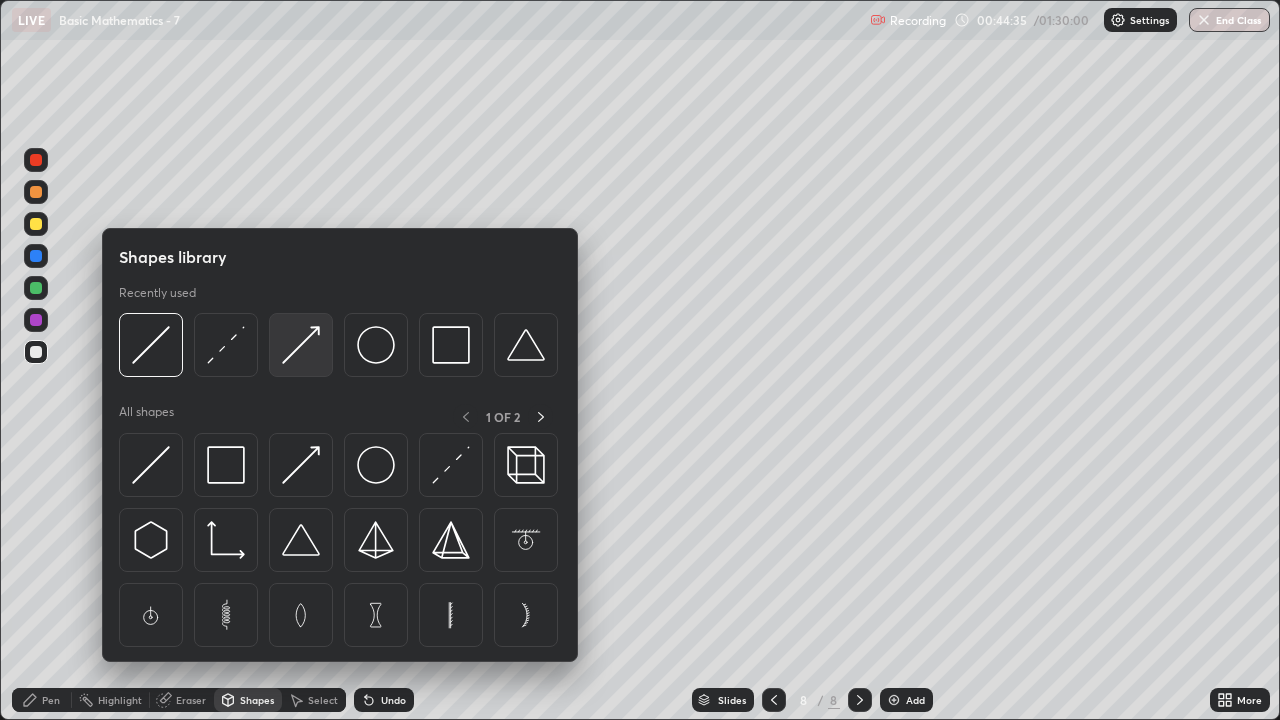 click at bounding box center (301, 345) 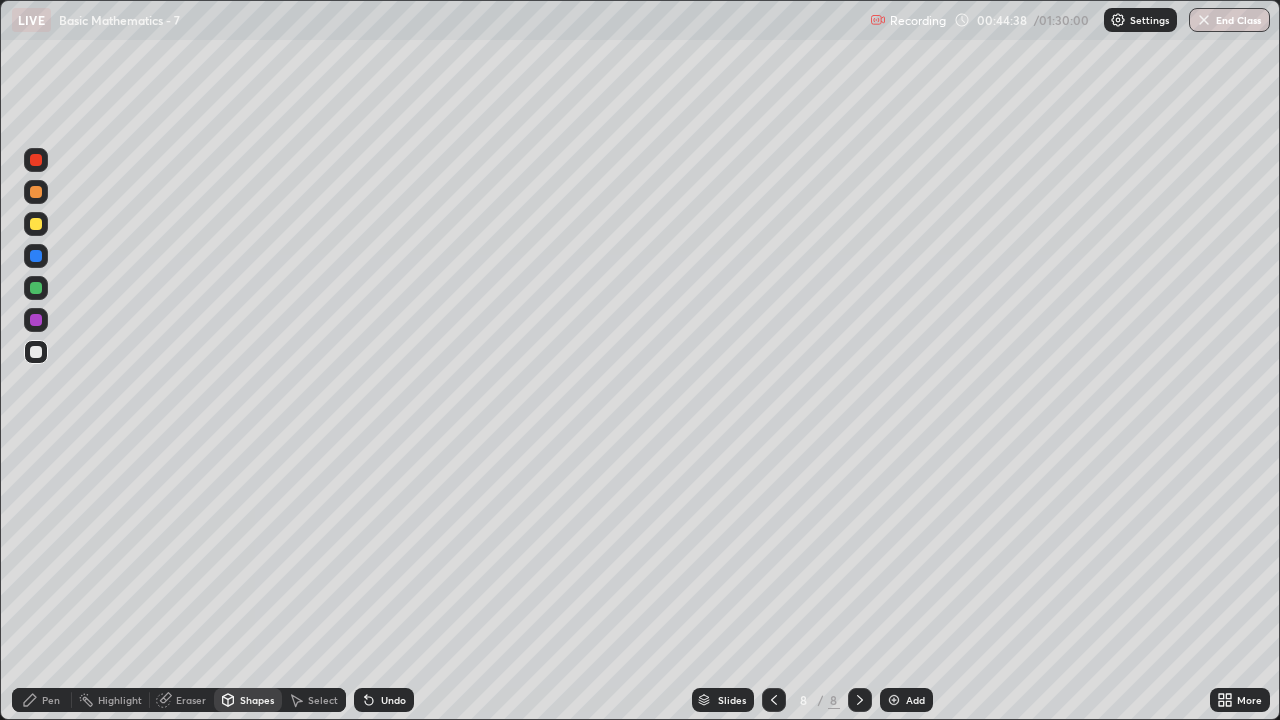 click on "Pen" at bounding box center (51, 700) 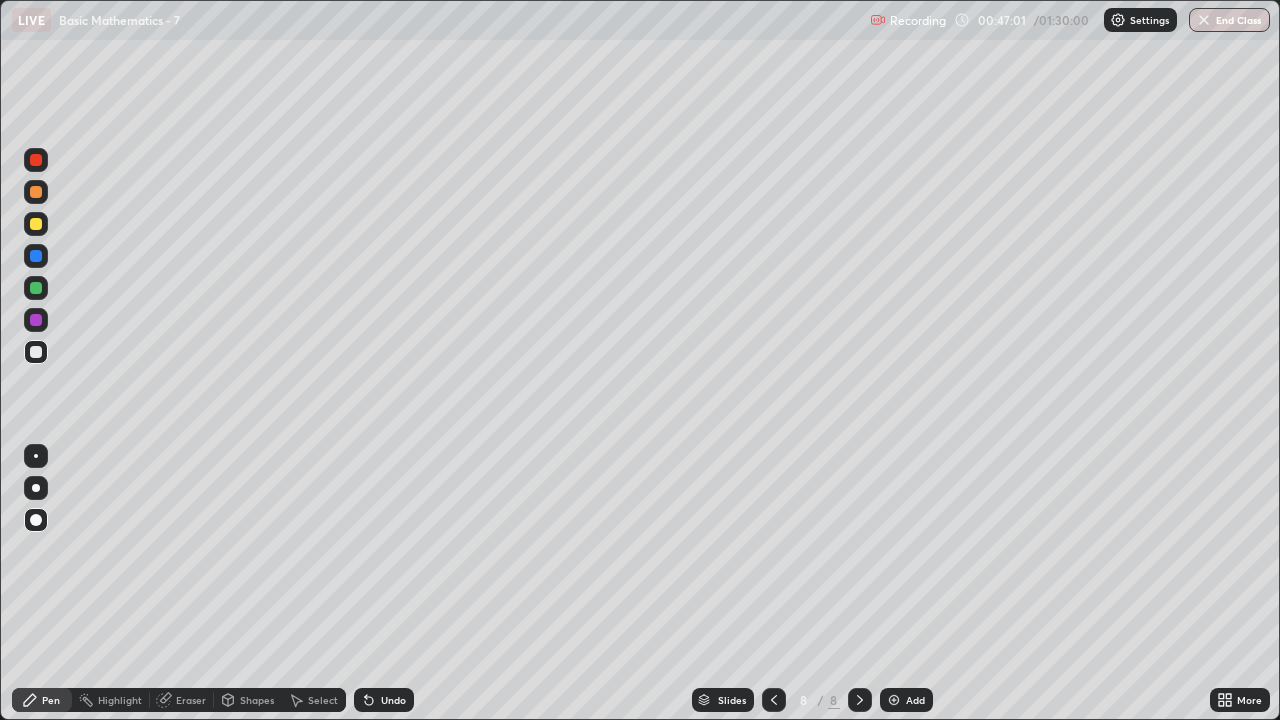 click at bounding box center [774, 700] 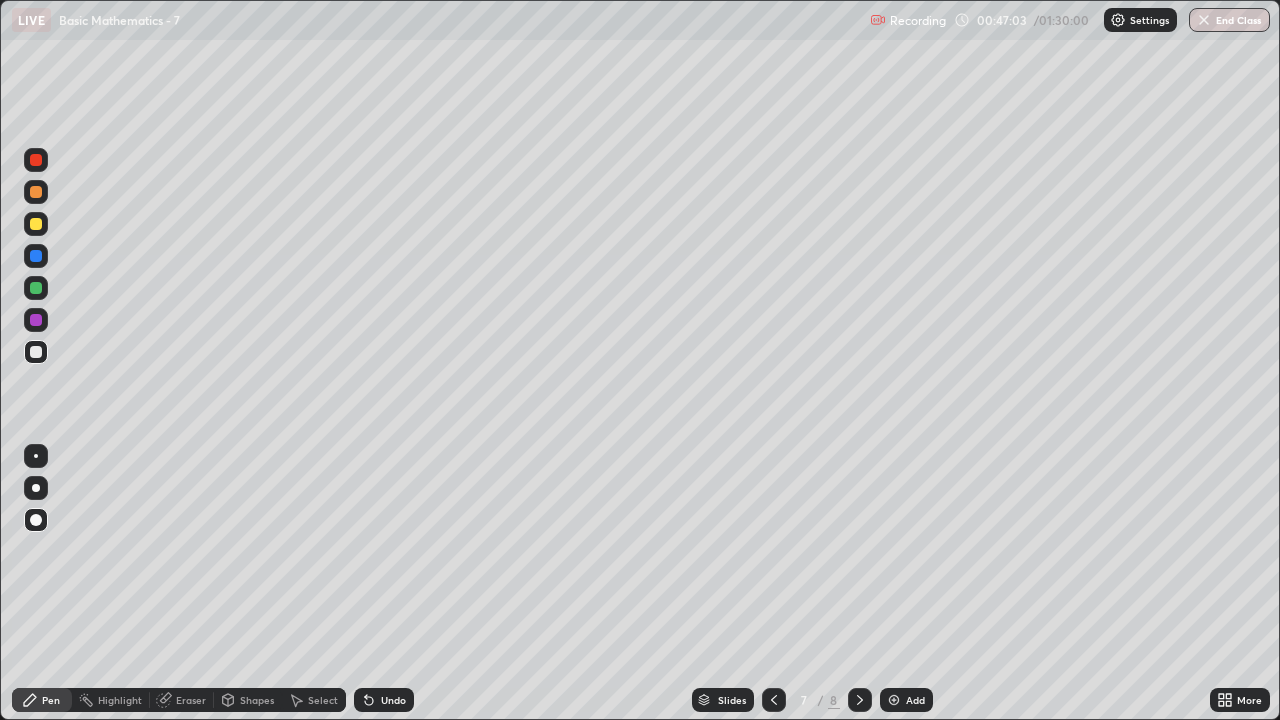 click 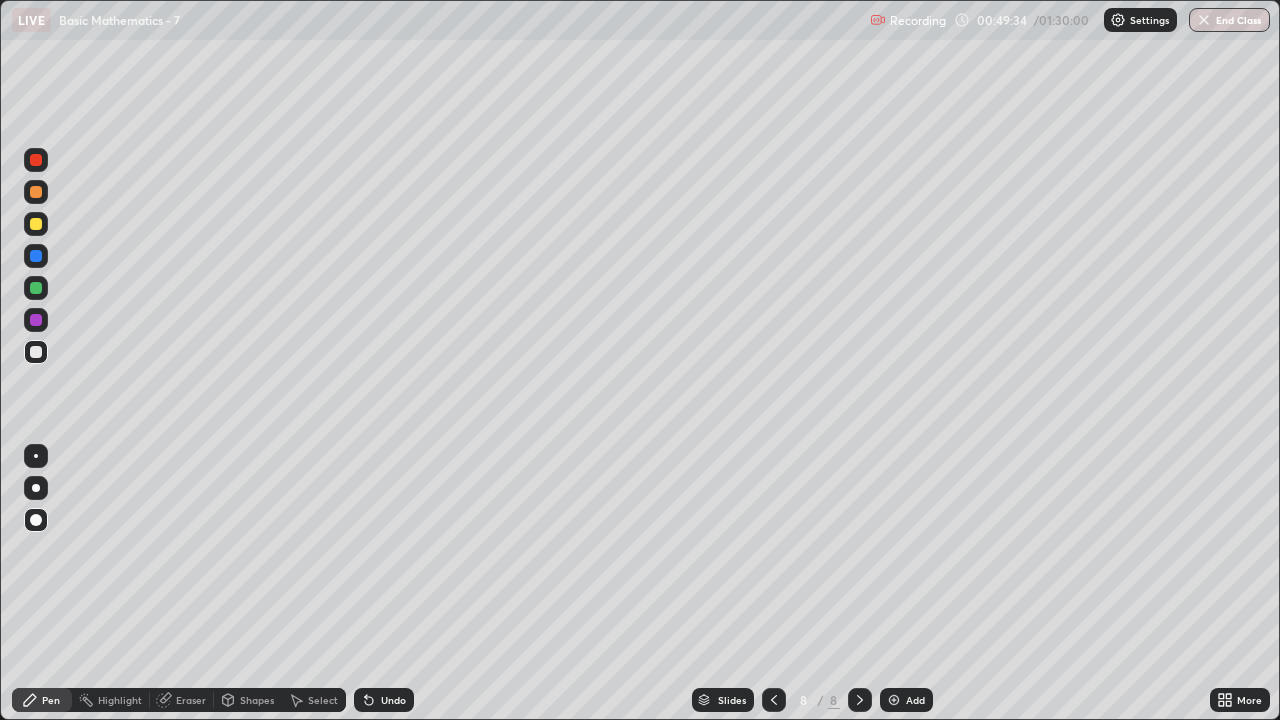 click 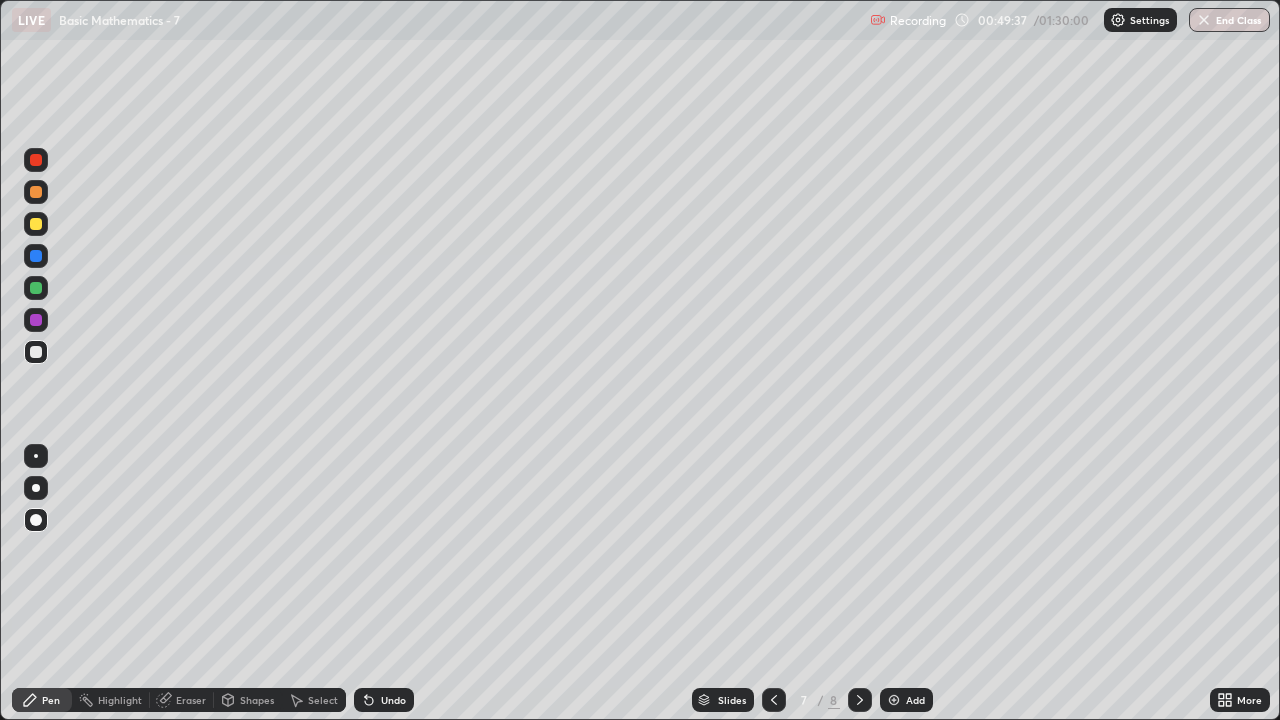 click 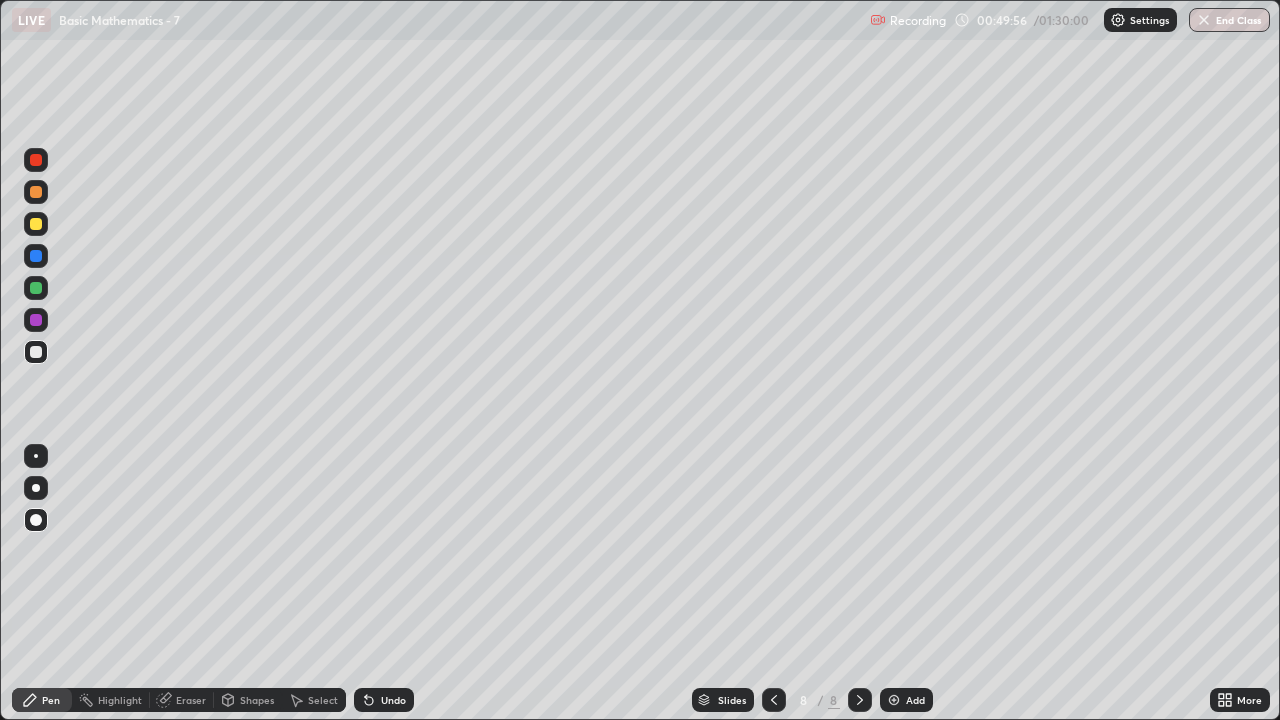 click at bounding box center [894, 700] 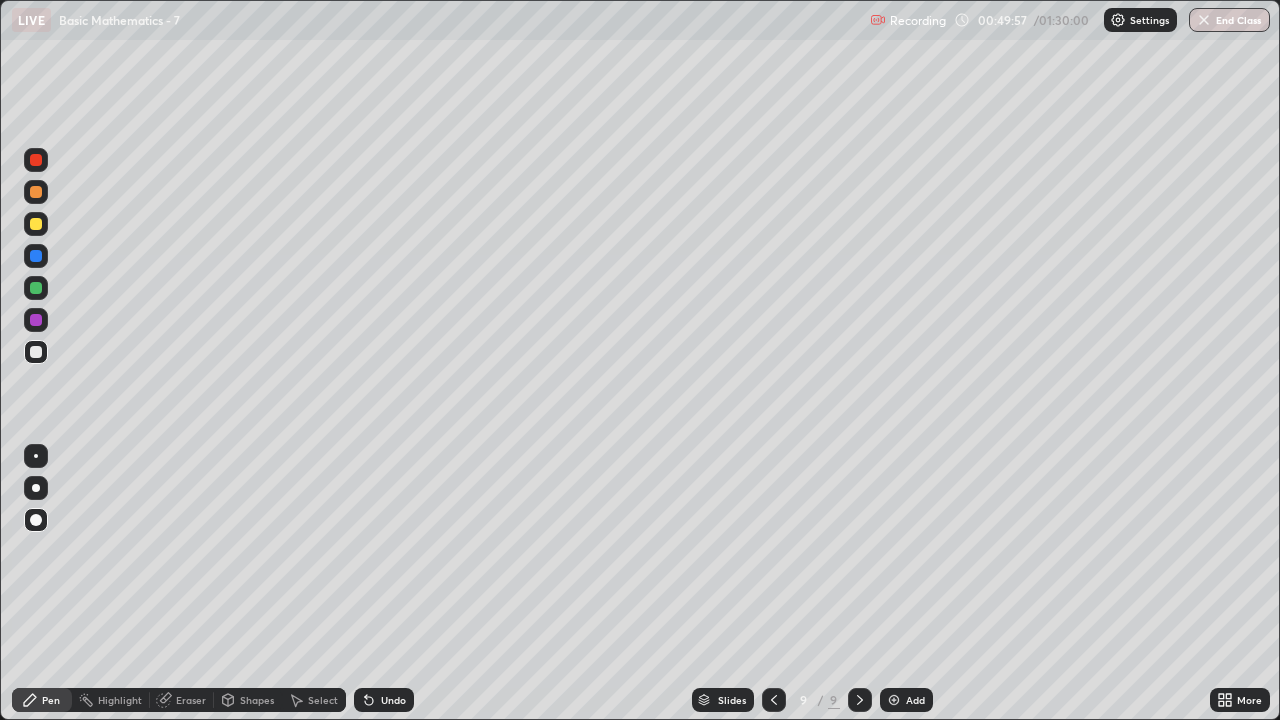 click on "Add" at bounding box center [906, 700] 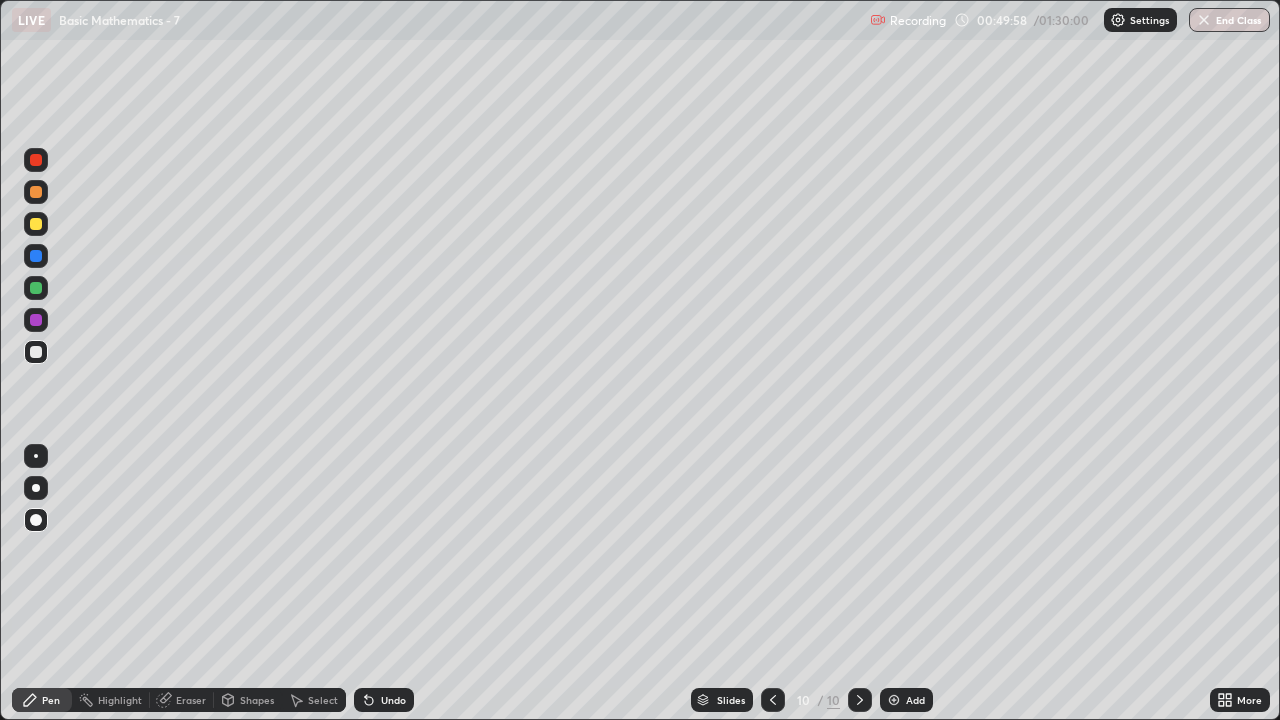 click on "Shapes" at bounding box center (257, 700) 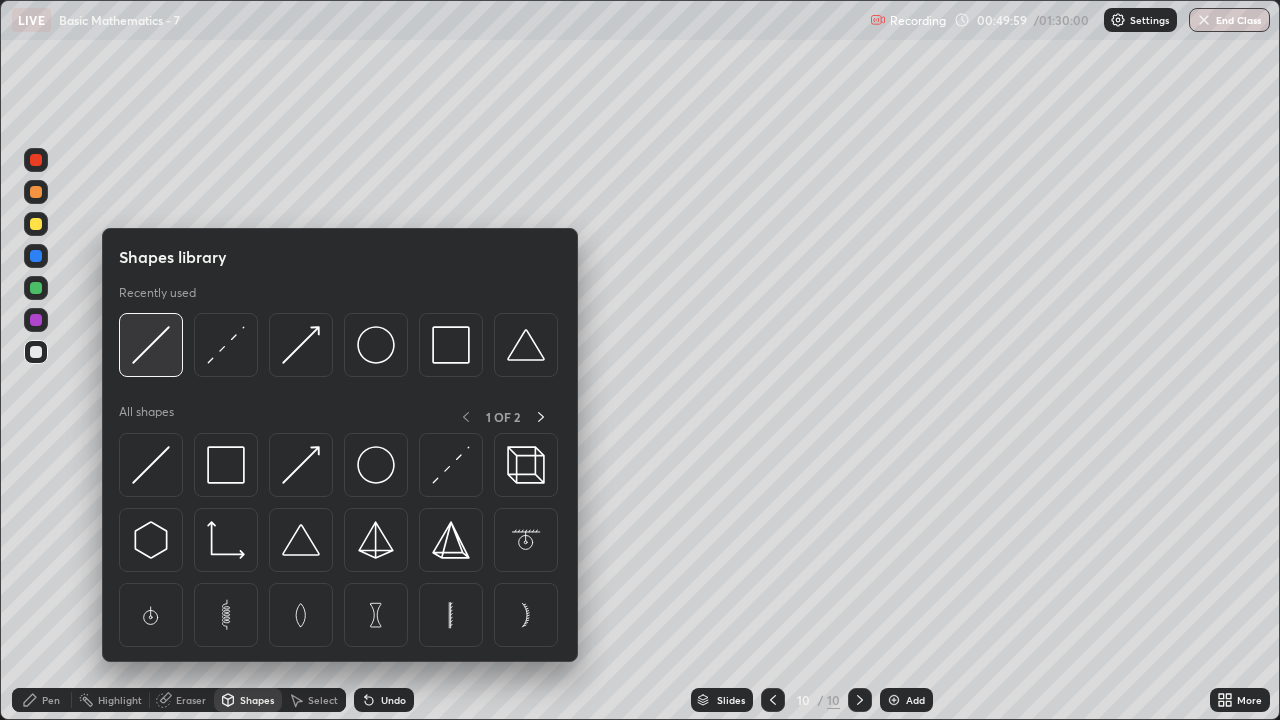 click at bounding box center [151, 345] 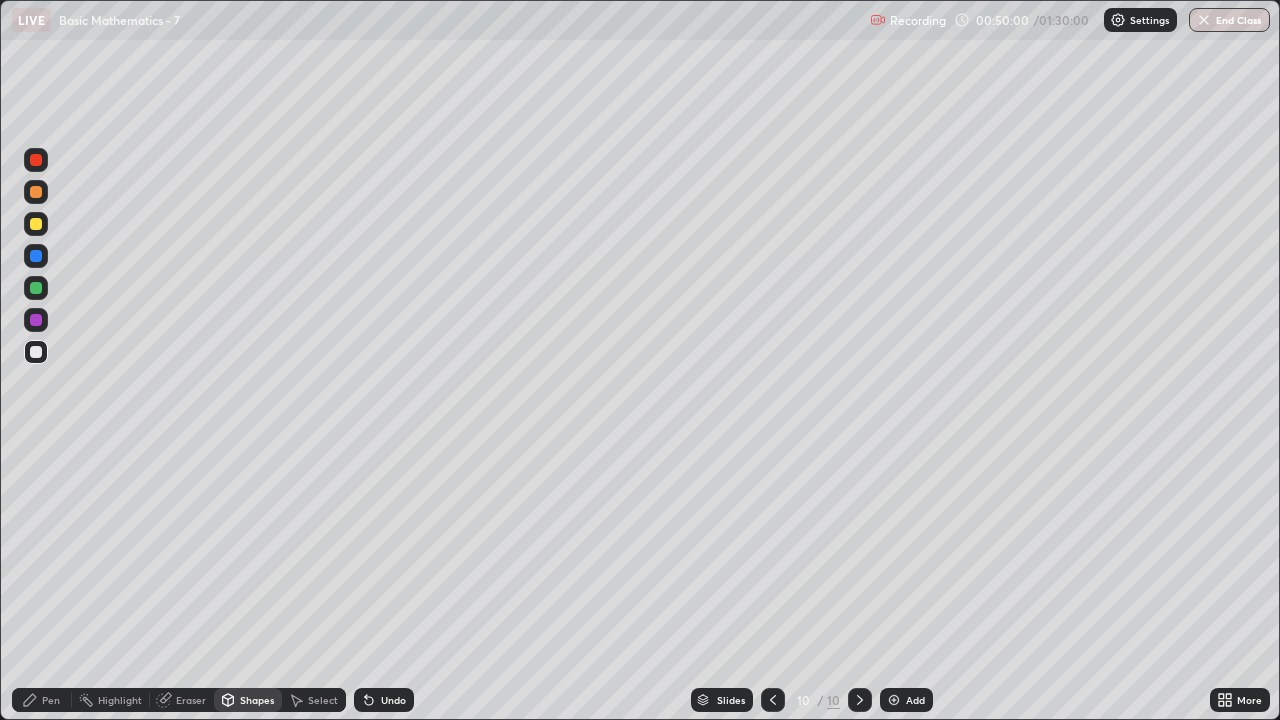 click at bounding box center (36, 224) 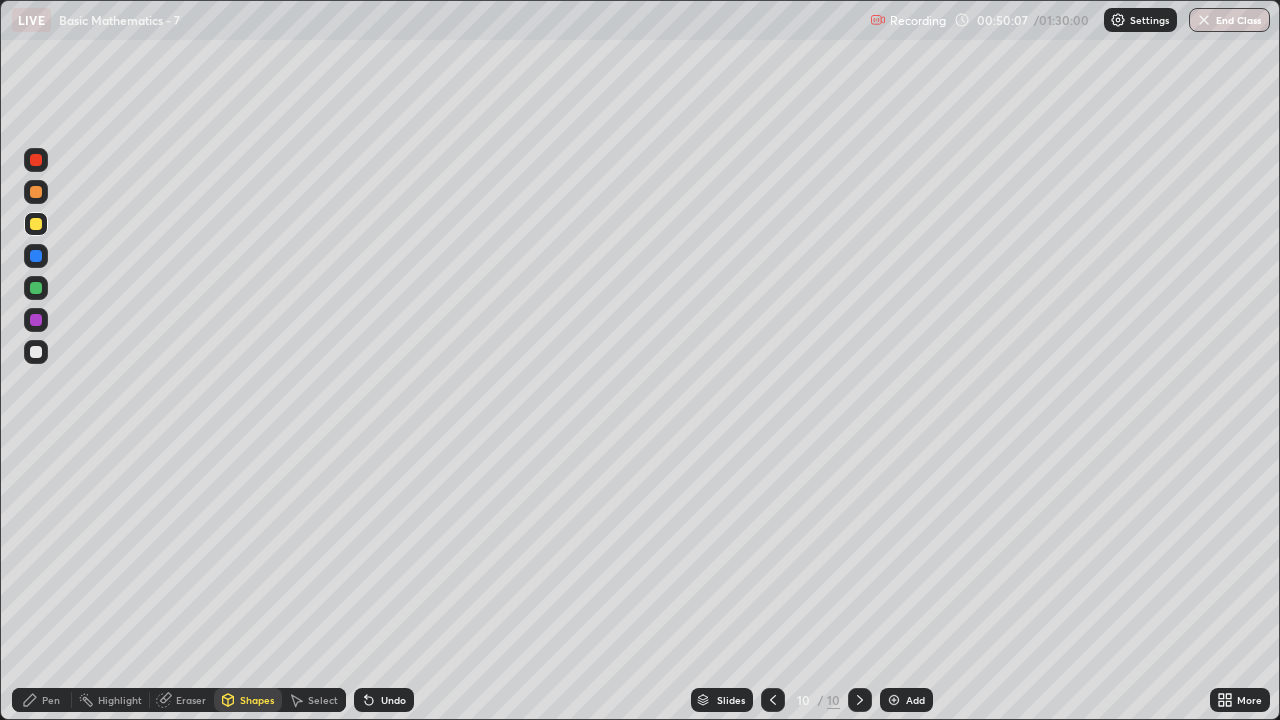 click on "Pen" at bounding box center [51, 700] 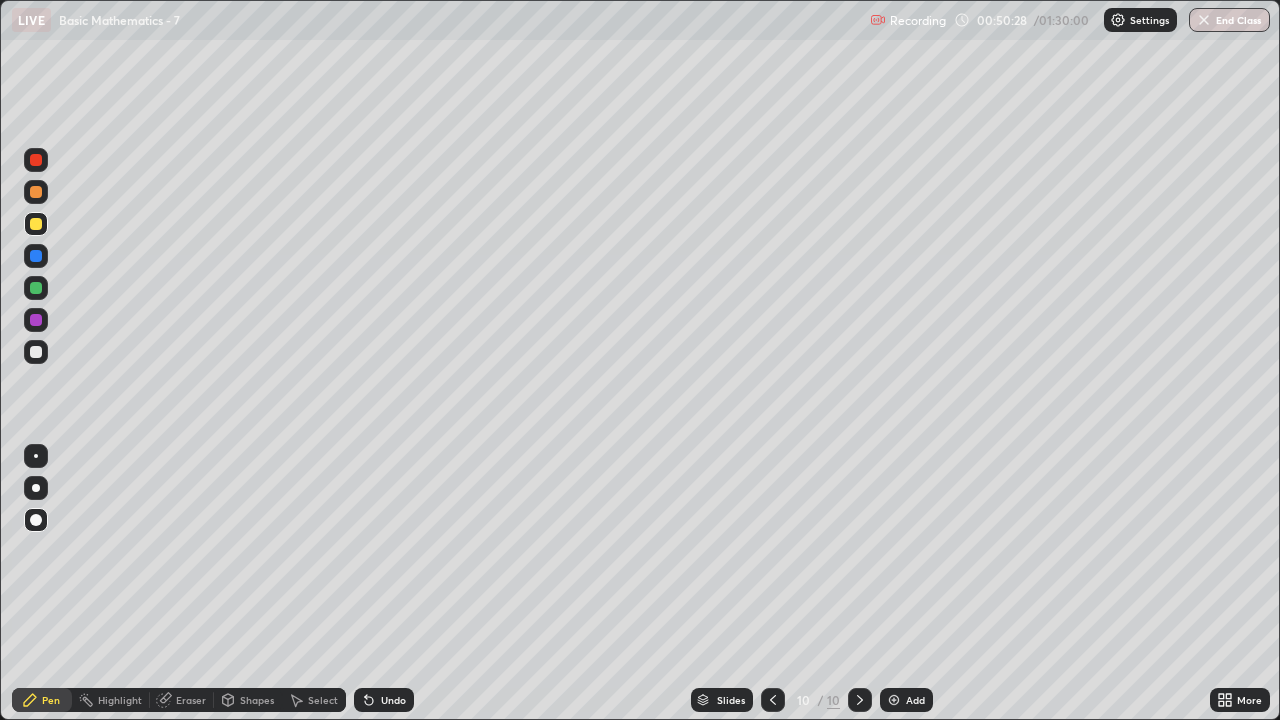 click at bounding box center (36, 352) 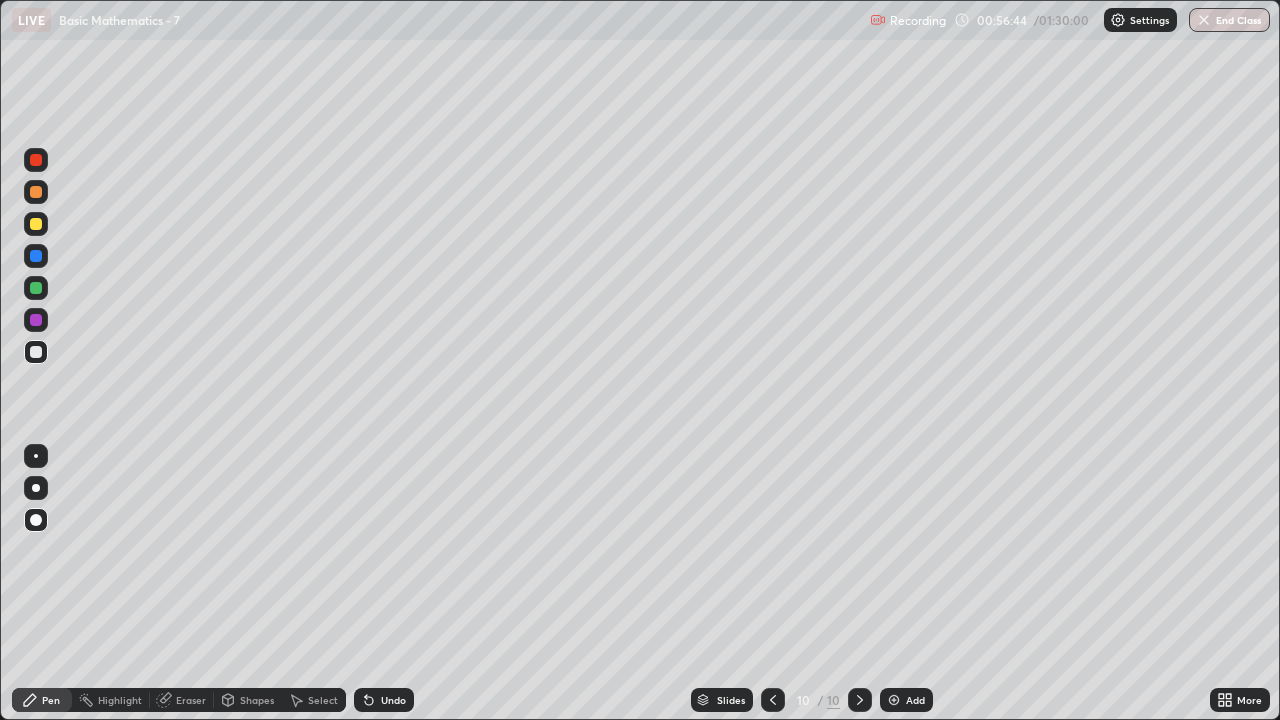 click on "Add" at bounding box center [906, 700] 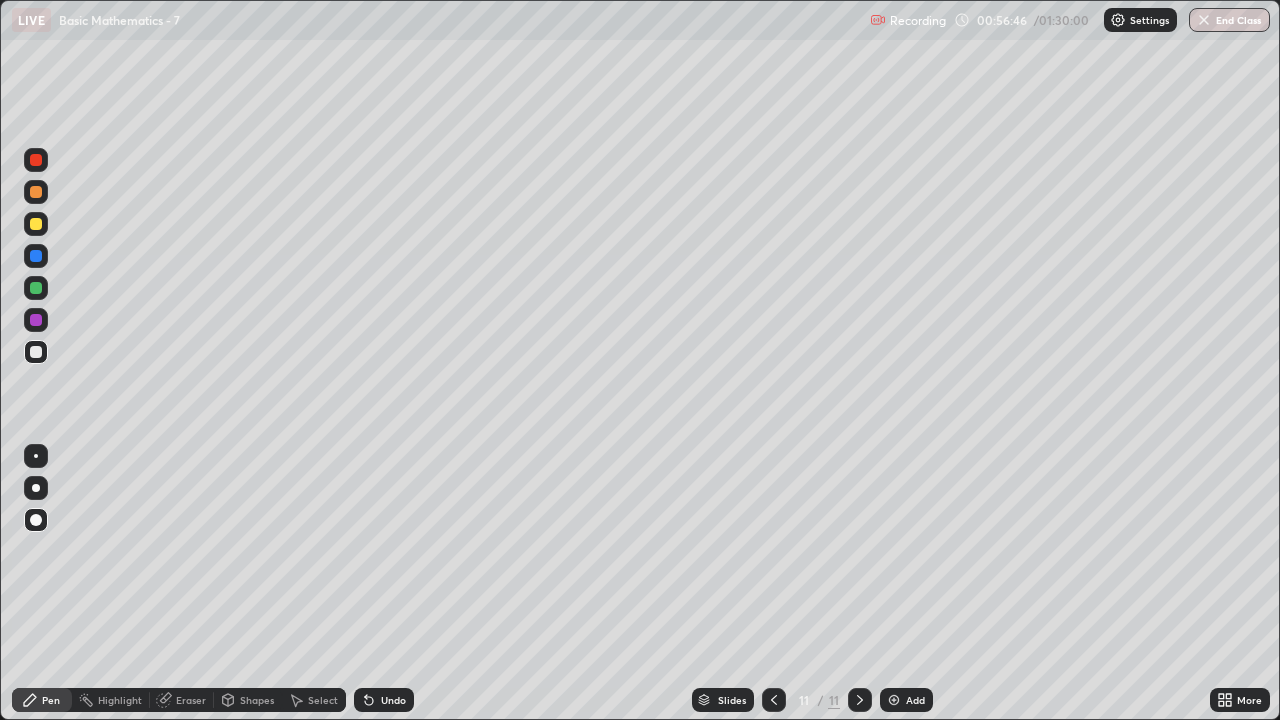 click at bounding box center (36, 224) 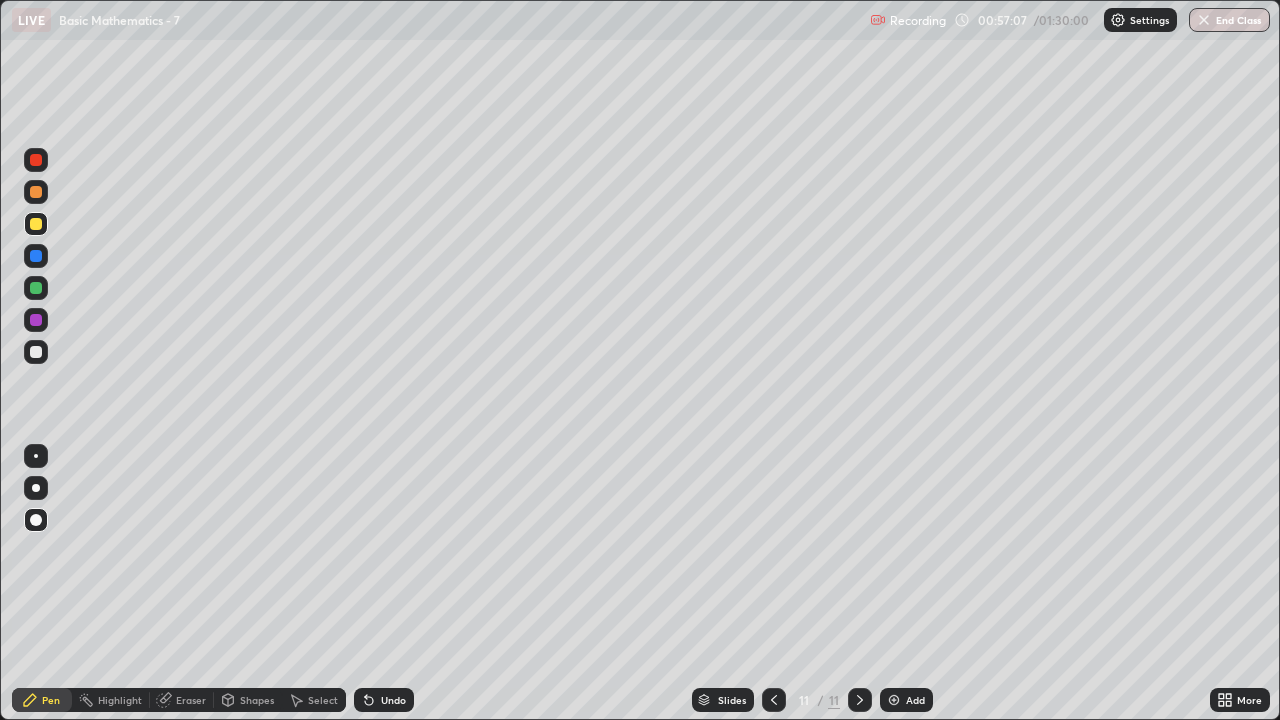 click at bounding box center (36, 256) 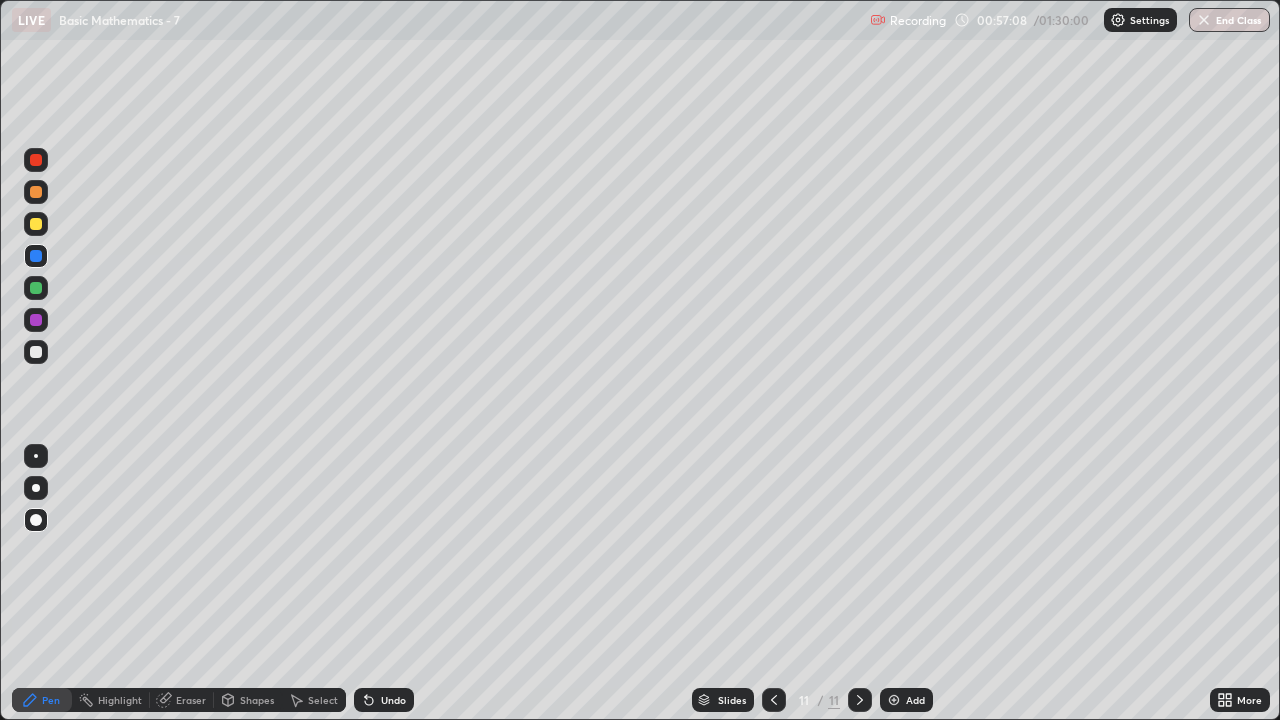 click at bounding box center (36, 256) 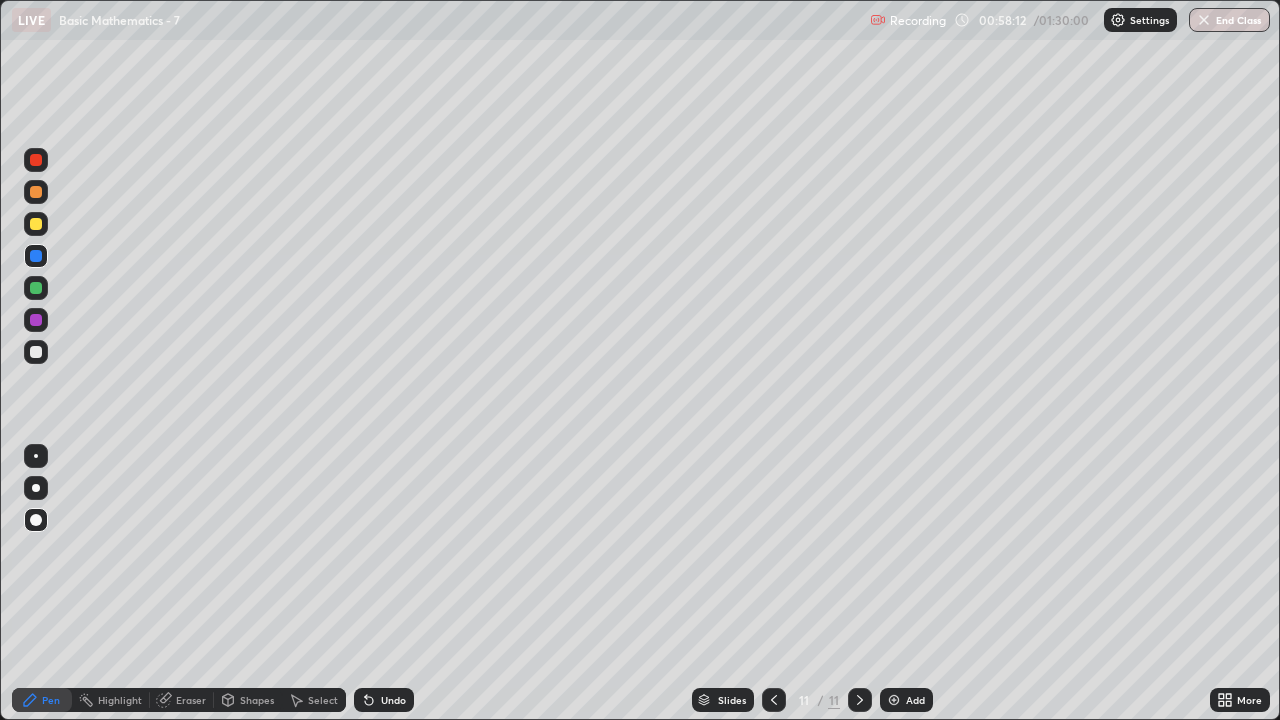 click at bounding box center (36, 352) 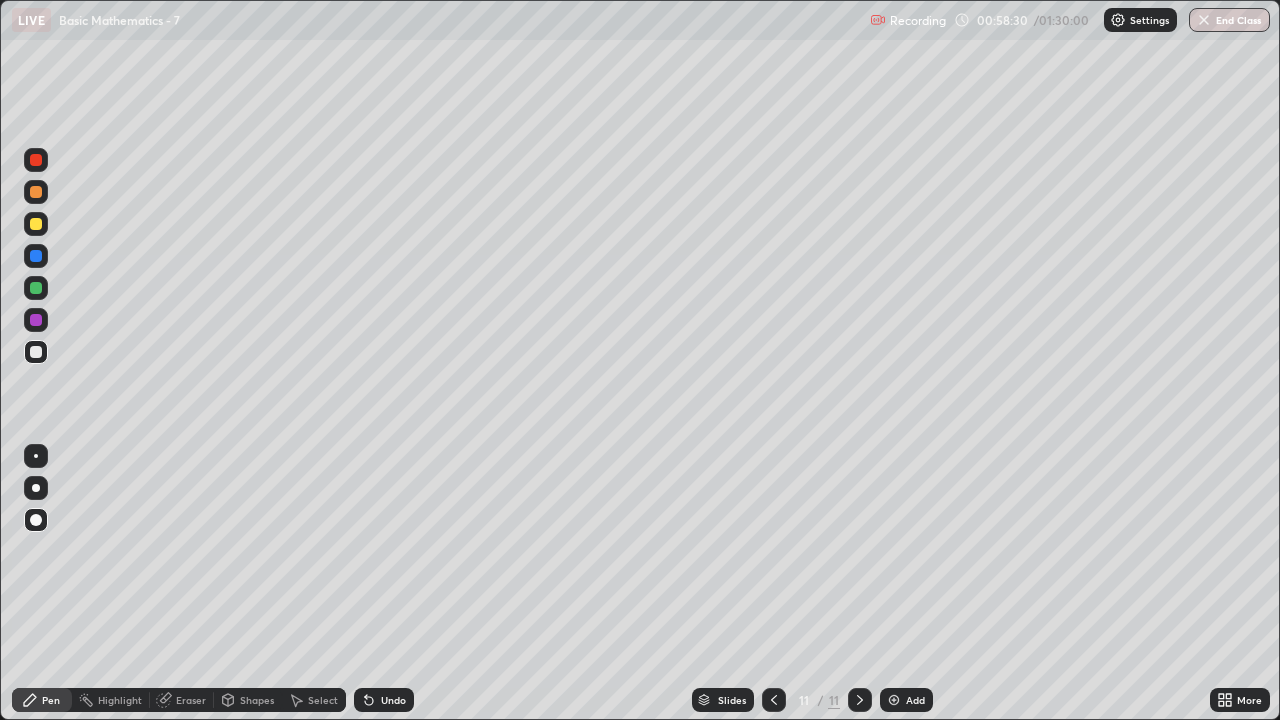 click on "Shapes" at bounding box center [257, 700] 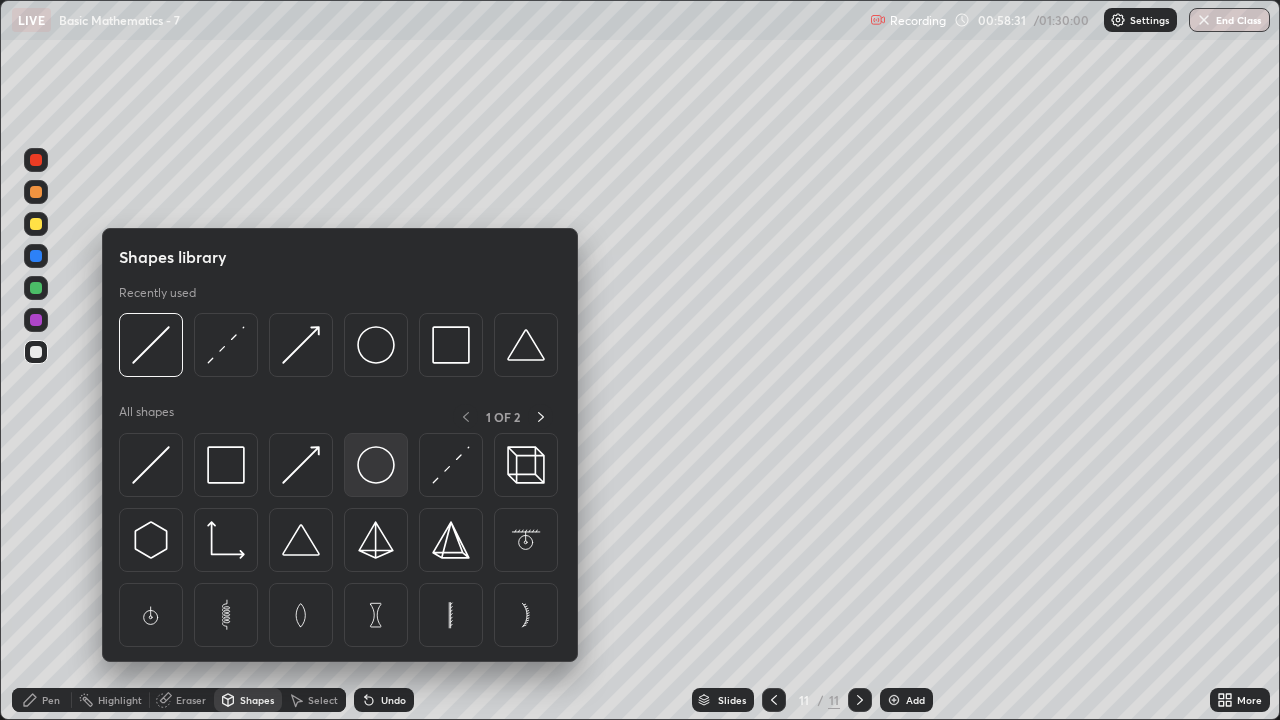 click at bounding box center (376, 465) 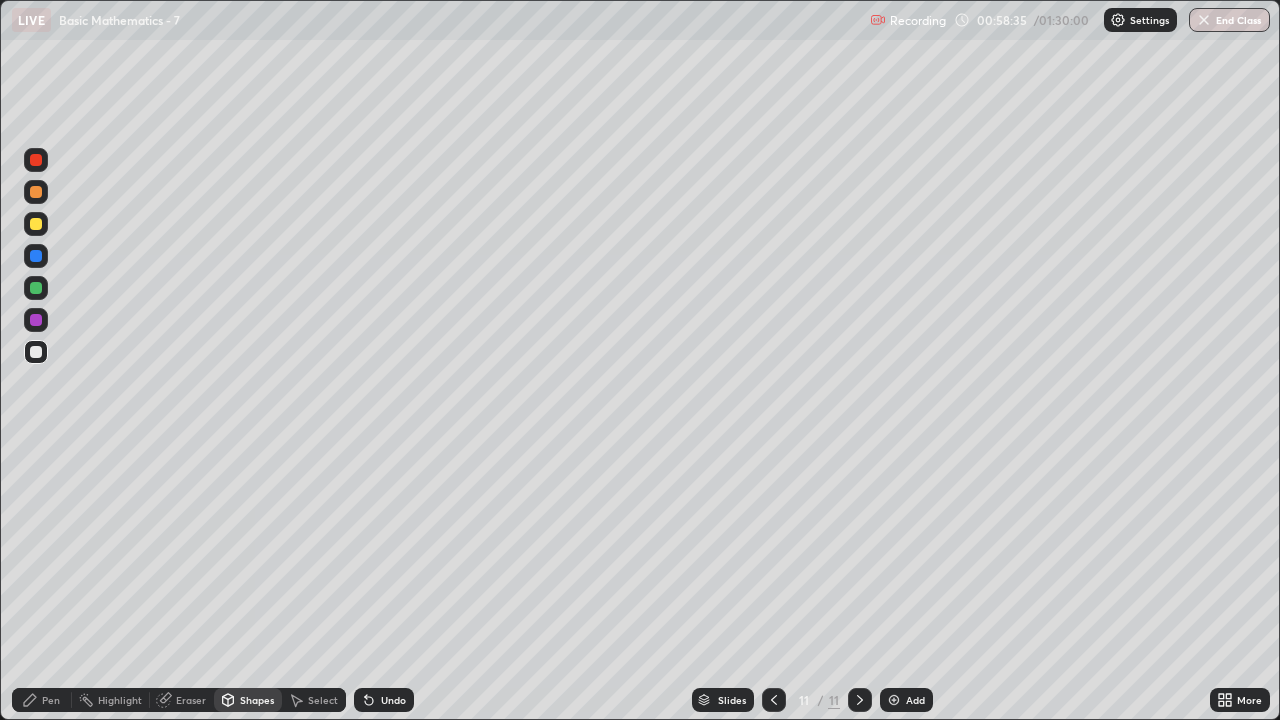 click on "Shapes" at bounding box center (257, 700) 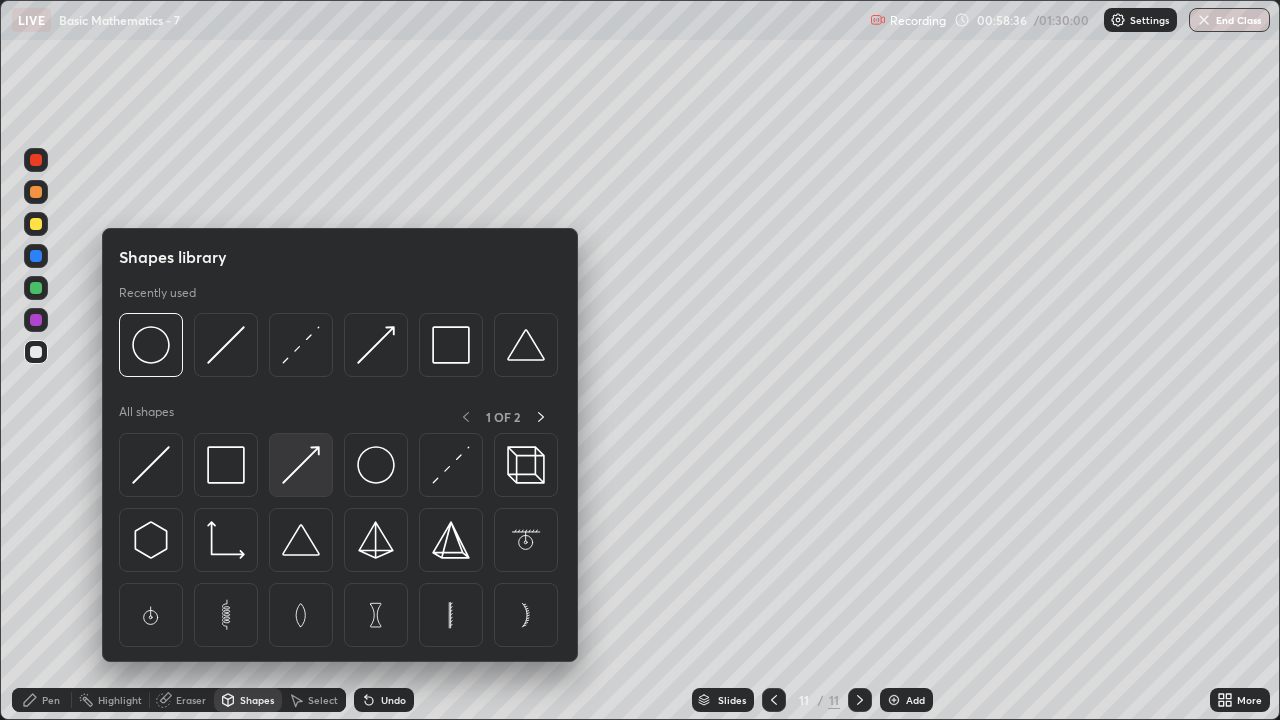 click at bounding box center (301, 465) 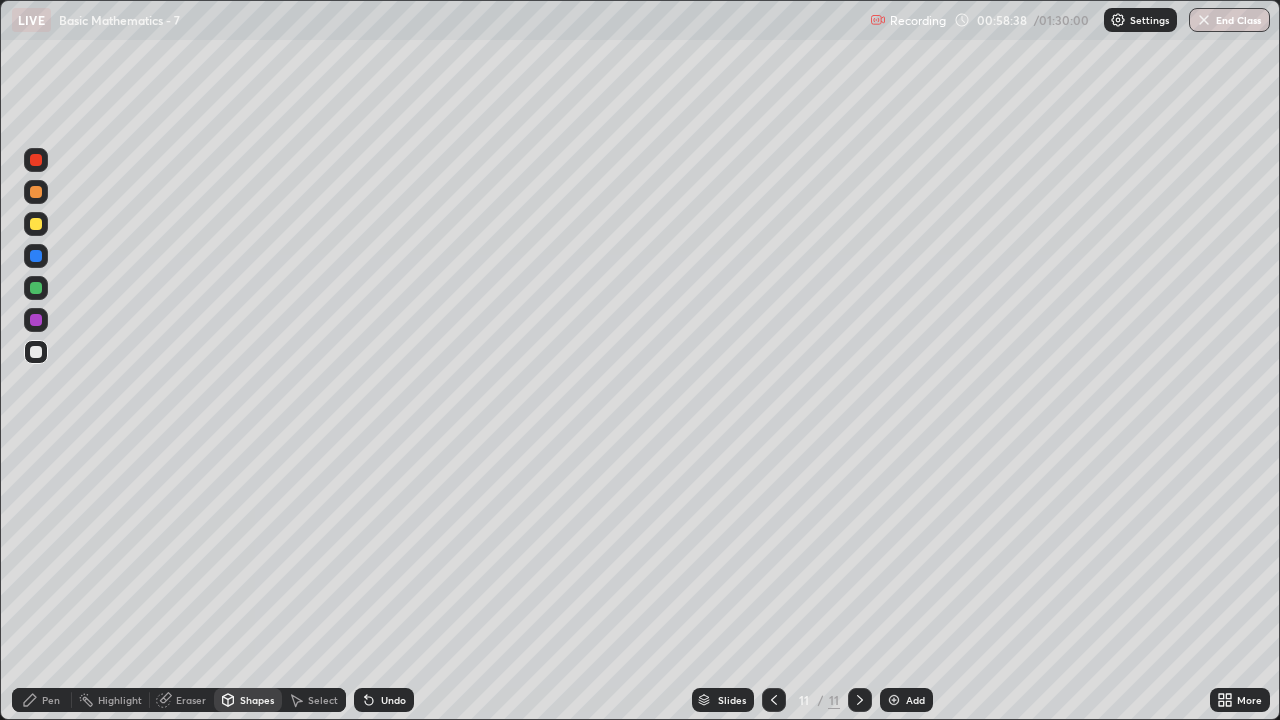 click on "Pen" at bounding box center (51, 700) 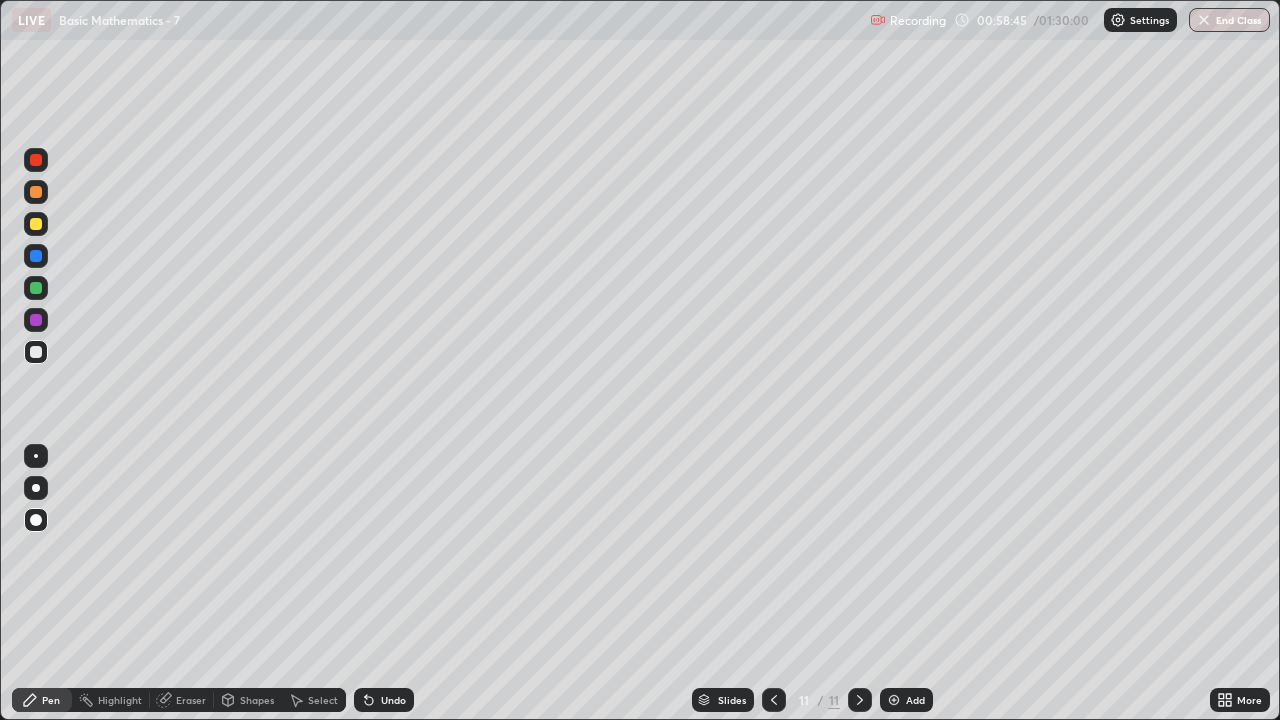 click on "Shapes" at bounding box center [257, 700] 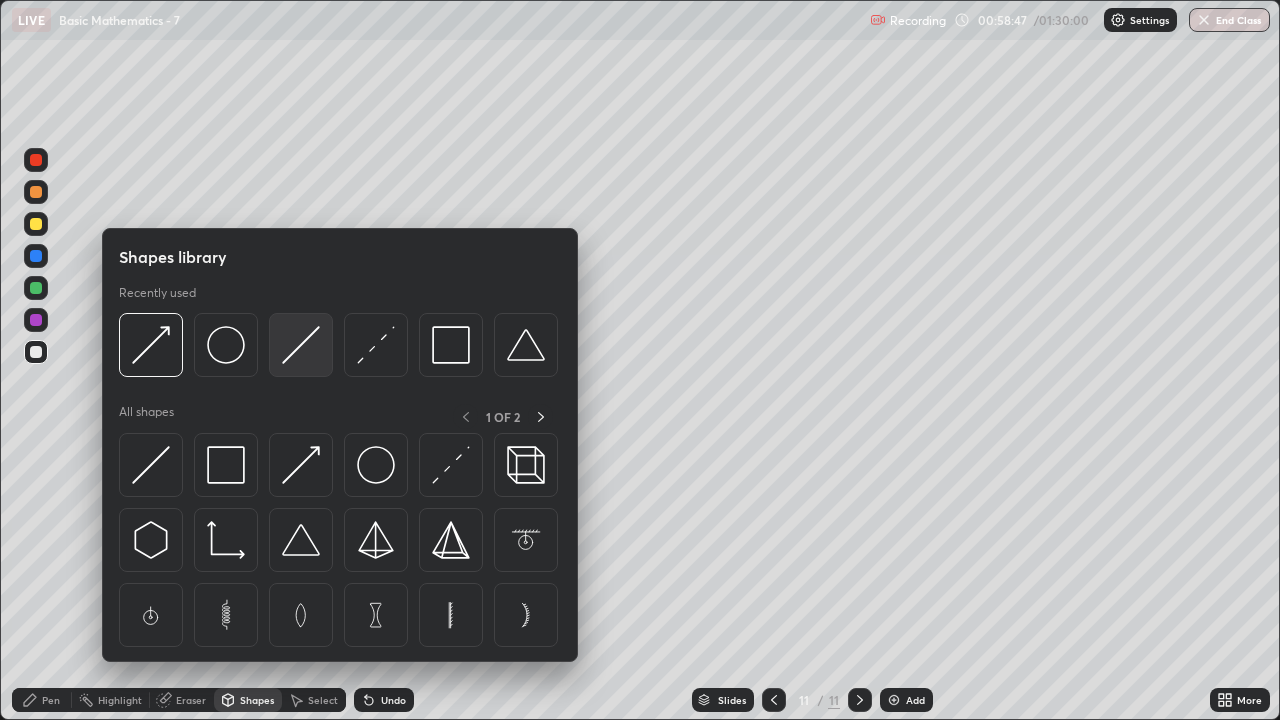 click at bounding box center (301, 345) 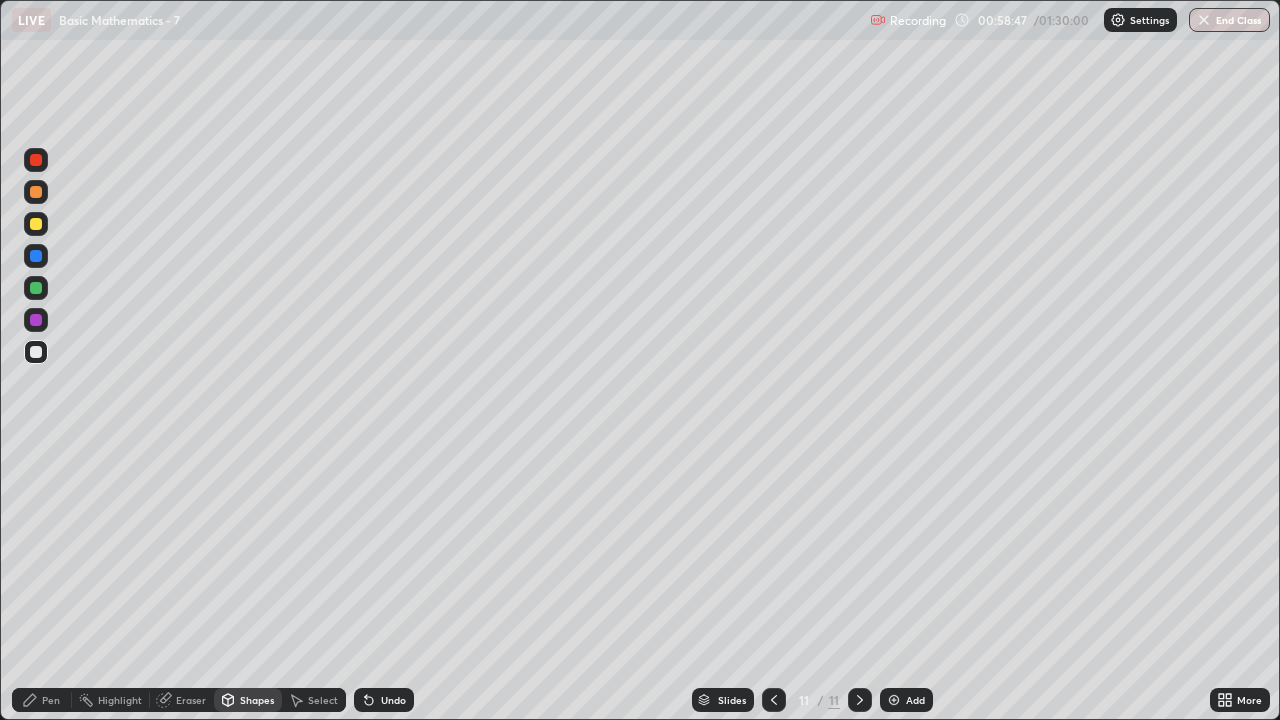 click at bounding box center [36, 288] 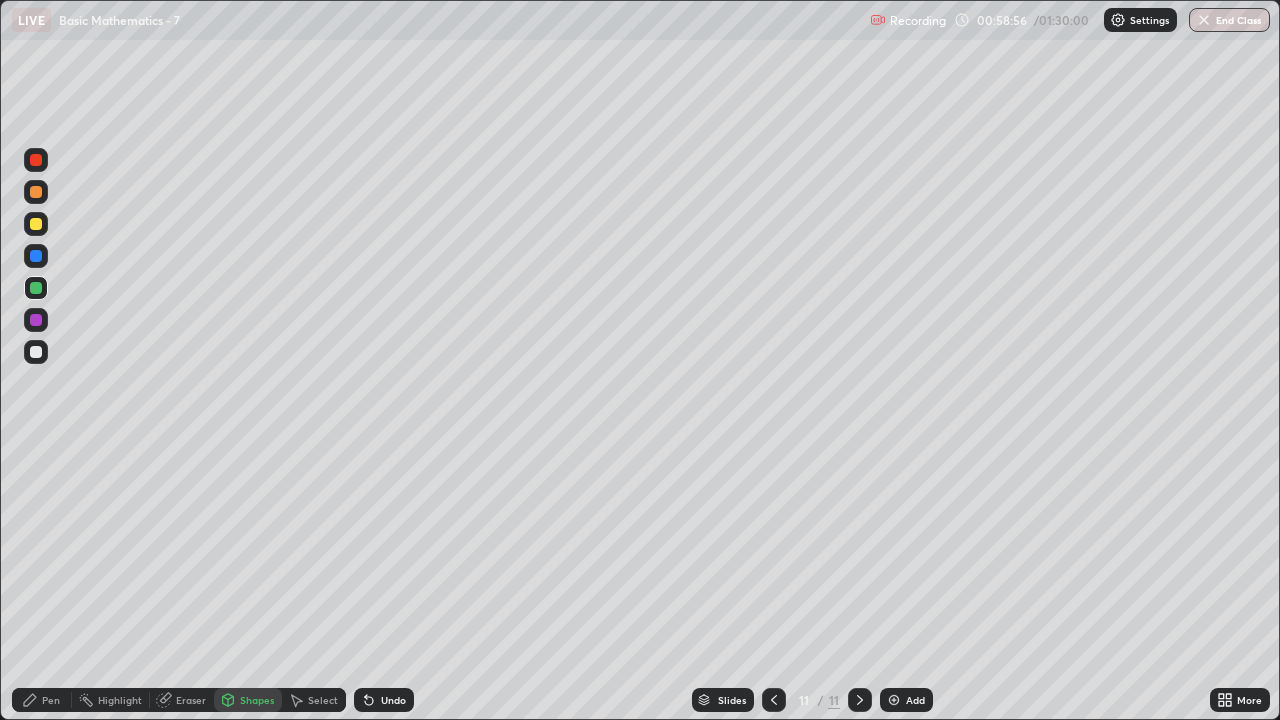 click on "Pen" at bounding box center [51, 700] 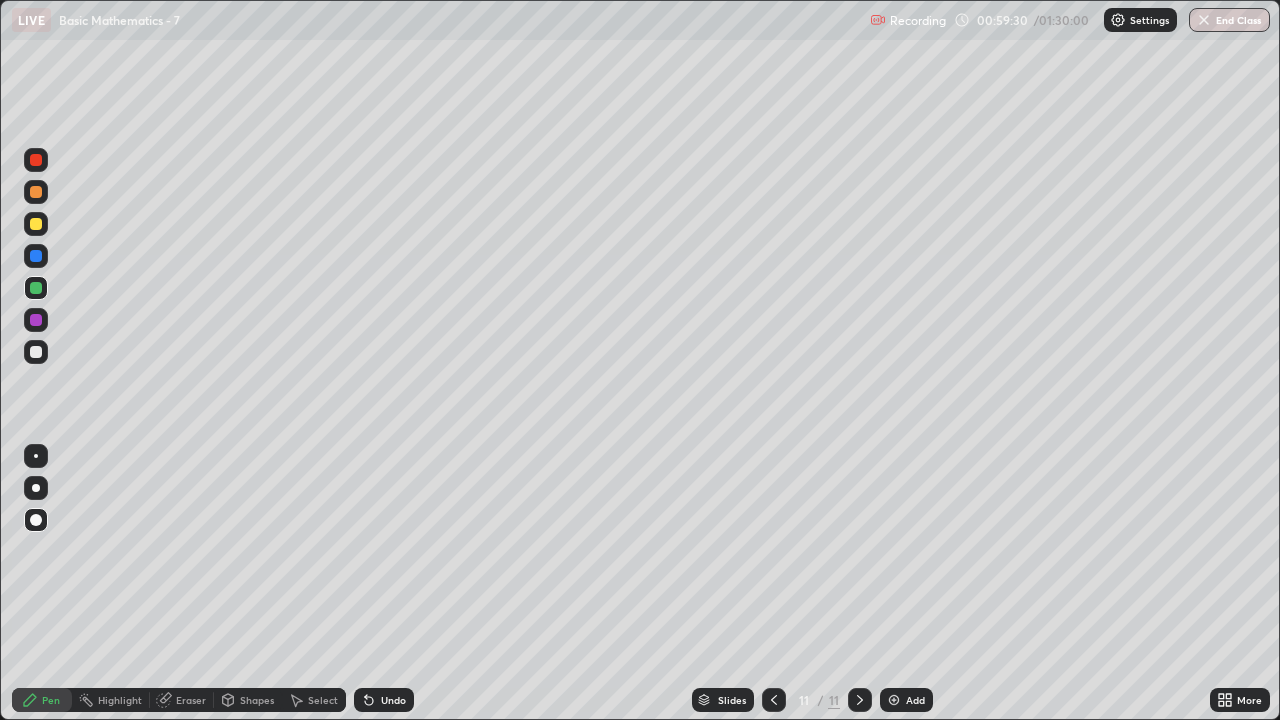 click at bounding box center (36, 352) 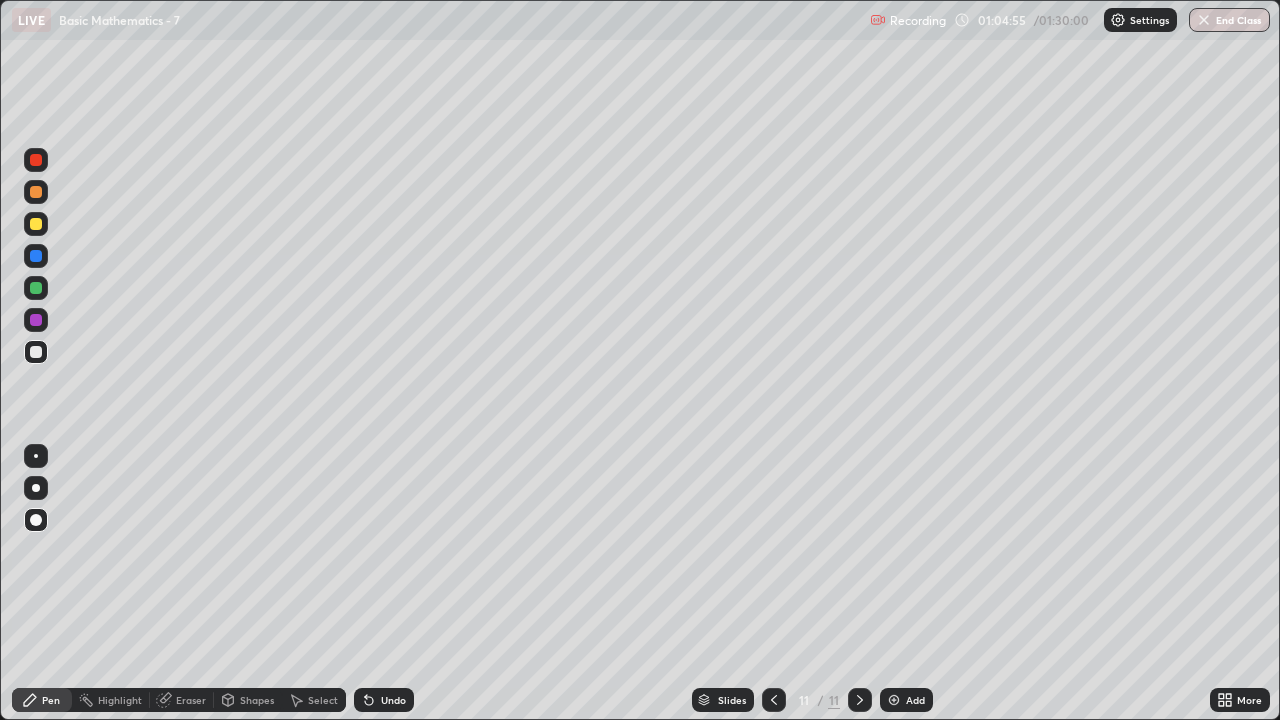 click at bounding box center [894, 700] 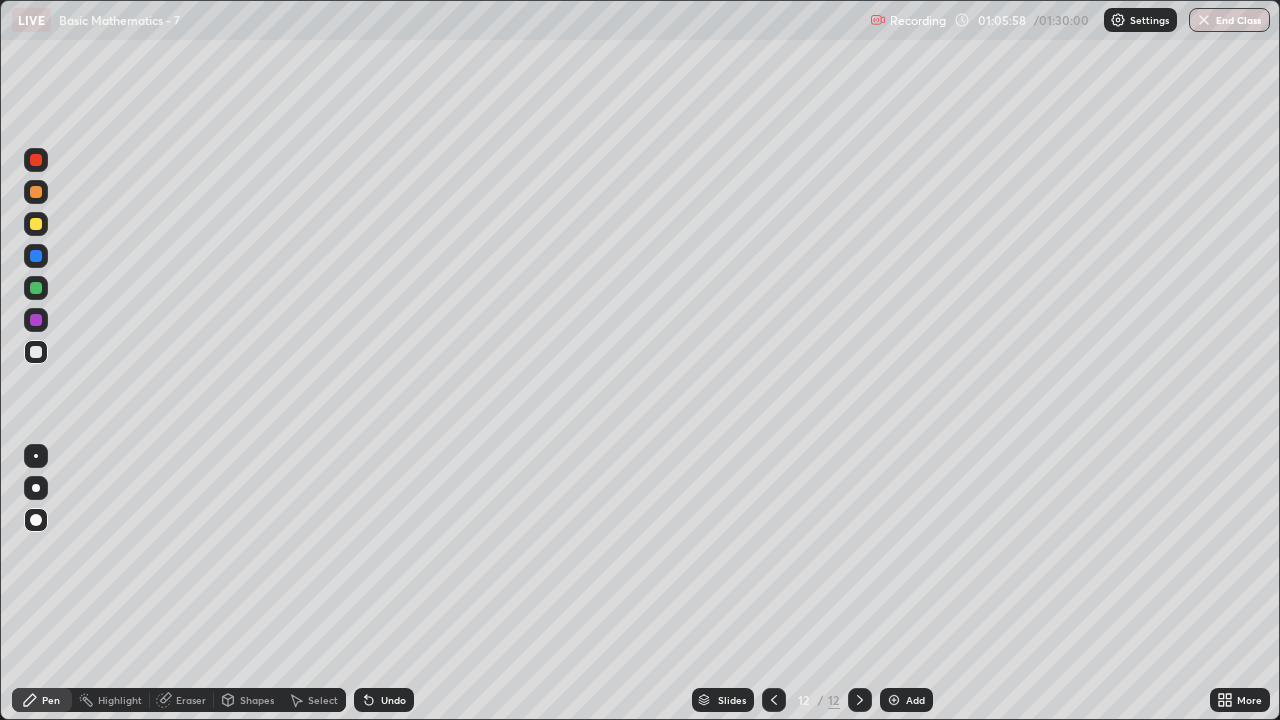 click at bounding box center [36, 192] 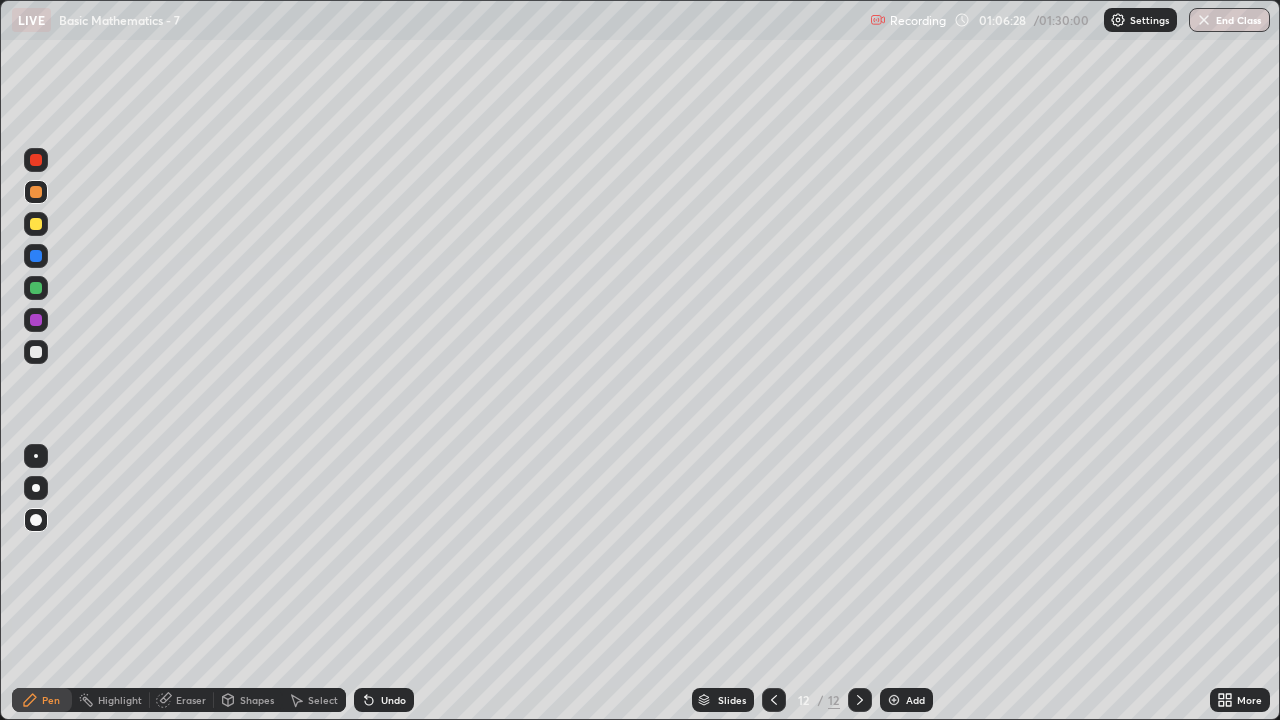 click at bounding box center [36, 288] 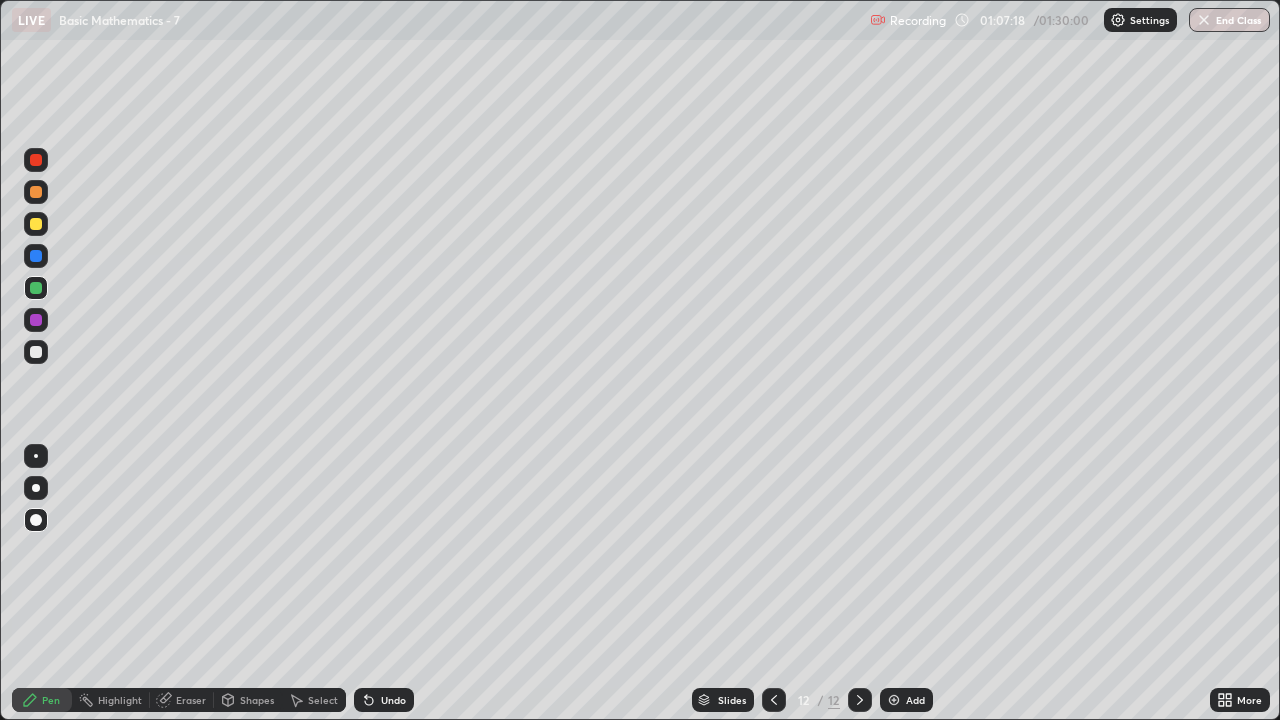 click at bounding box center (36, 352) 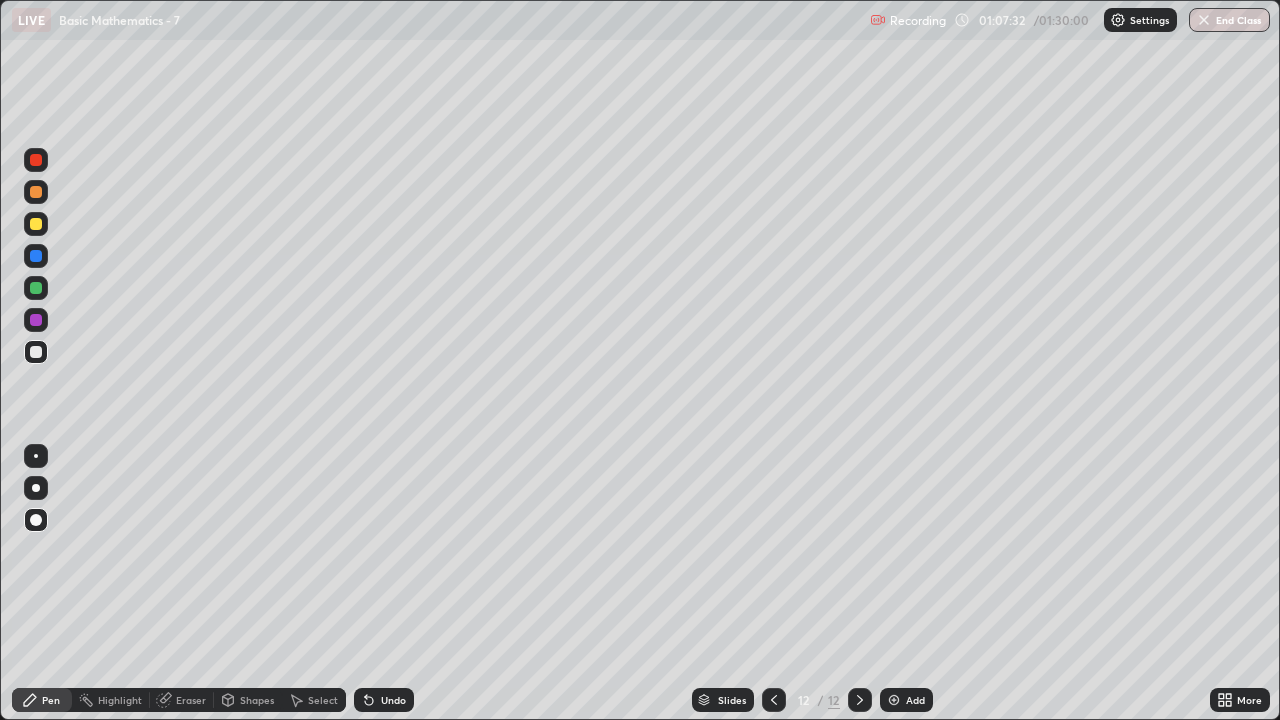 click on "Undo" at bounding box center [393, 700] 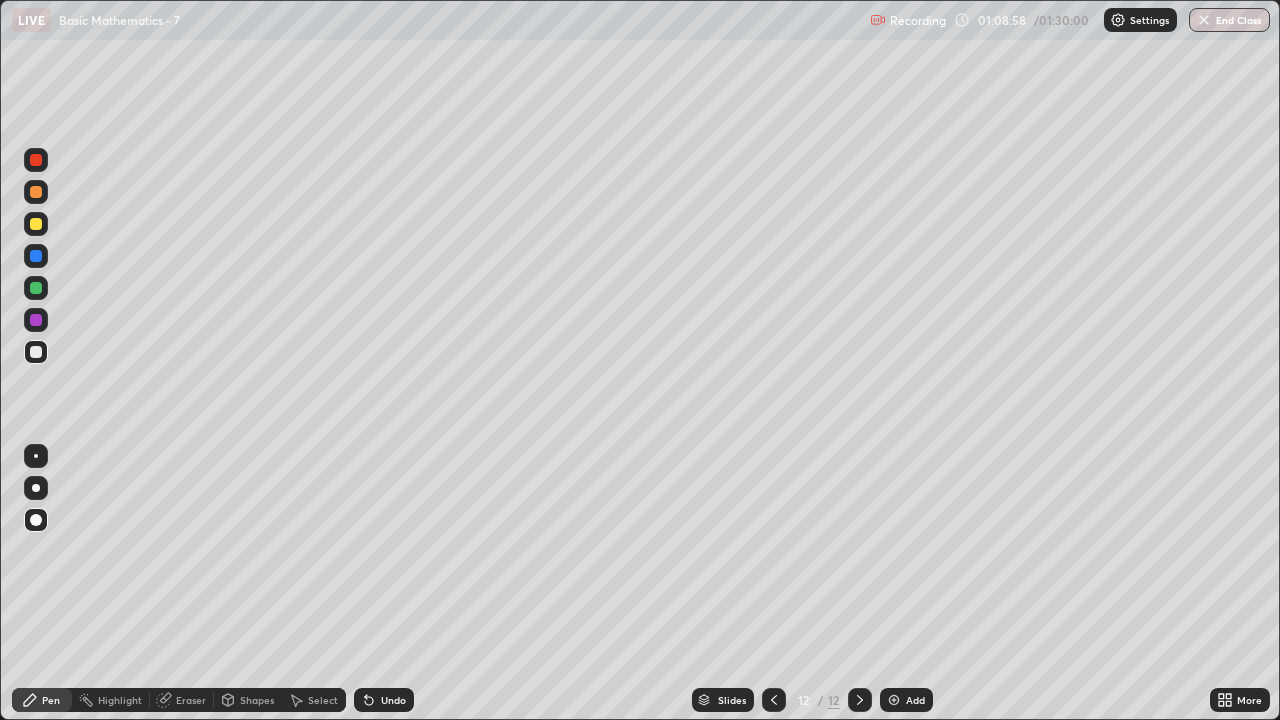 click on "Eraser" at bounding box center [191, 700] 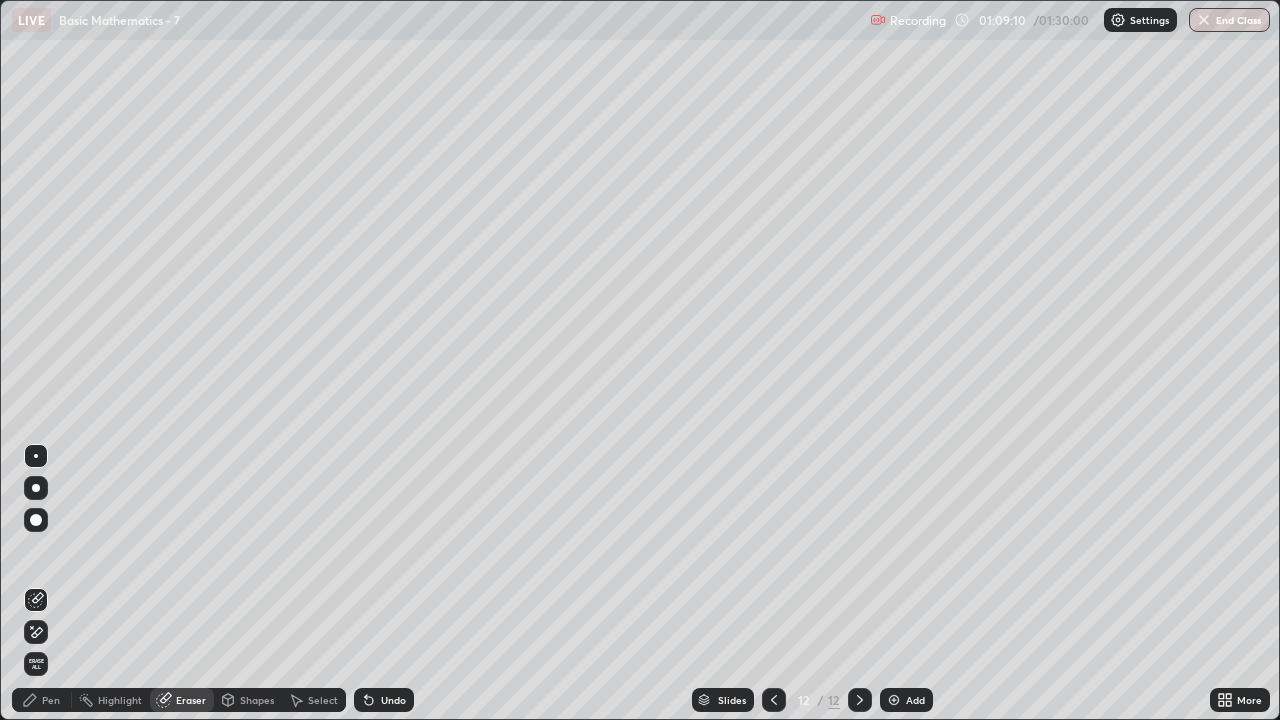 click on "Pen" at bounding box center (51, 700) 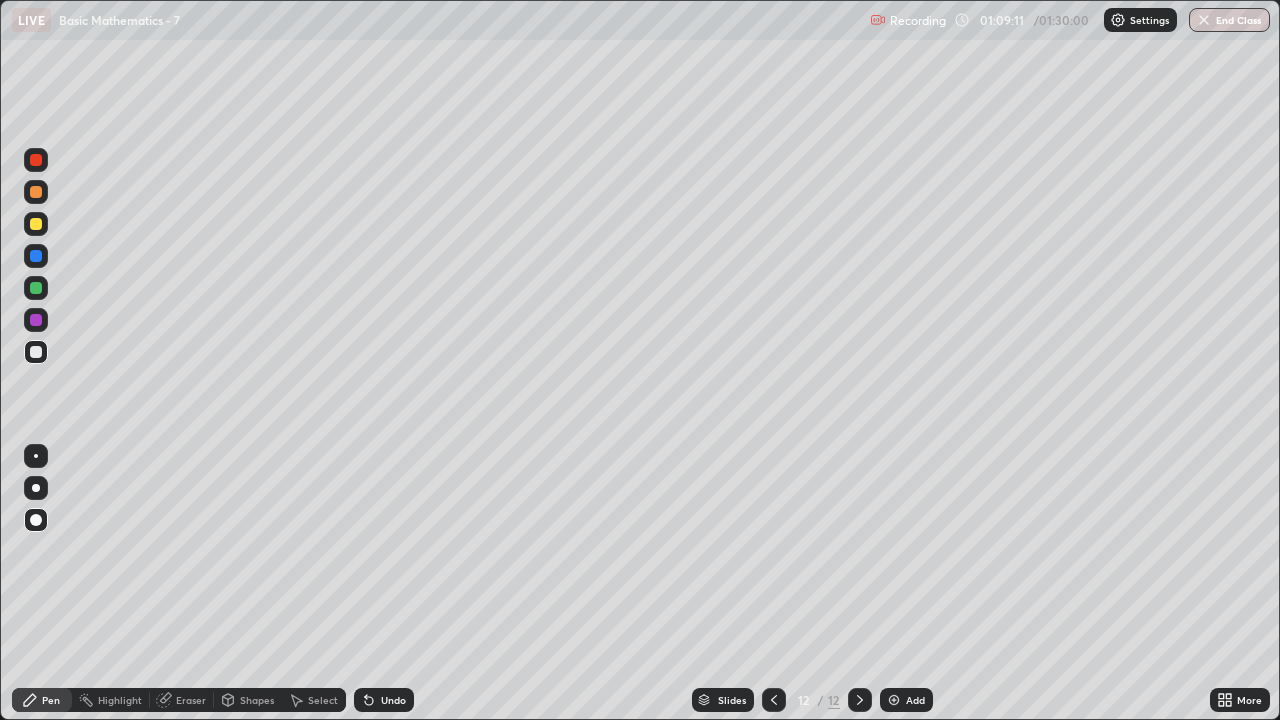 click at bounding box center (36, 224) 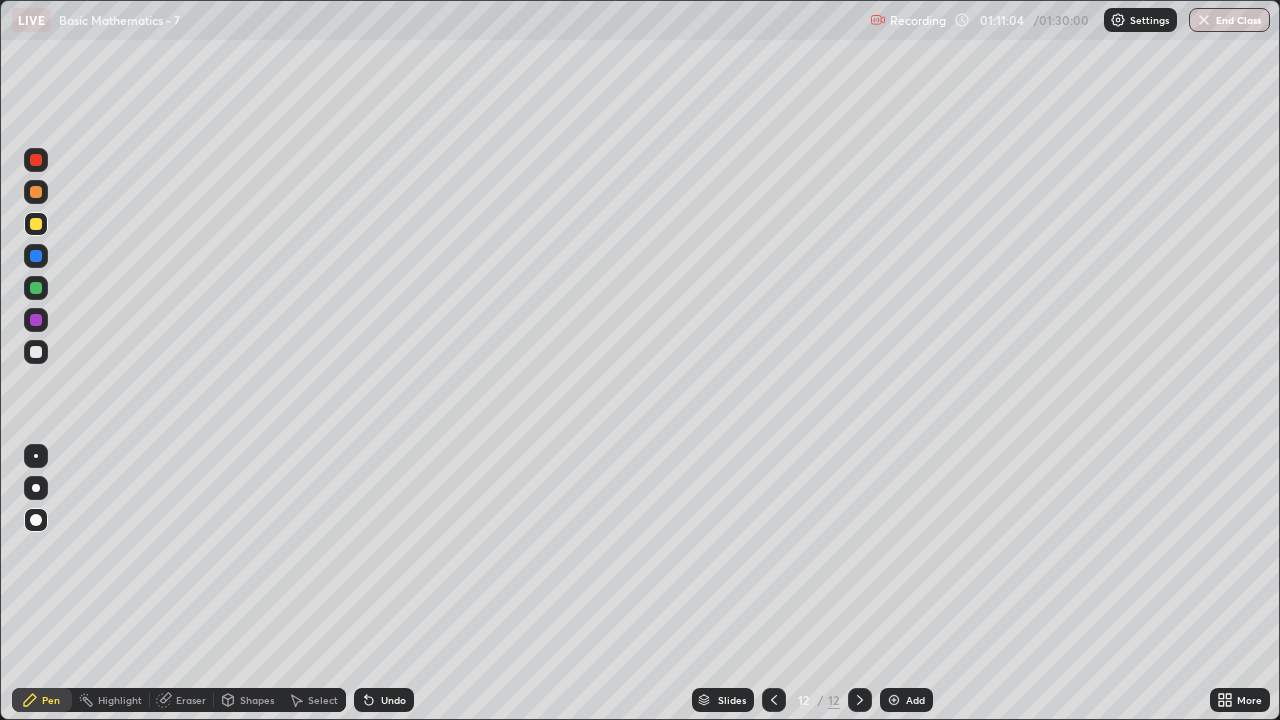 click at bounding box center (894, 700) 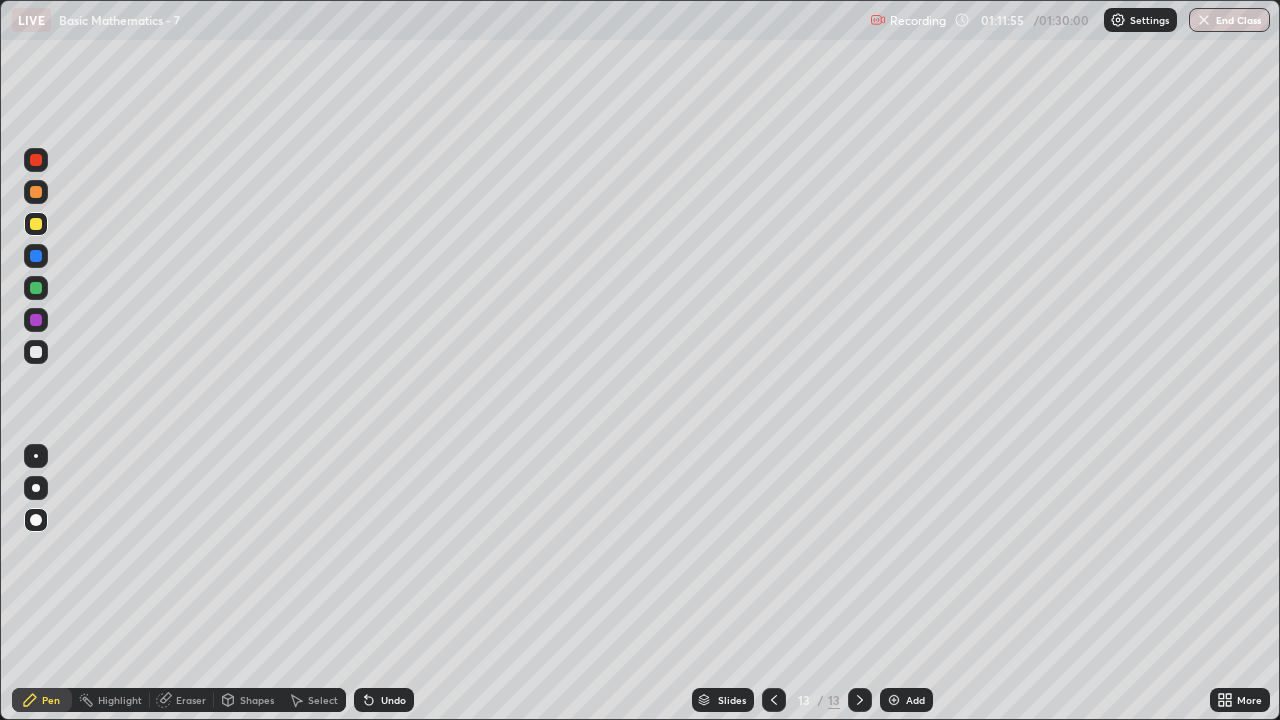 click at bounding box center (36, 352) 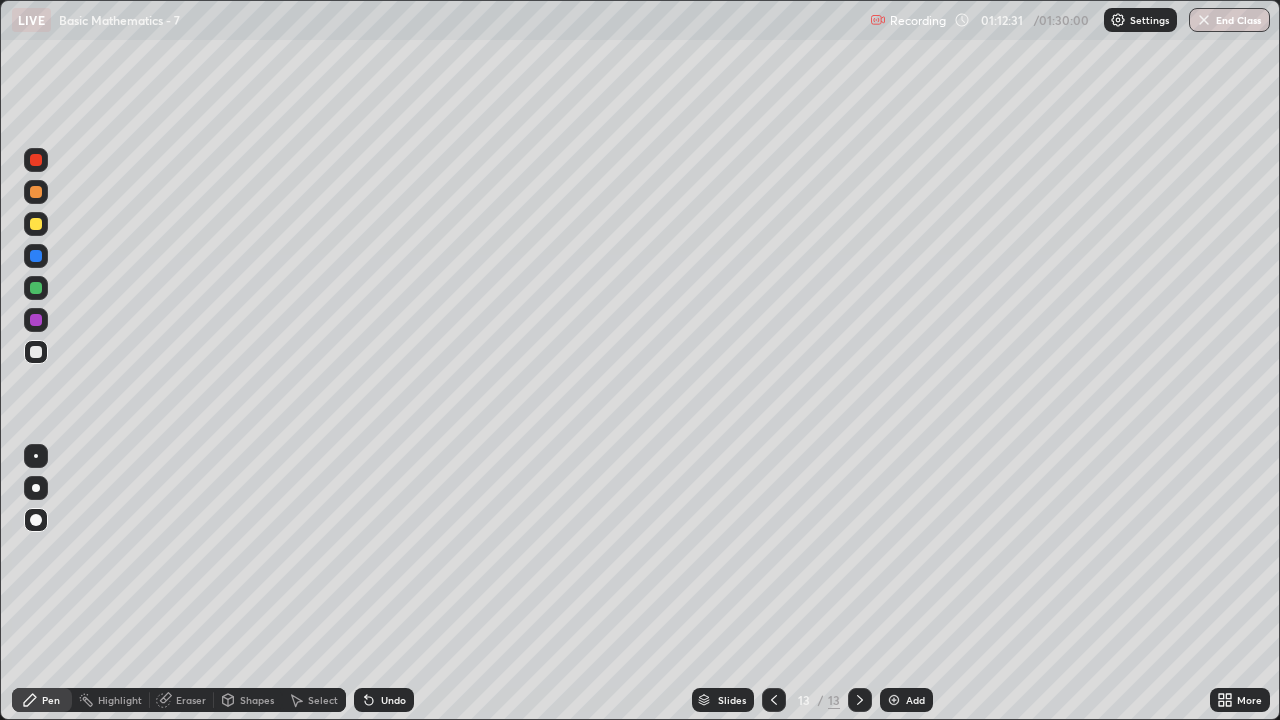 click at bounding box center [36, 192] 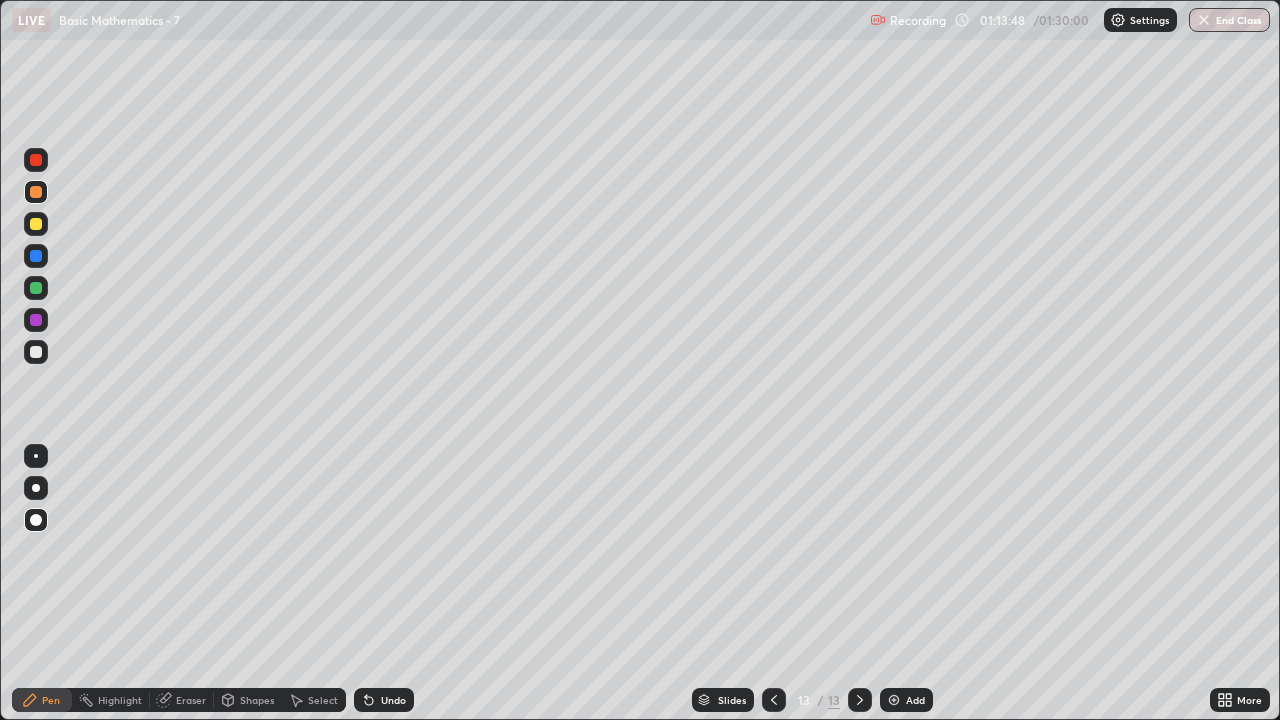click at bounding box center [36, 352] 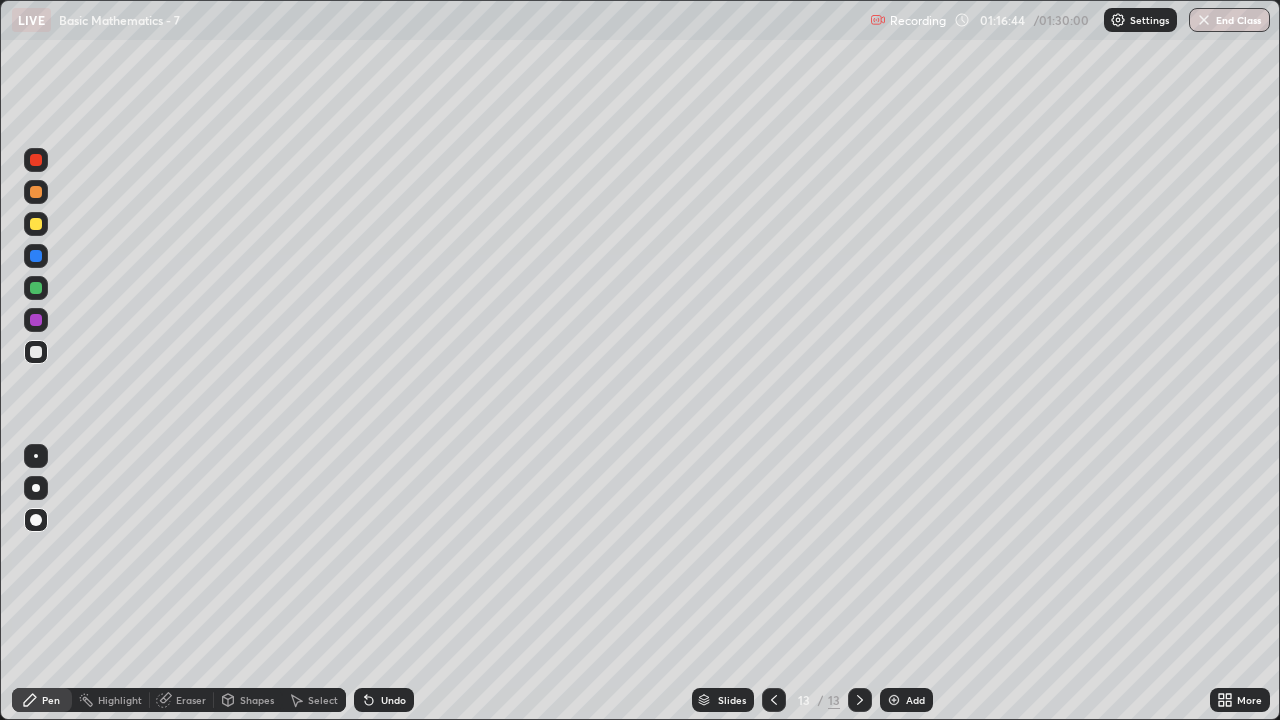 click at bounding box center (894, 700) 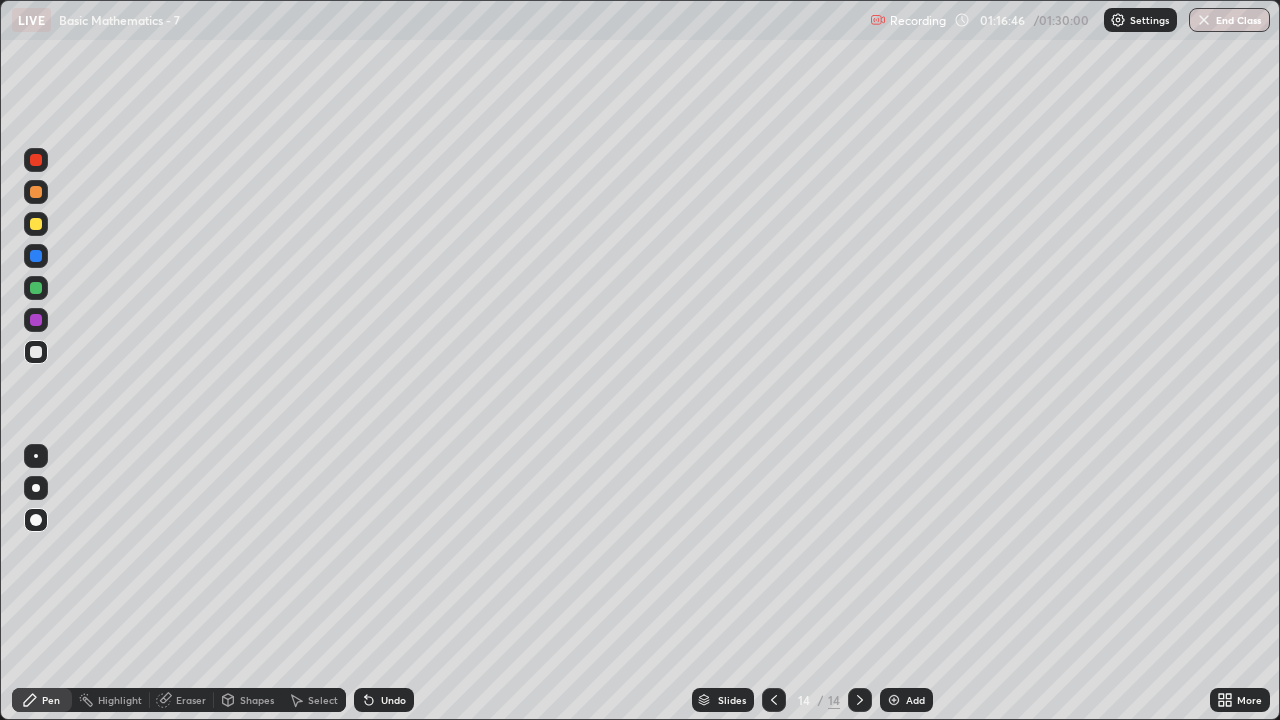 click at bounding box center (36, 224) 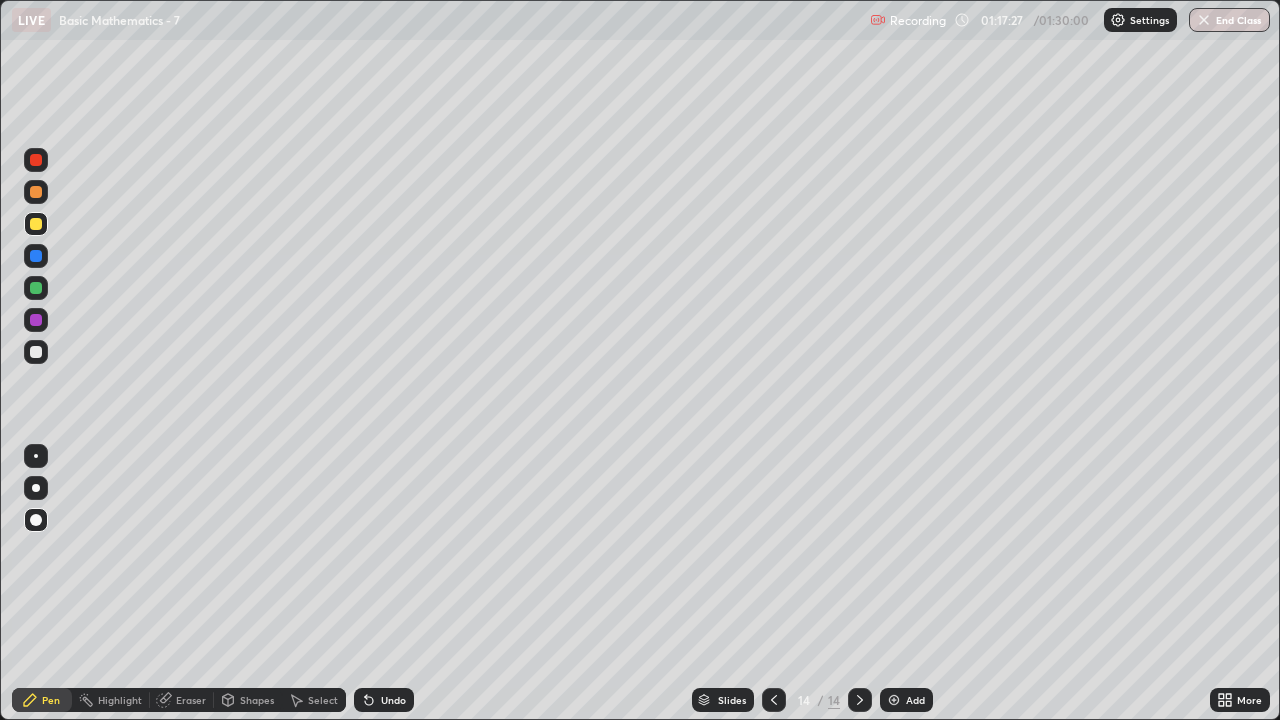 click at bounding box center (36, 288) 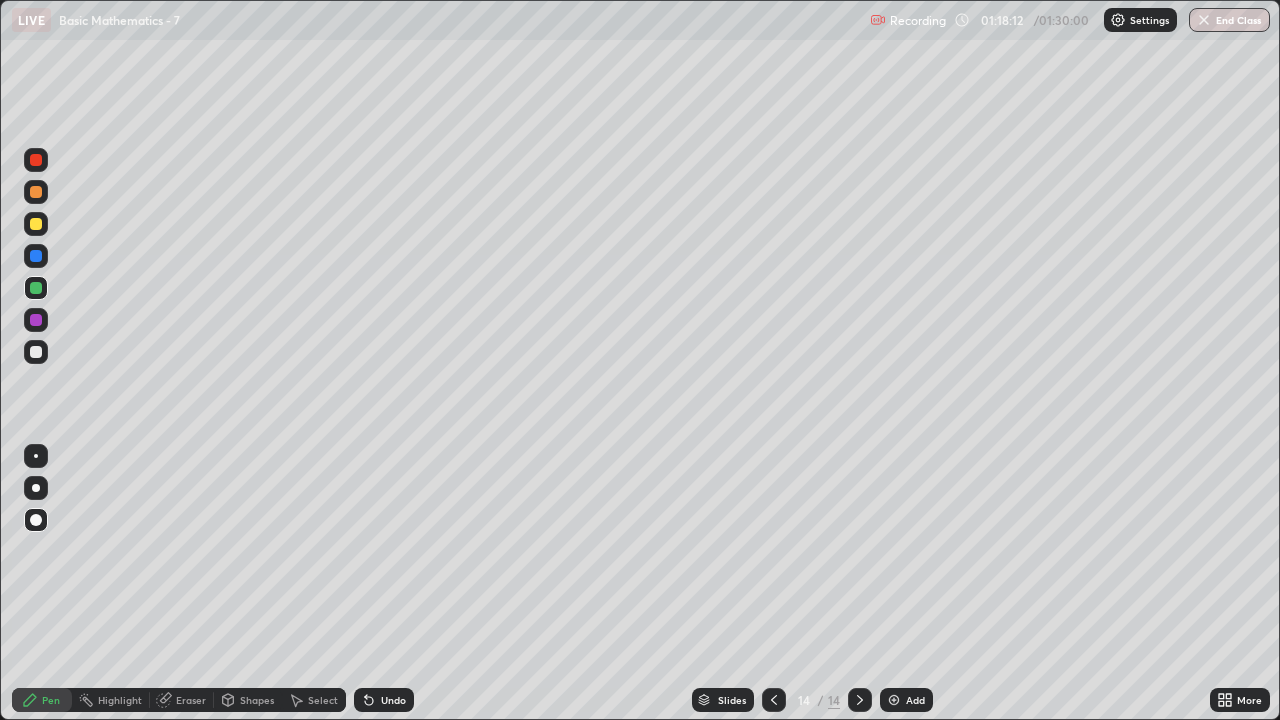 click at bounding box center (36, 192) 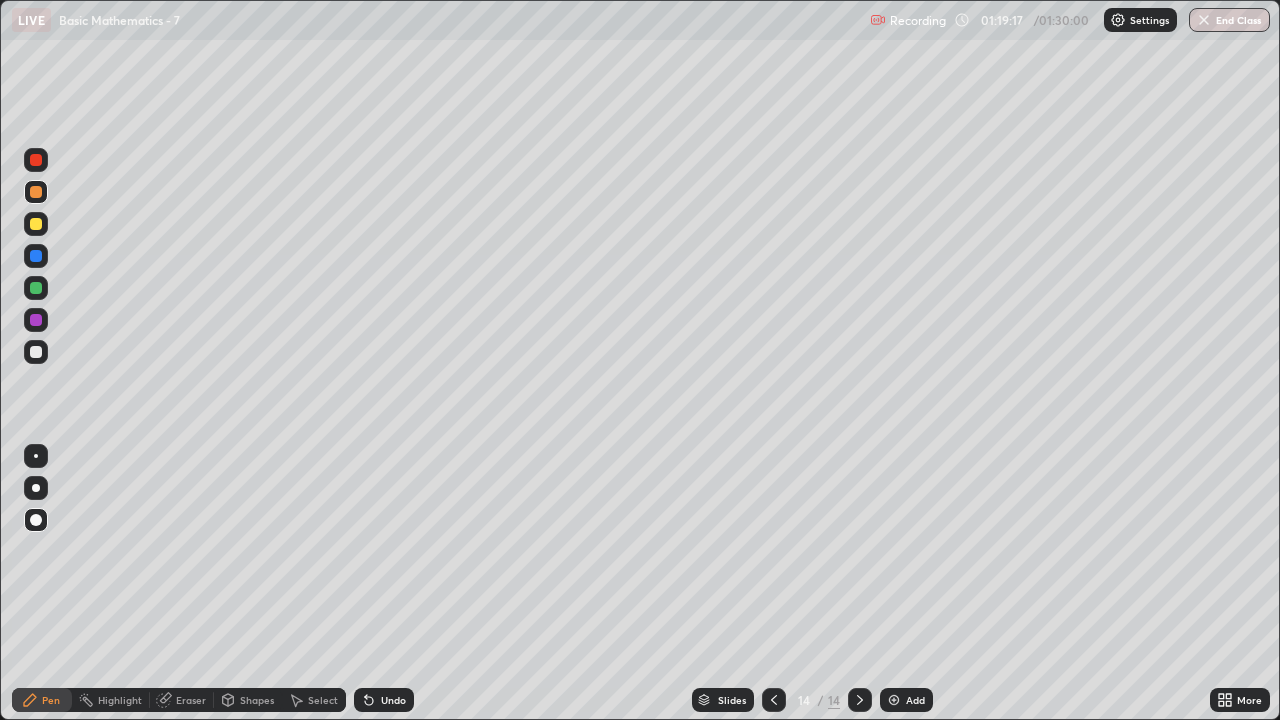 click at bounding box center [36, 352] 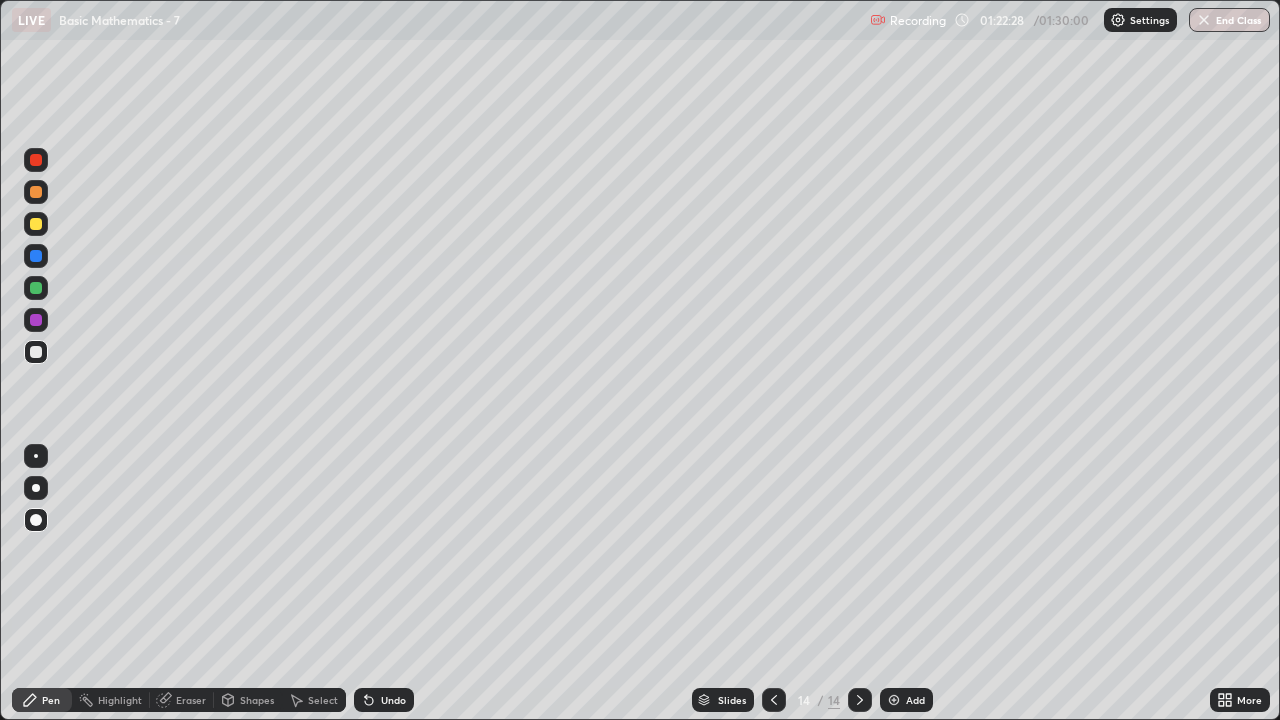click at bounding box center (894, 700) 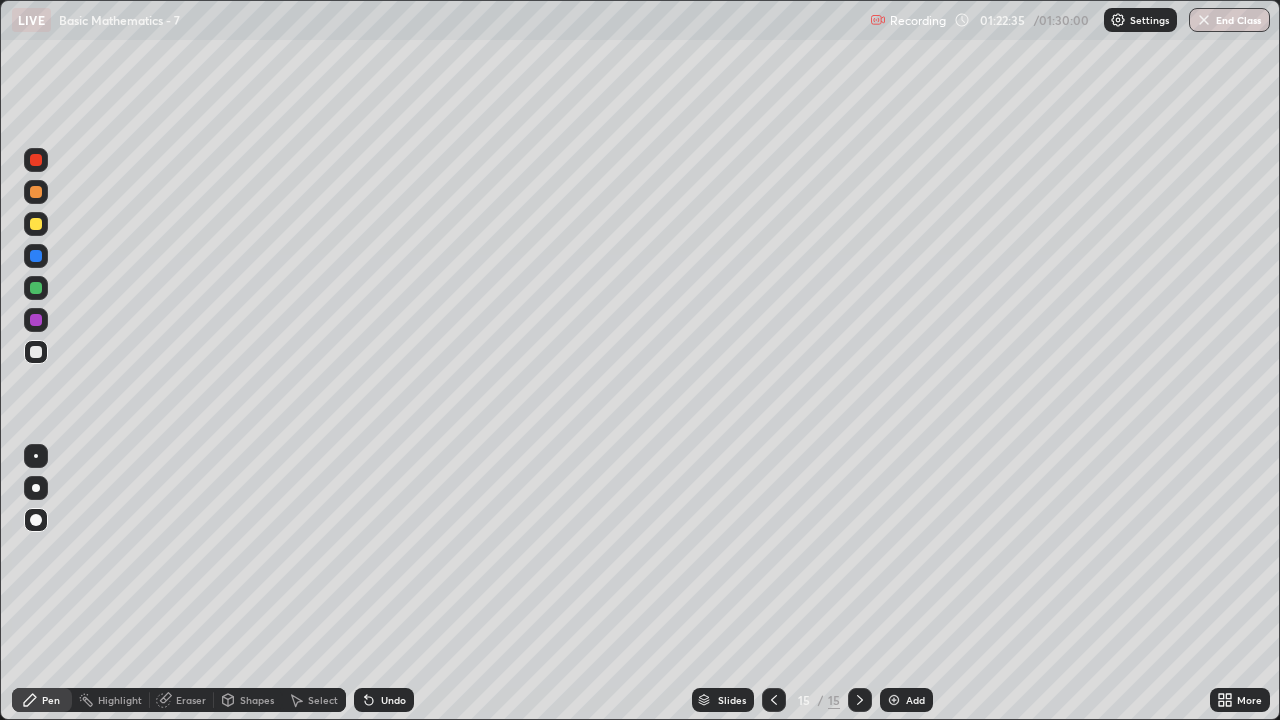 click on "Shapes" at bounding box center (248, 700) 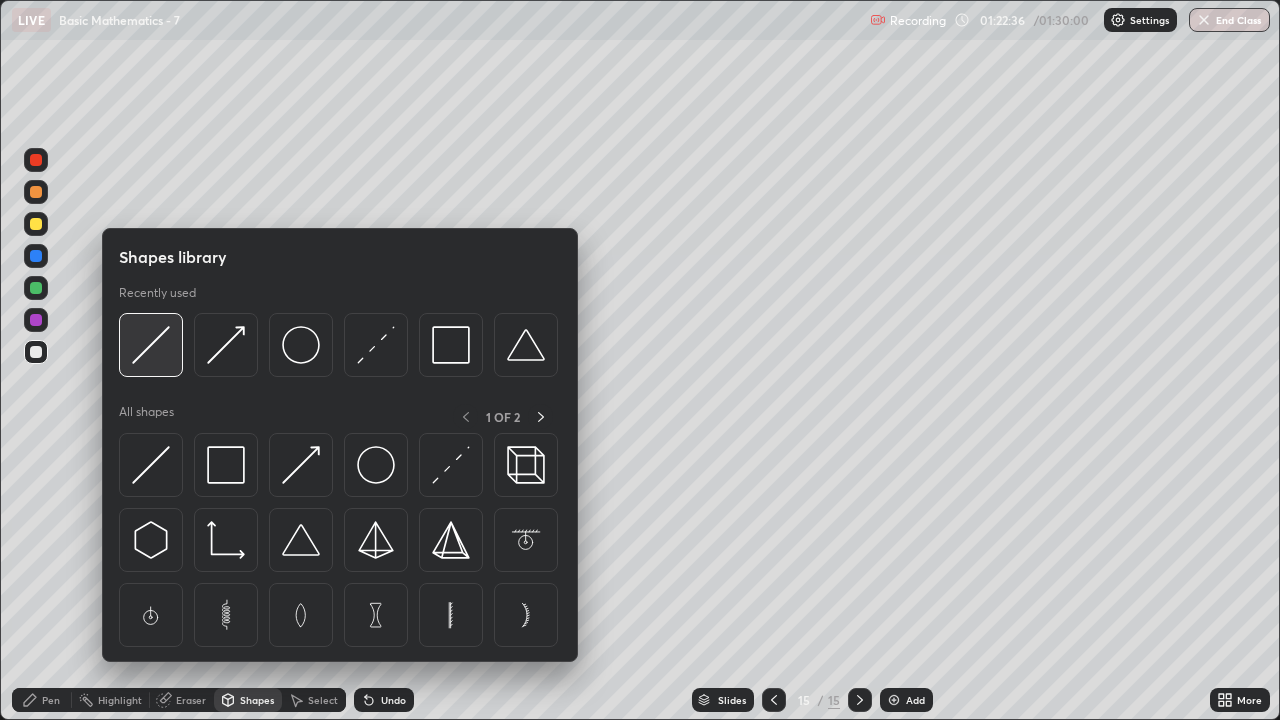click at bounding box center (151, 345) 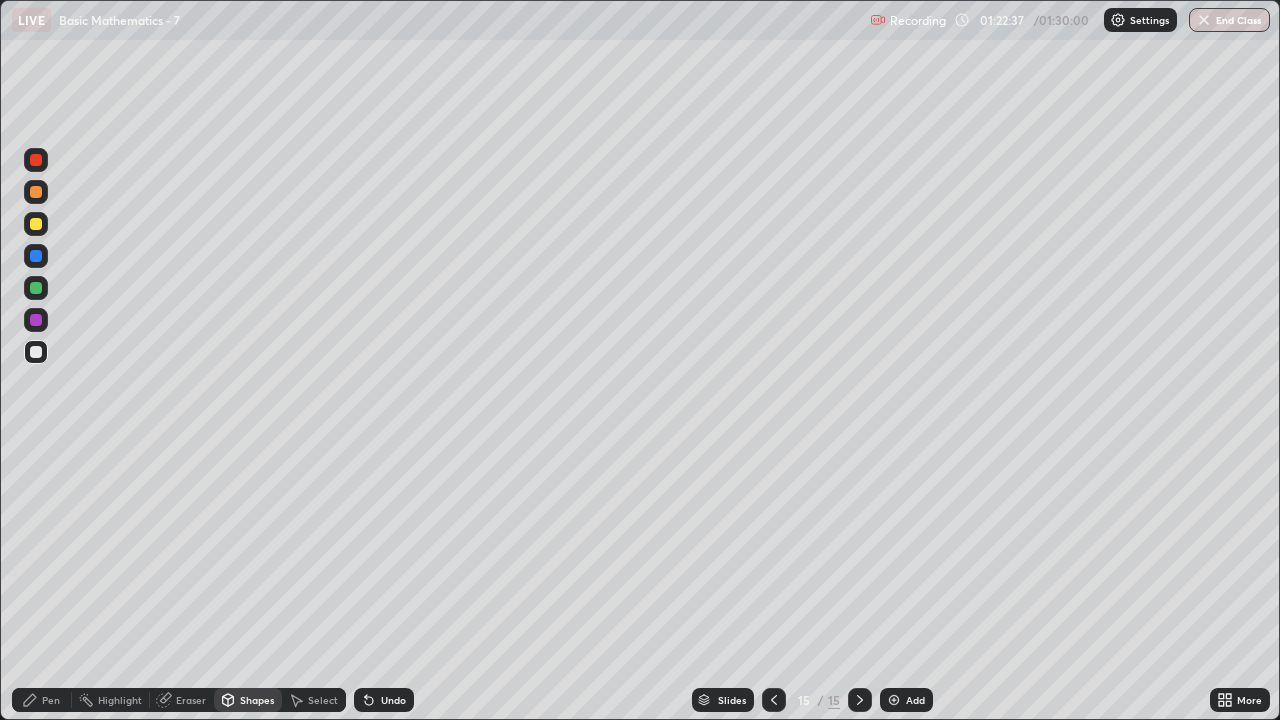 click at bounding box center [36, 224] 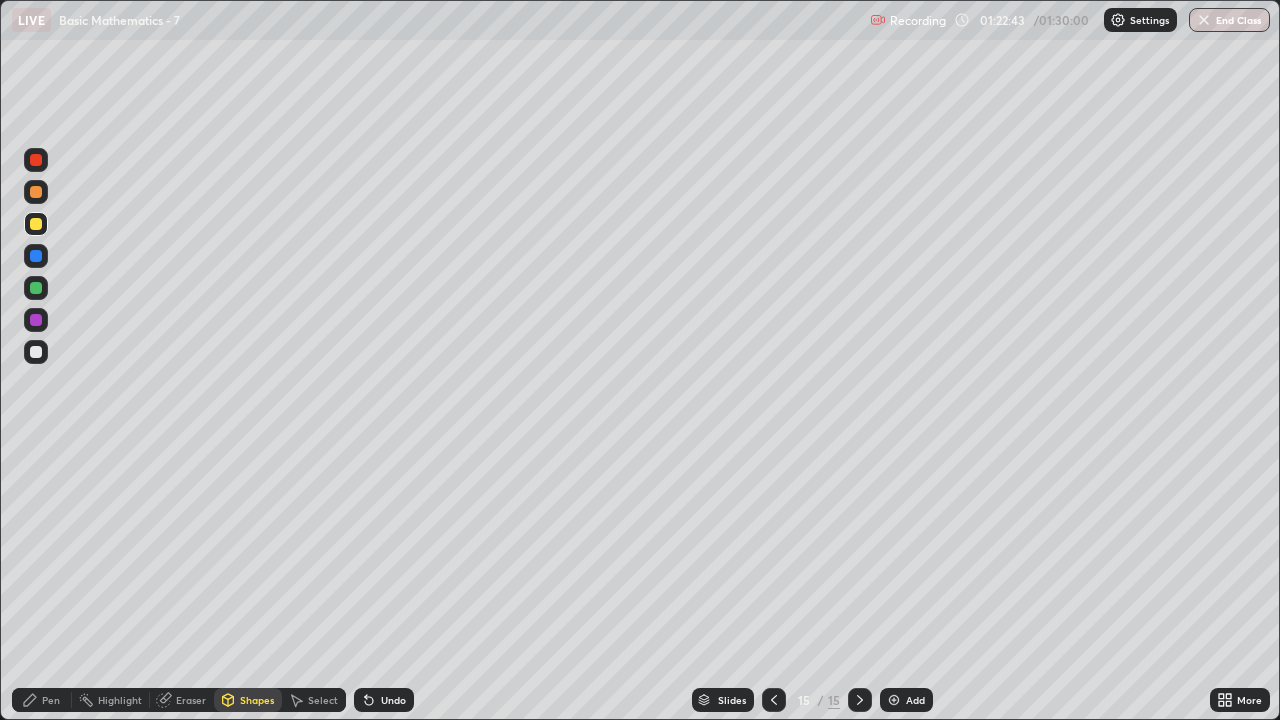click at bounding box center [36, 192] 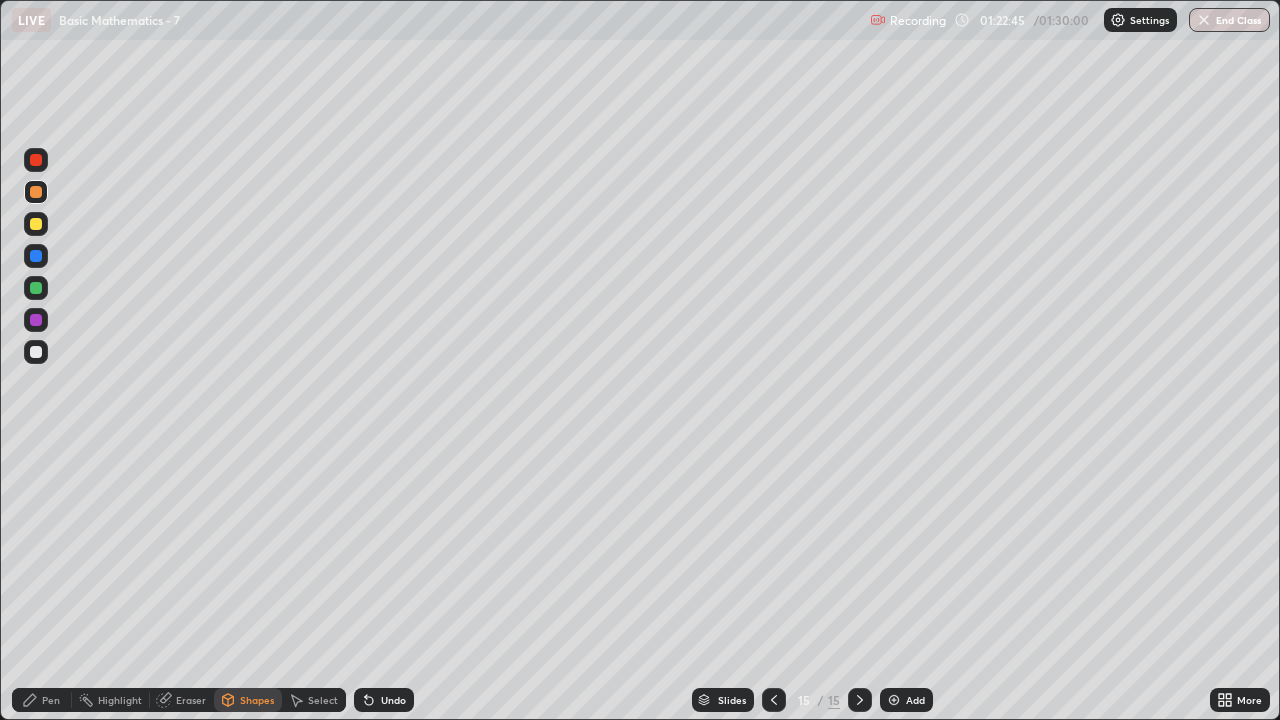 click on "Pen" at bounding box center [51, 700] 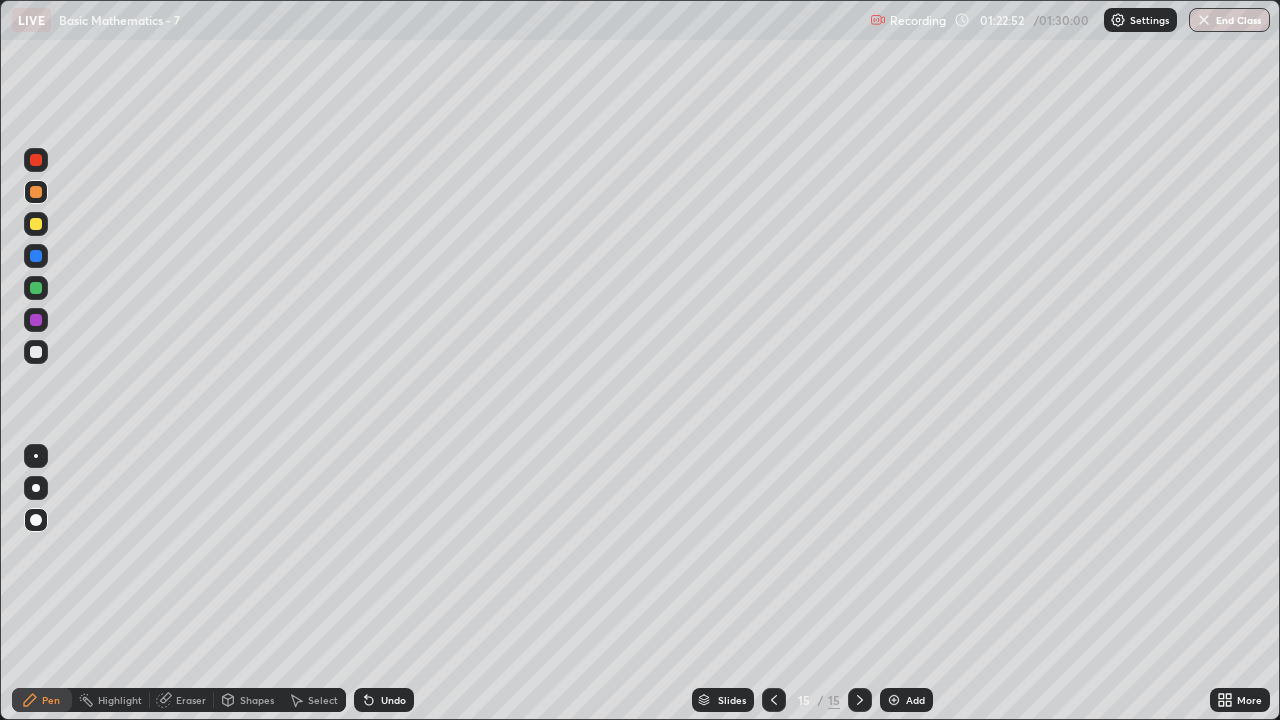 click at bounding box center (36, 352) 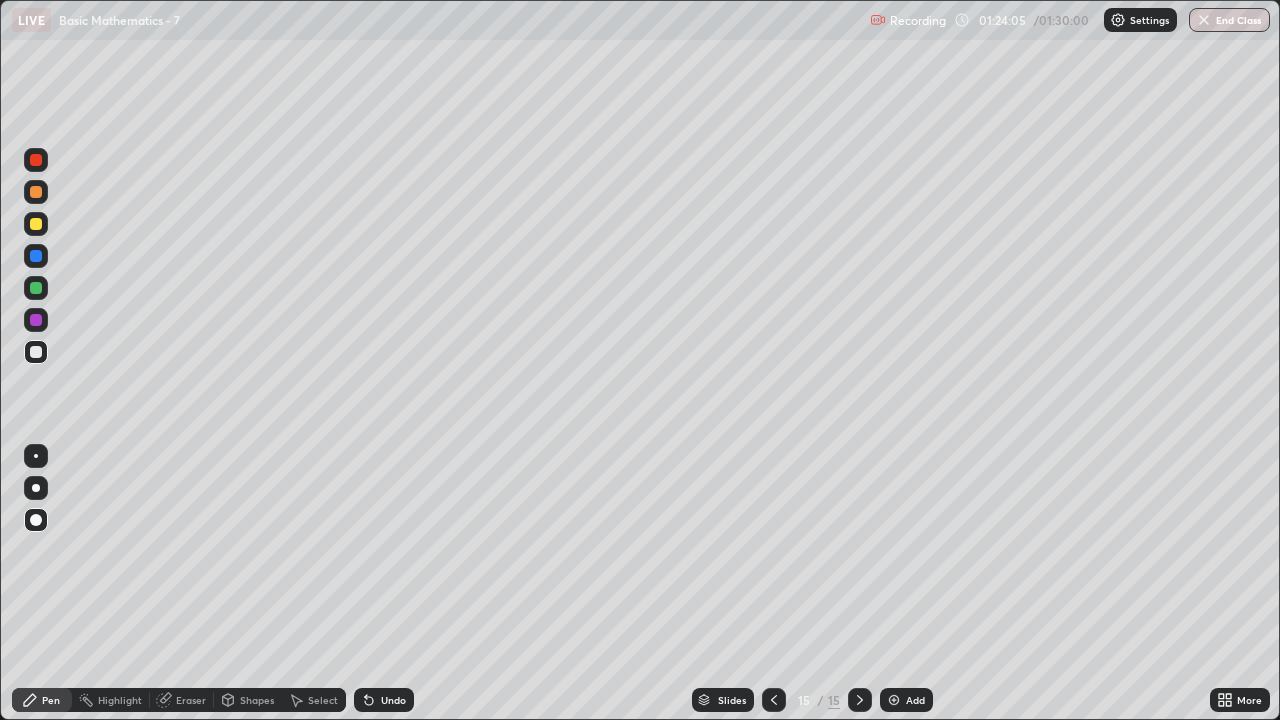 click at bounding box center (36, 288) 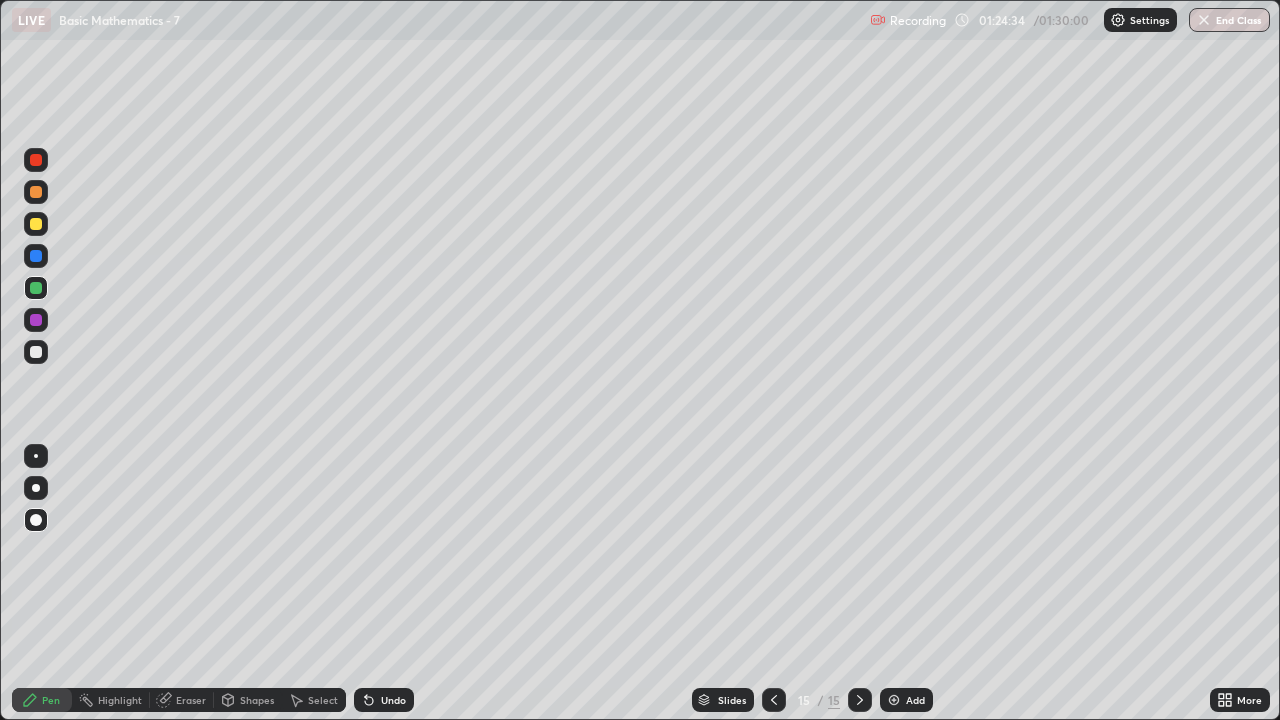 click at bounding box center (36, 352) 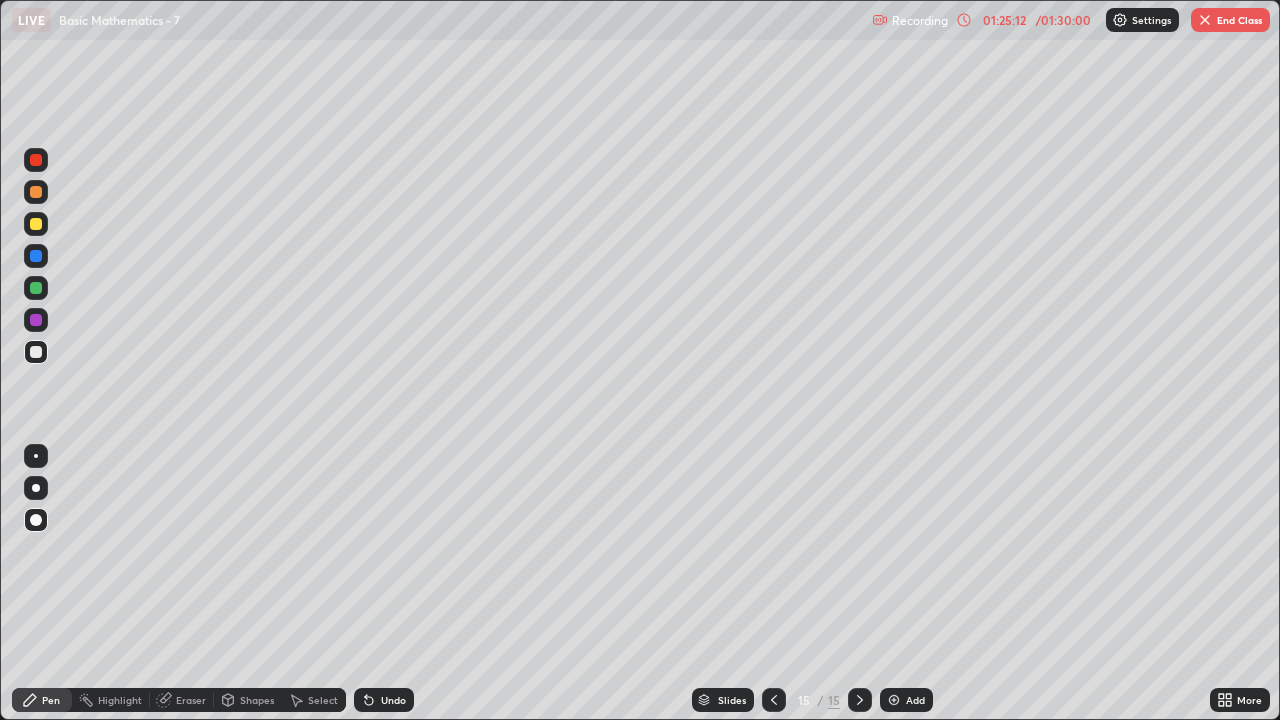 click on "Undo" at bounding box center [393, 700] 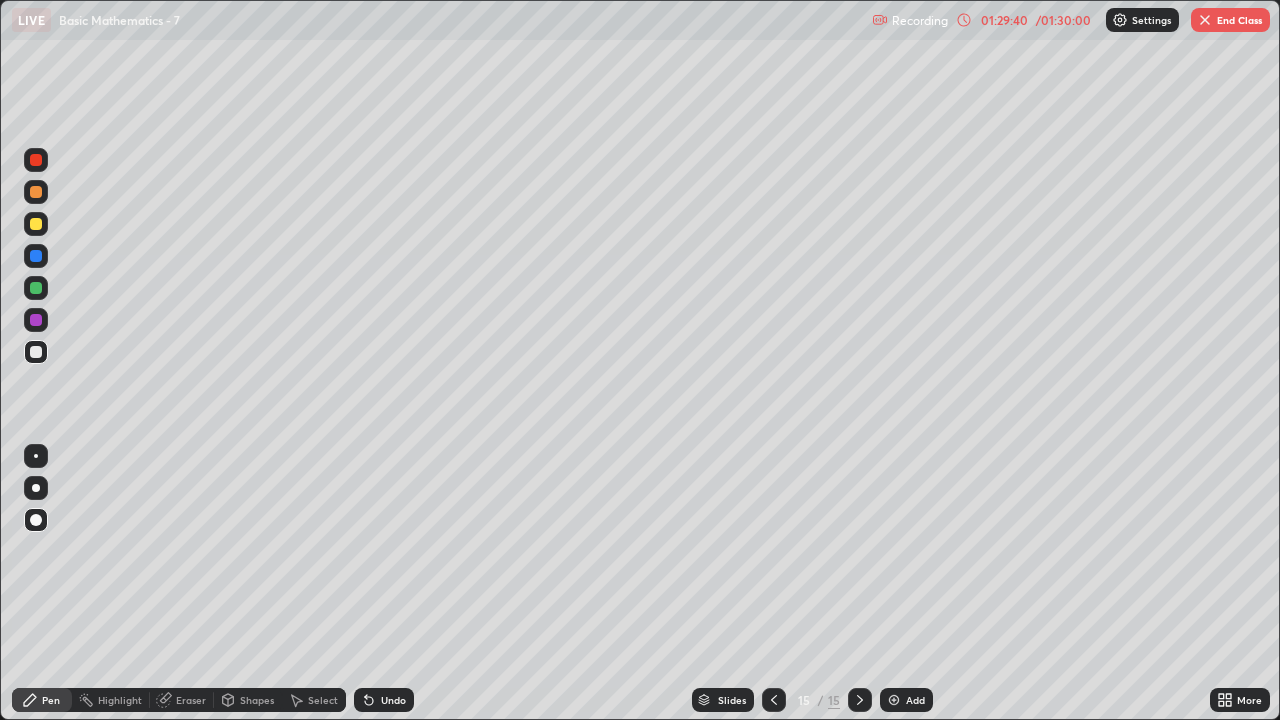 click on "End Class" at bounding box center [1230, 20] 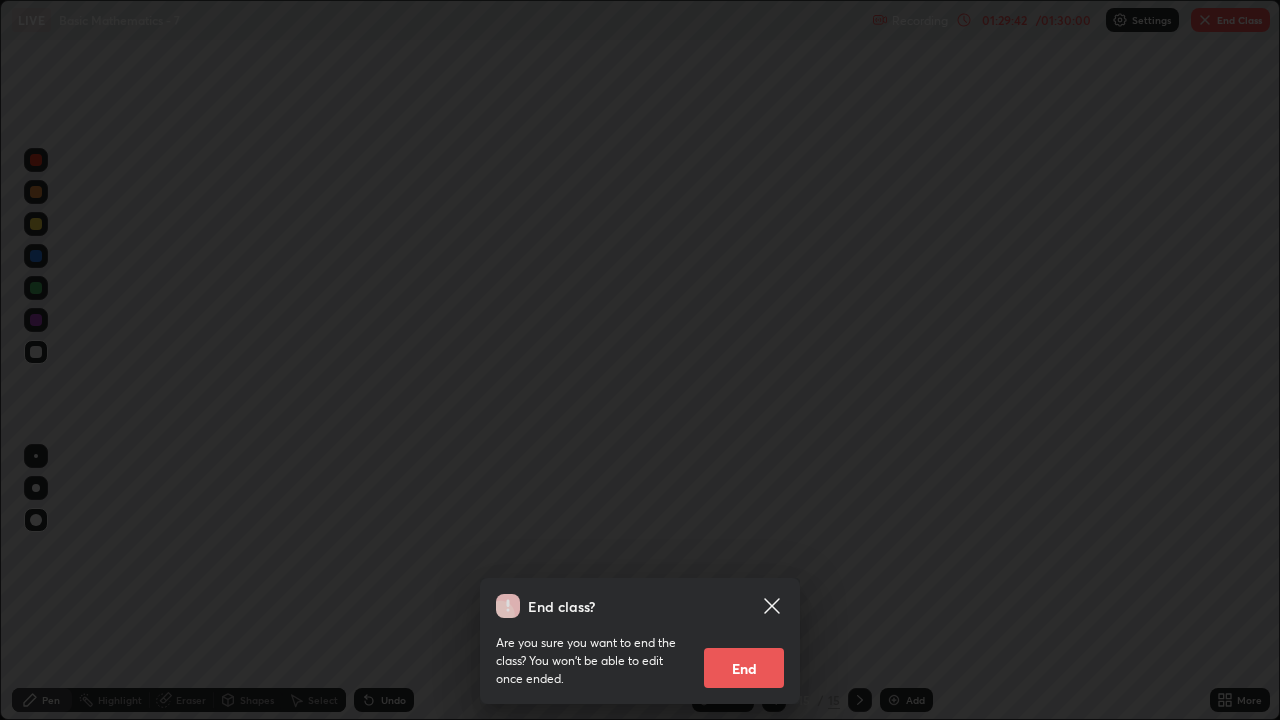 click on "End" at bounding box center (744, 668) 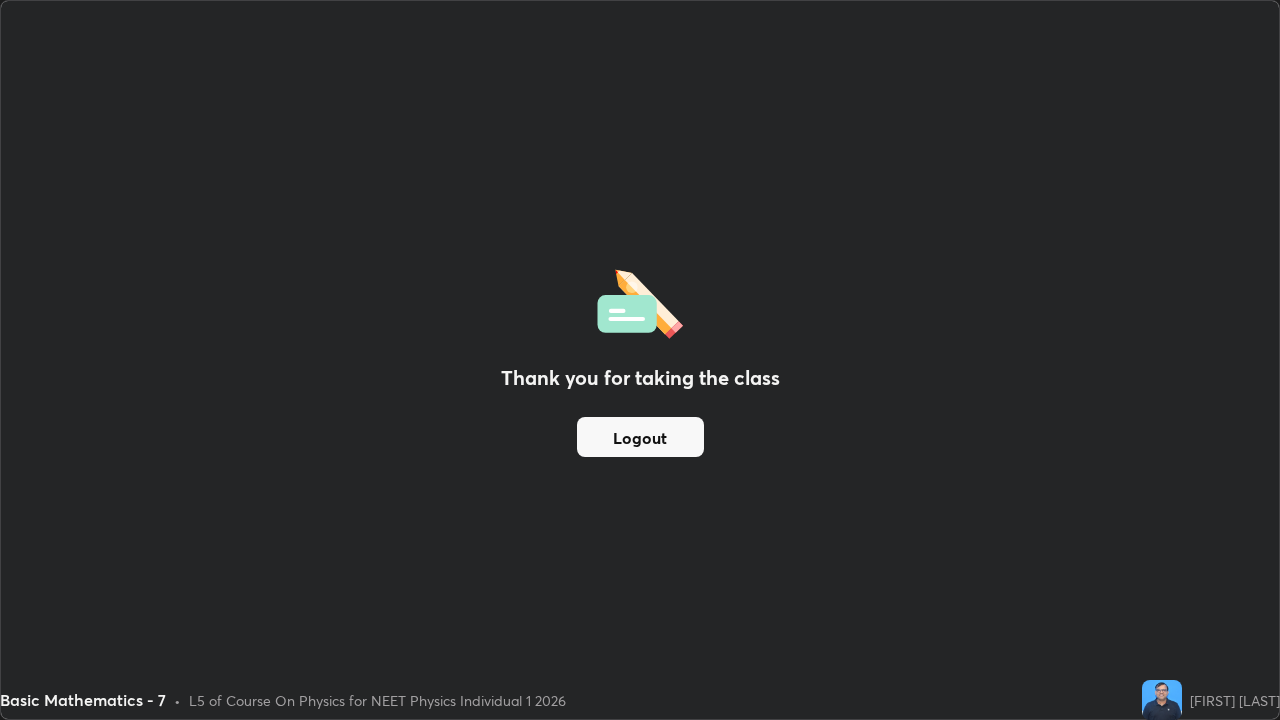 click on "Logout" at bounding box center [640, 437] 